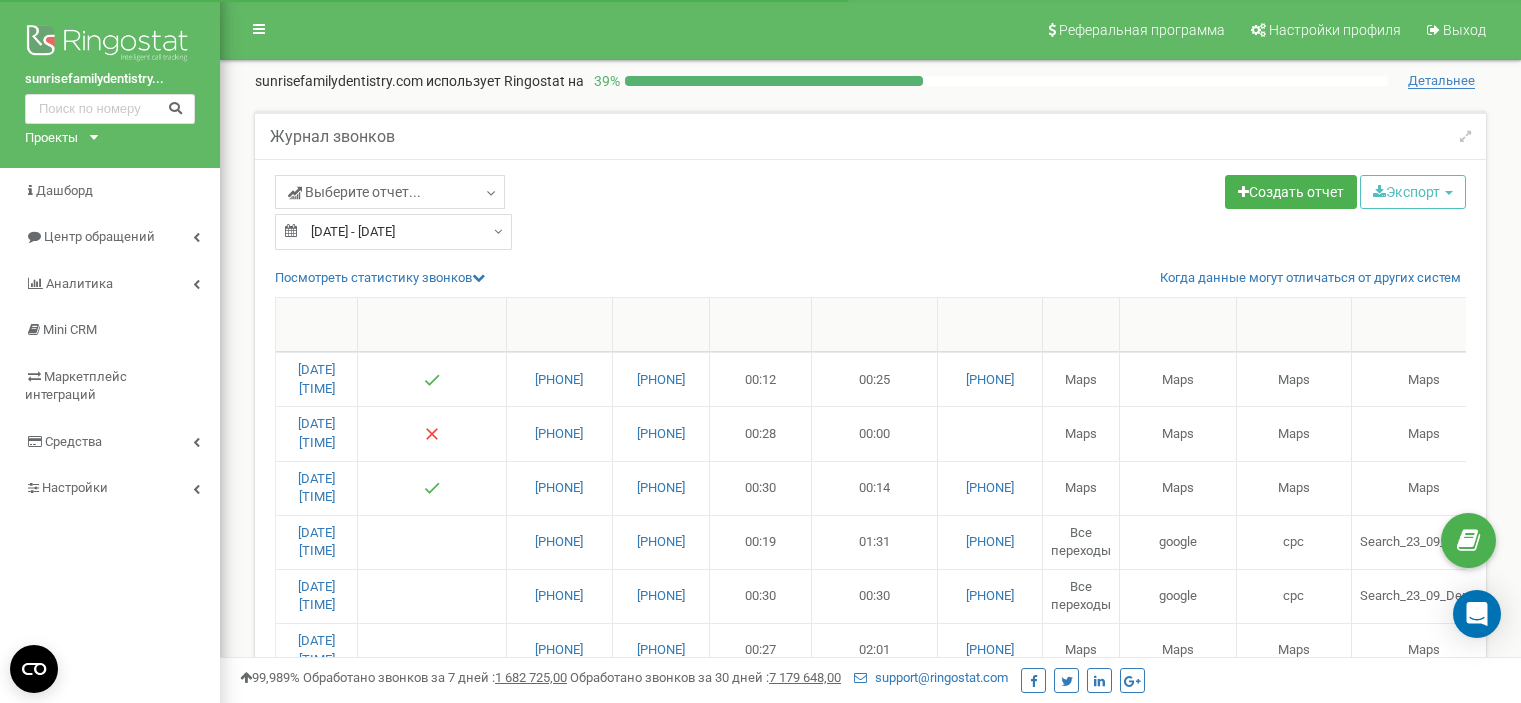 select on "50" 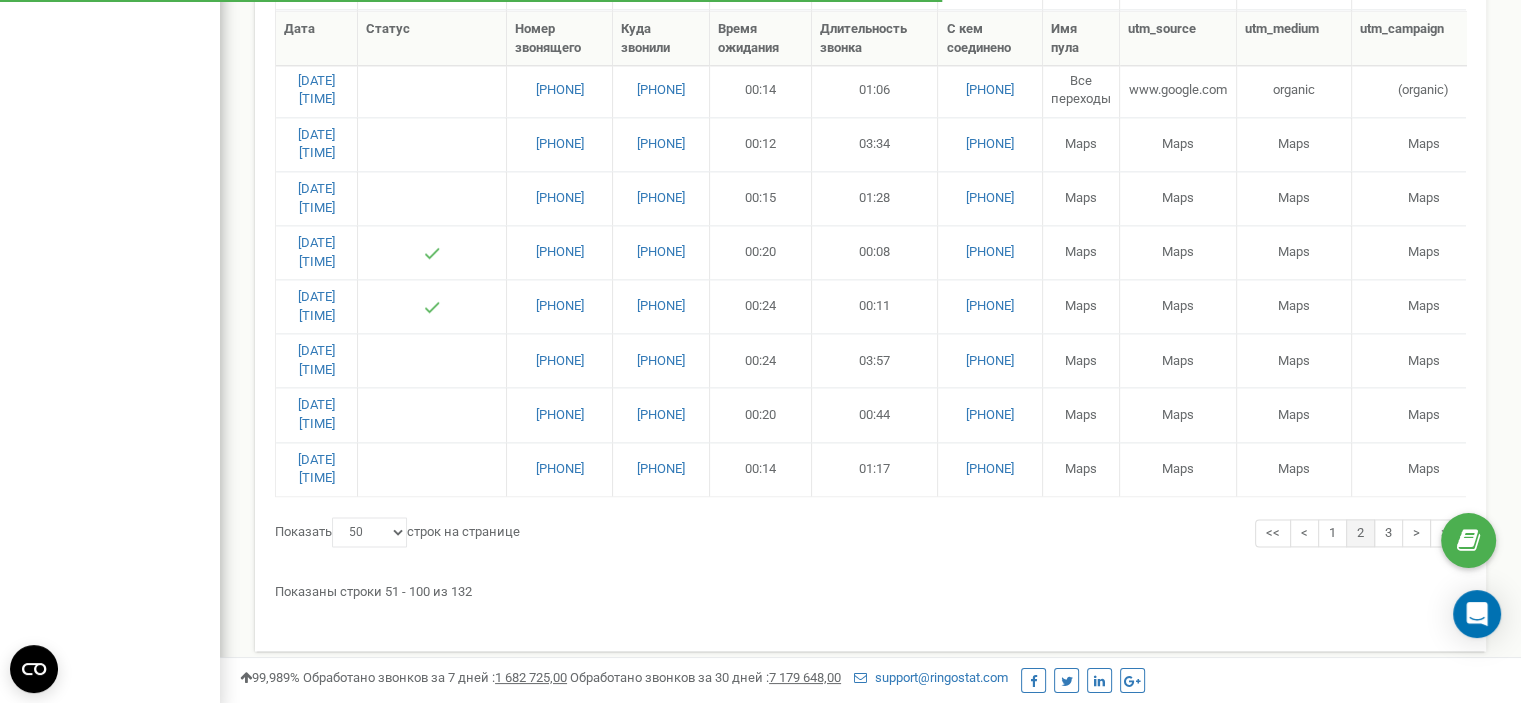 scroll, scrollTop: 2600, scrollLeft: 0, axis: vertical 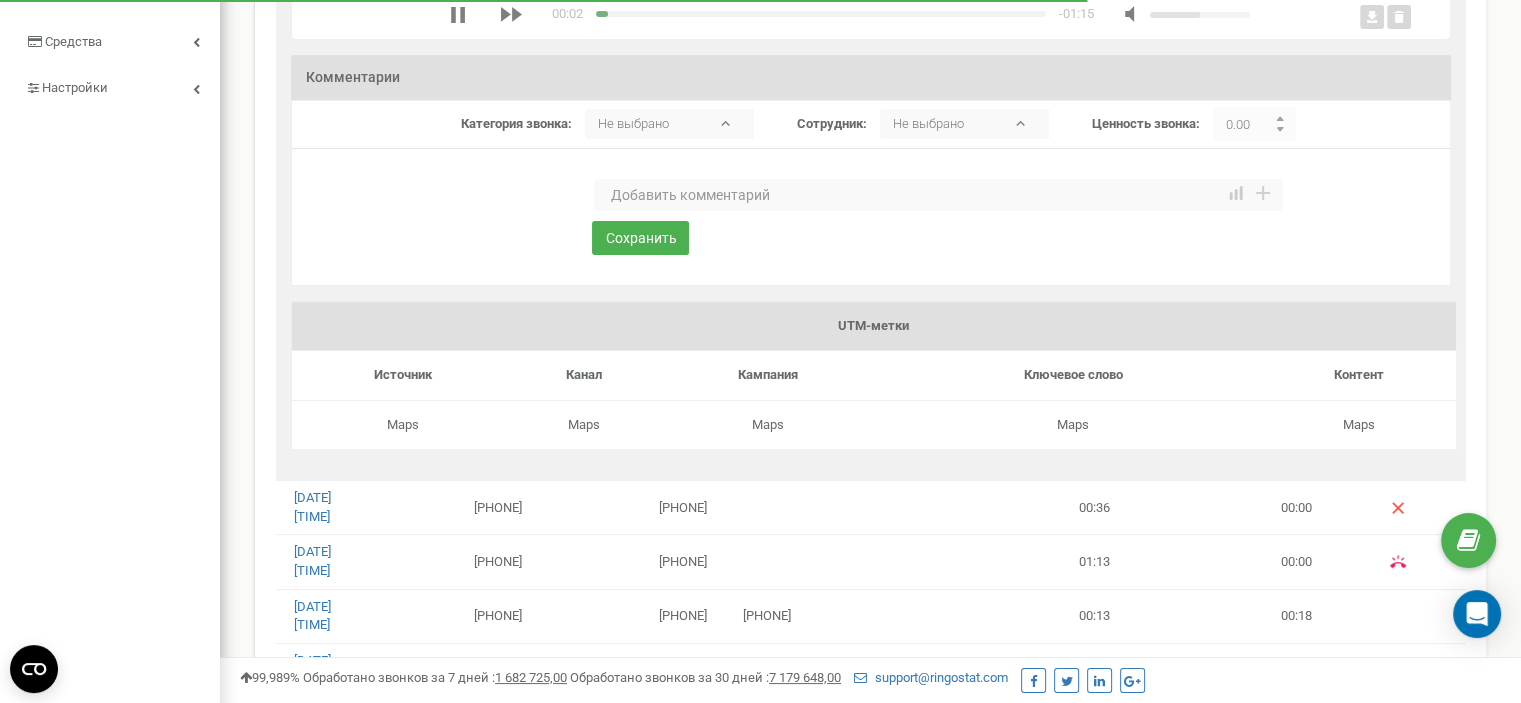type 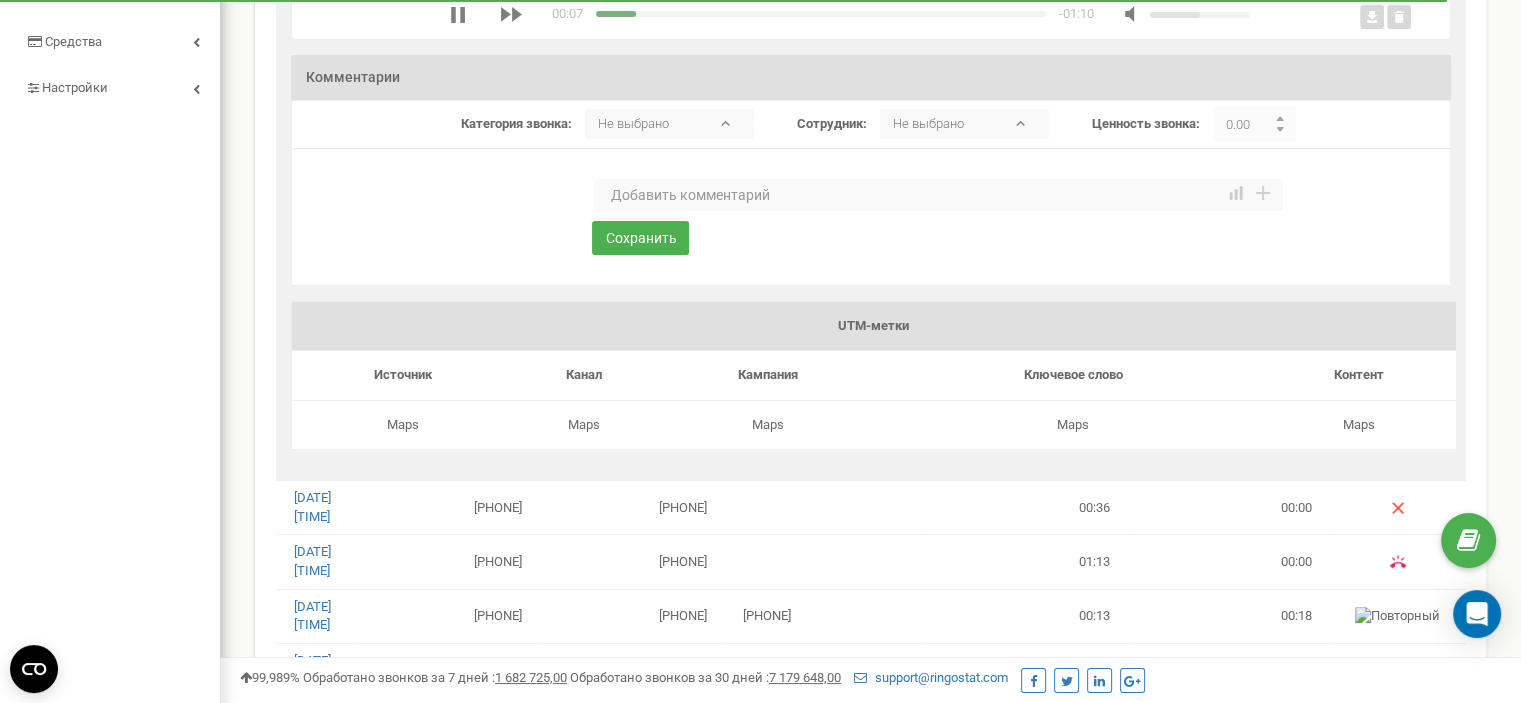 click at bounding box center (938, 195) 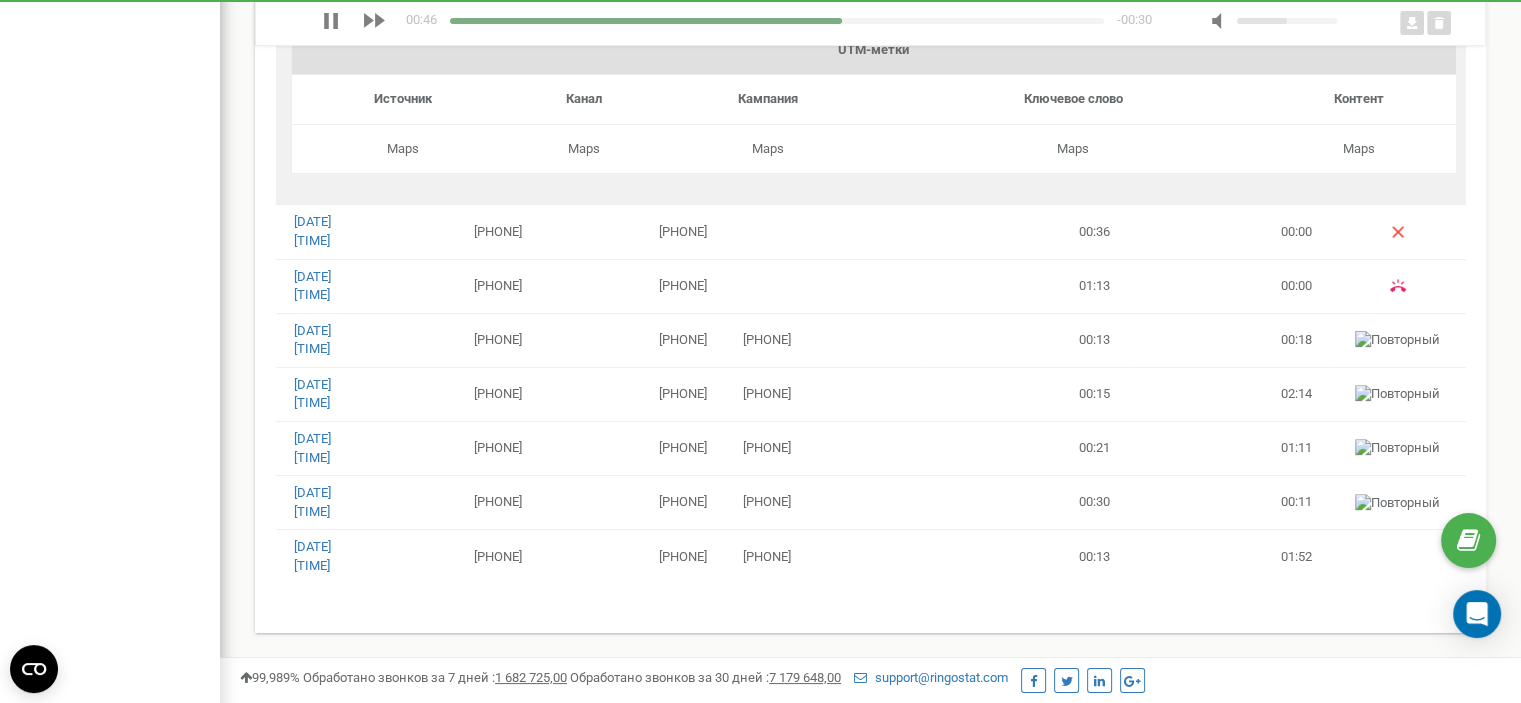 scroll, scrollTop: 400, scrollLeft: 0, axis: vertical 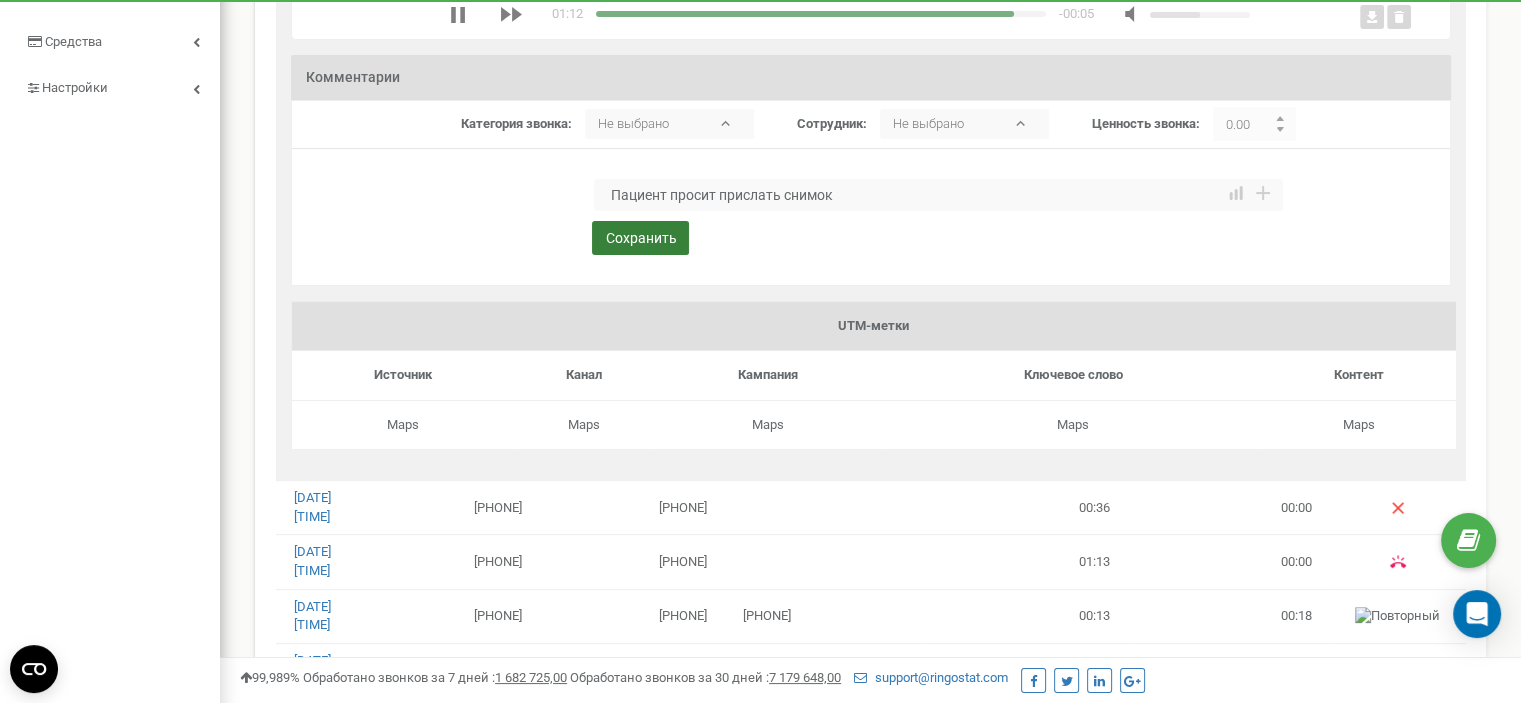 type on "Пациент просит прислать снимок" 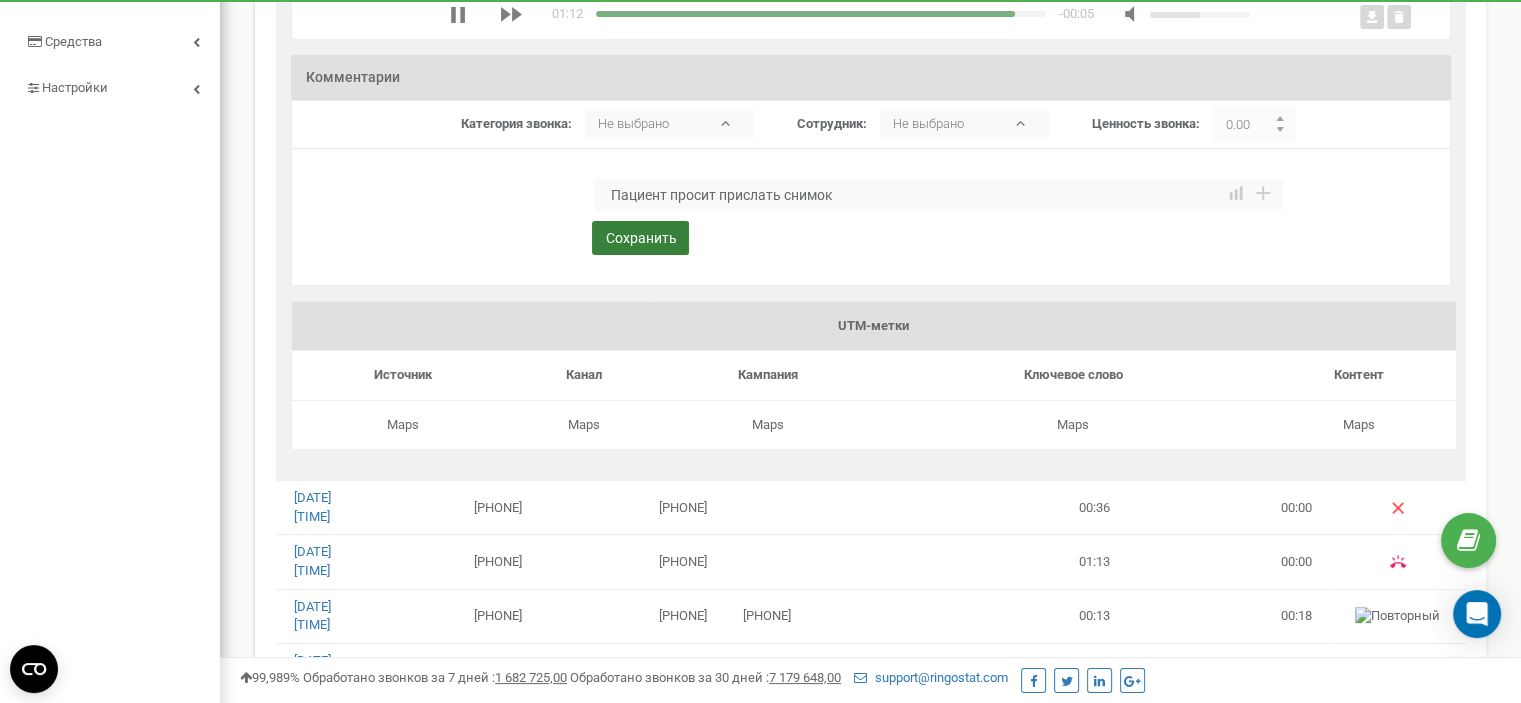 click on "Сохранить" at bounding box center (640, 238) 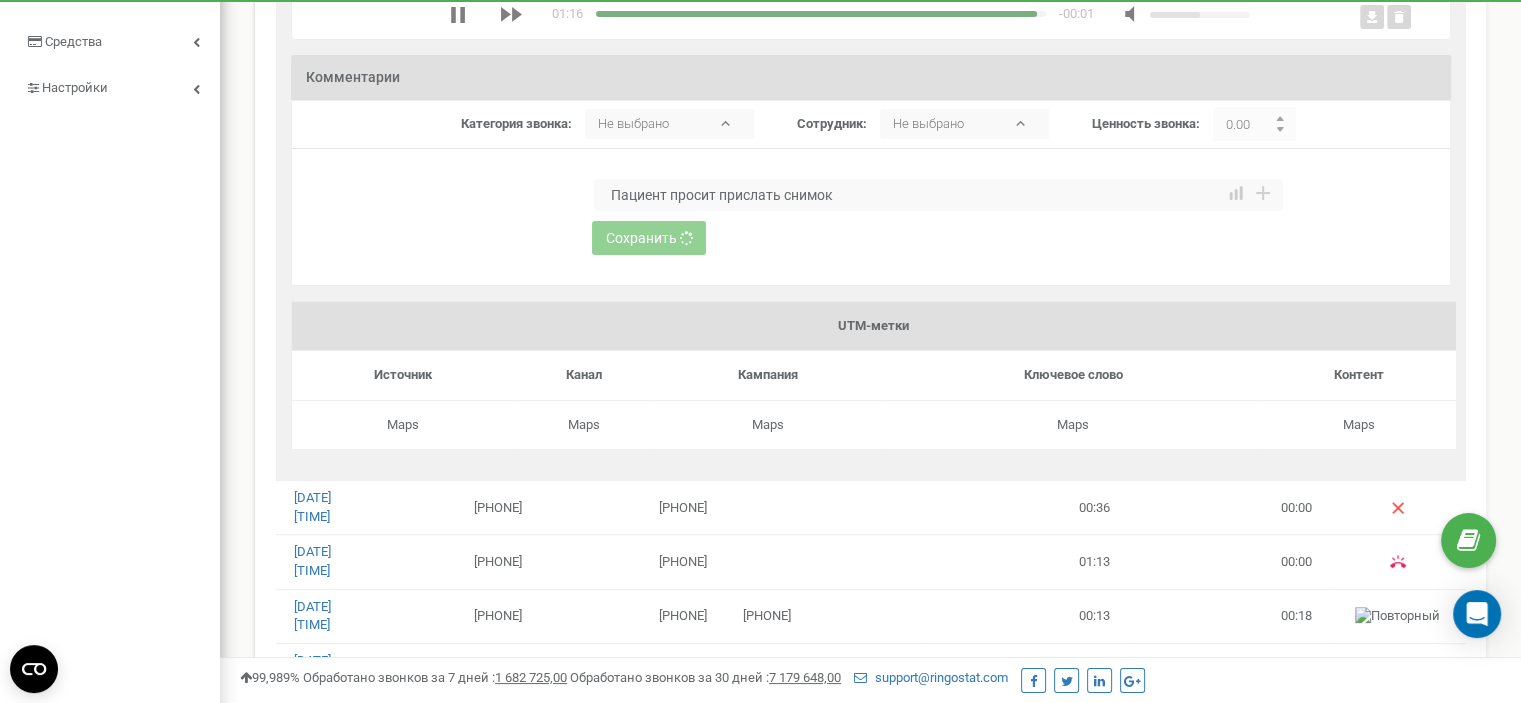 type 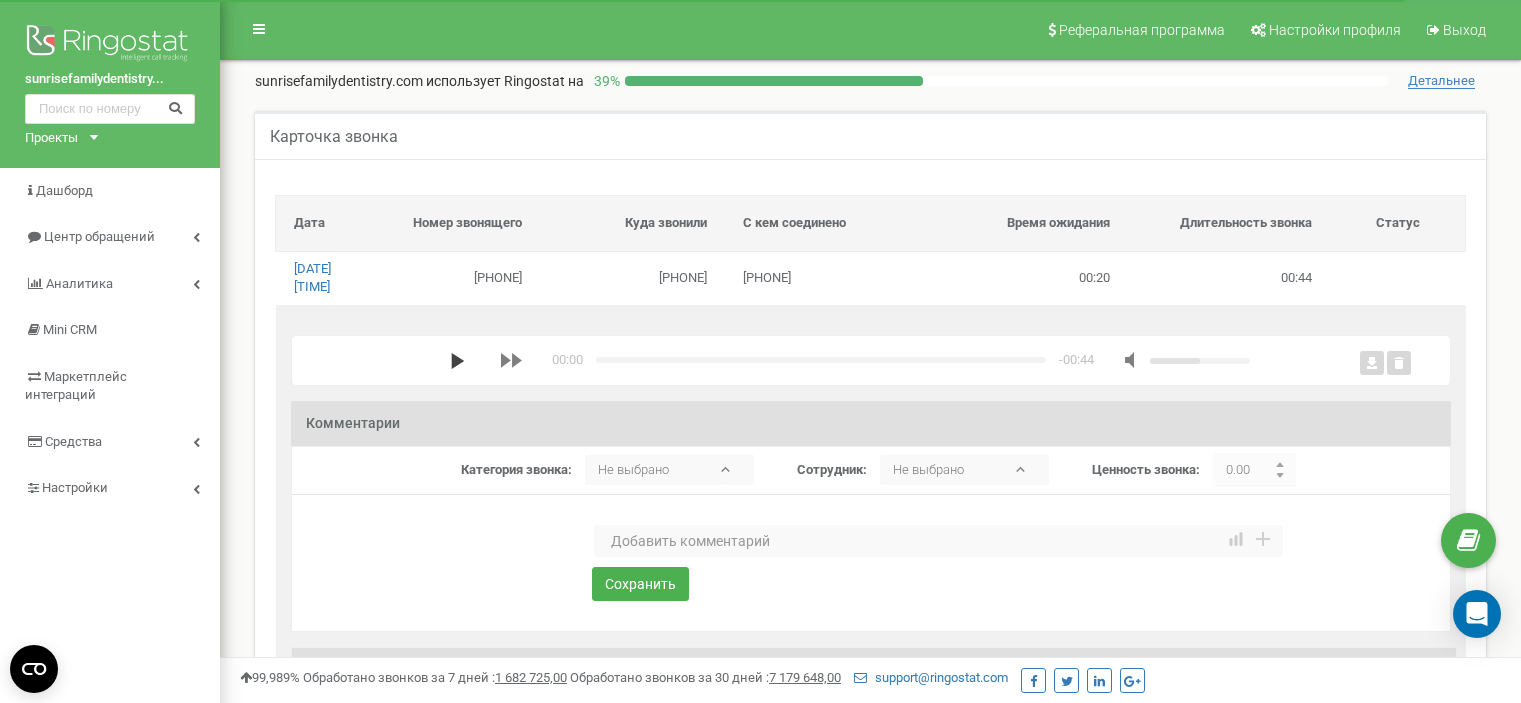 scroll, scrollTop: 0, scrollLeft: 0, axis: both 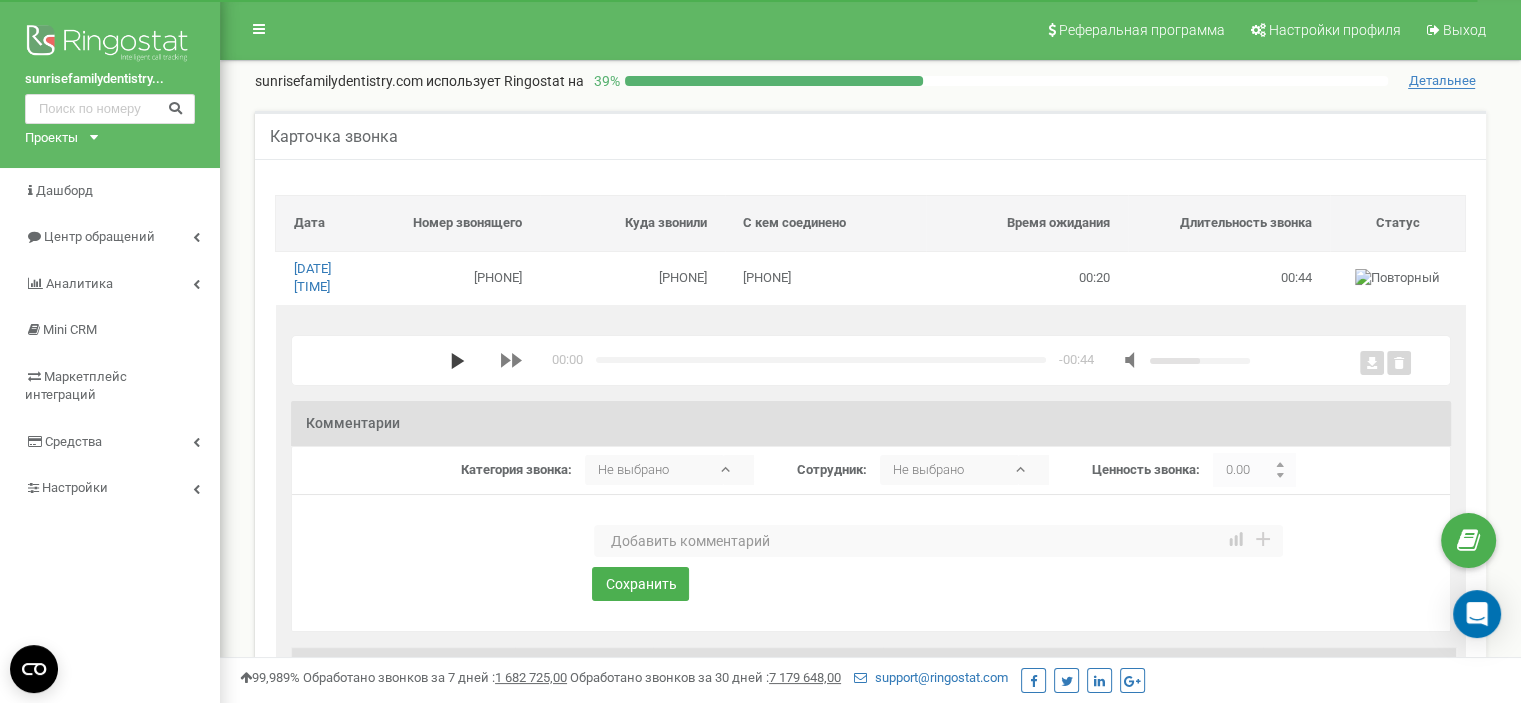 click 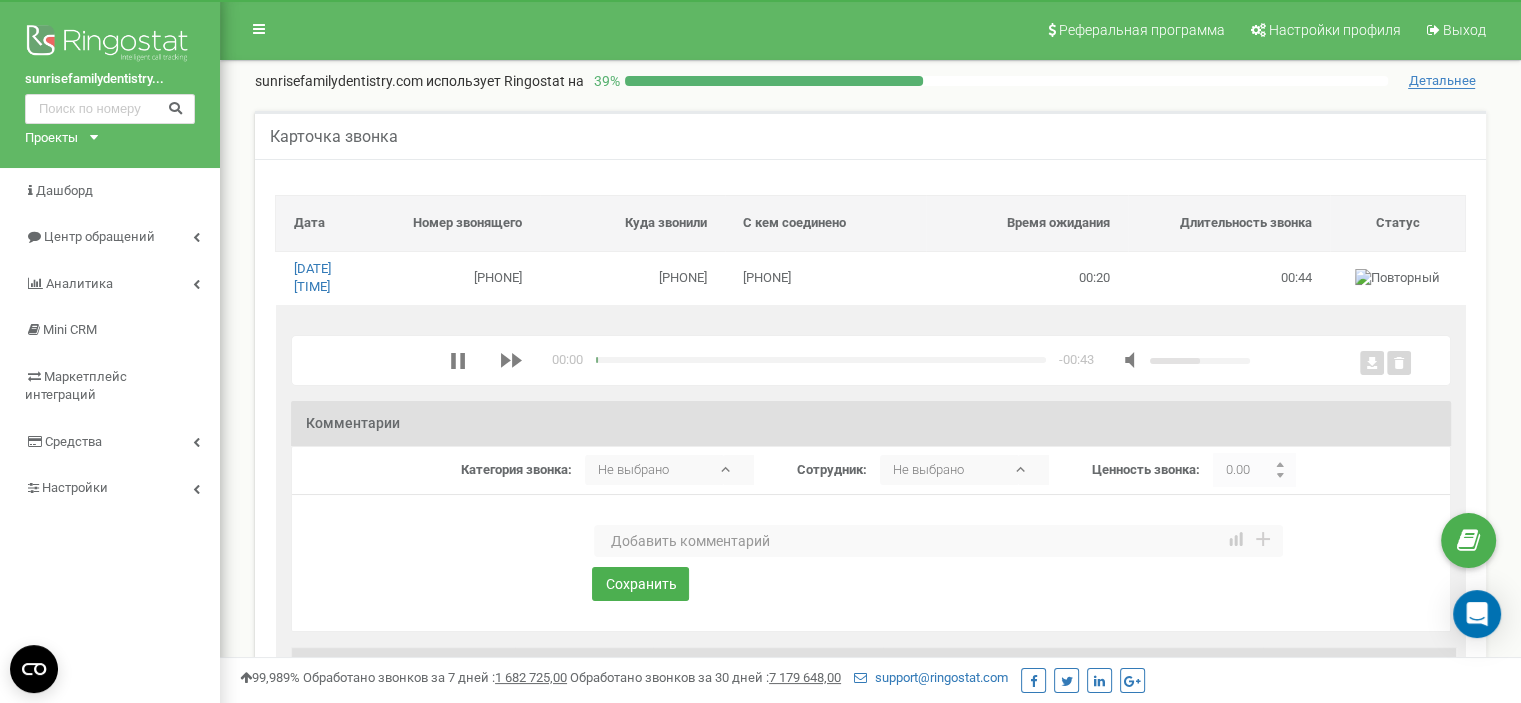 click at bounding box center [938, 541] 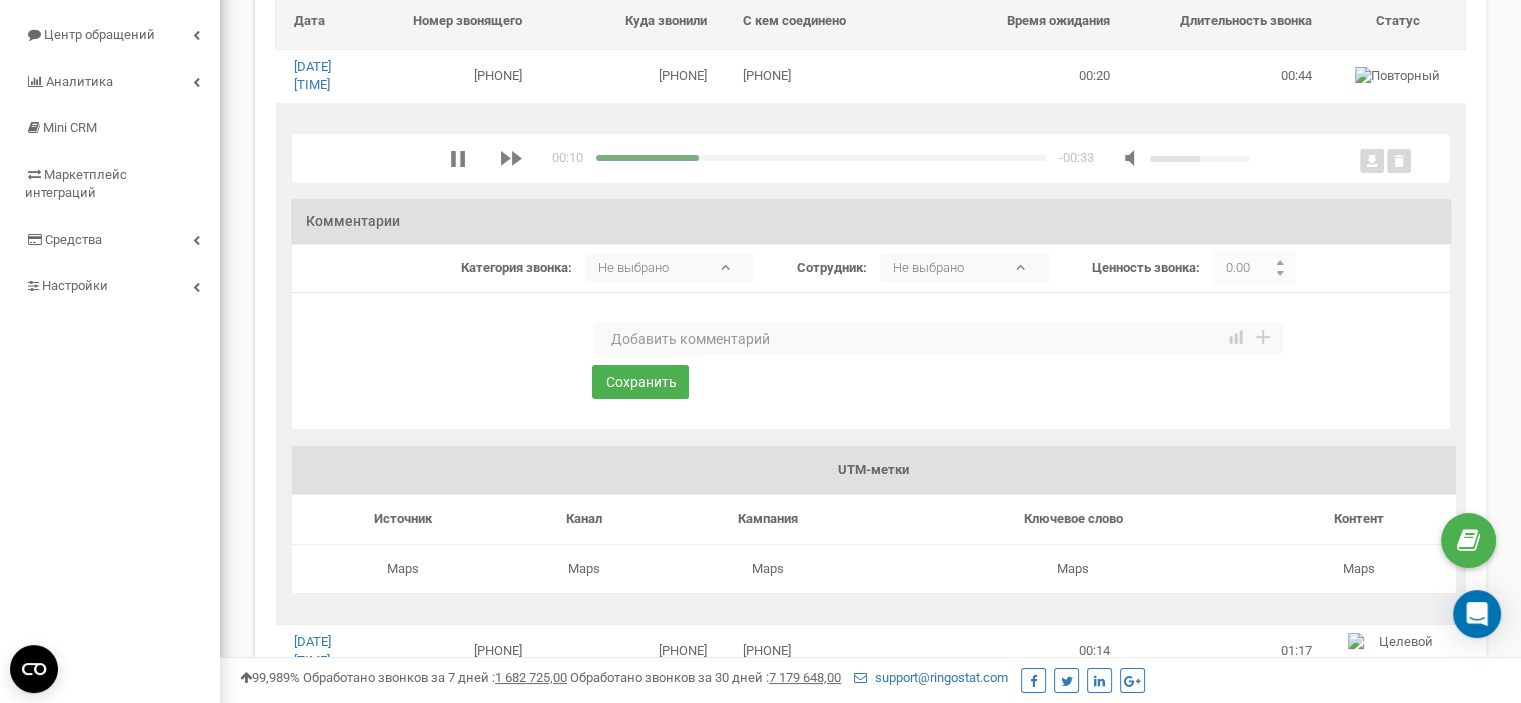 scroll, scrollTop: 200, scrollLeft: 0, axis: vertical 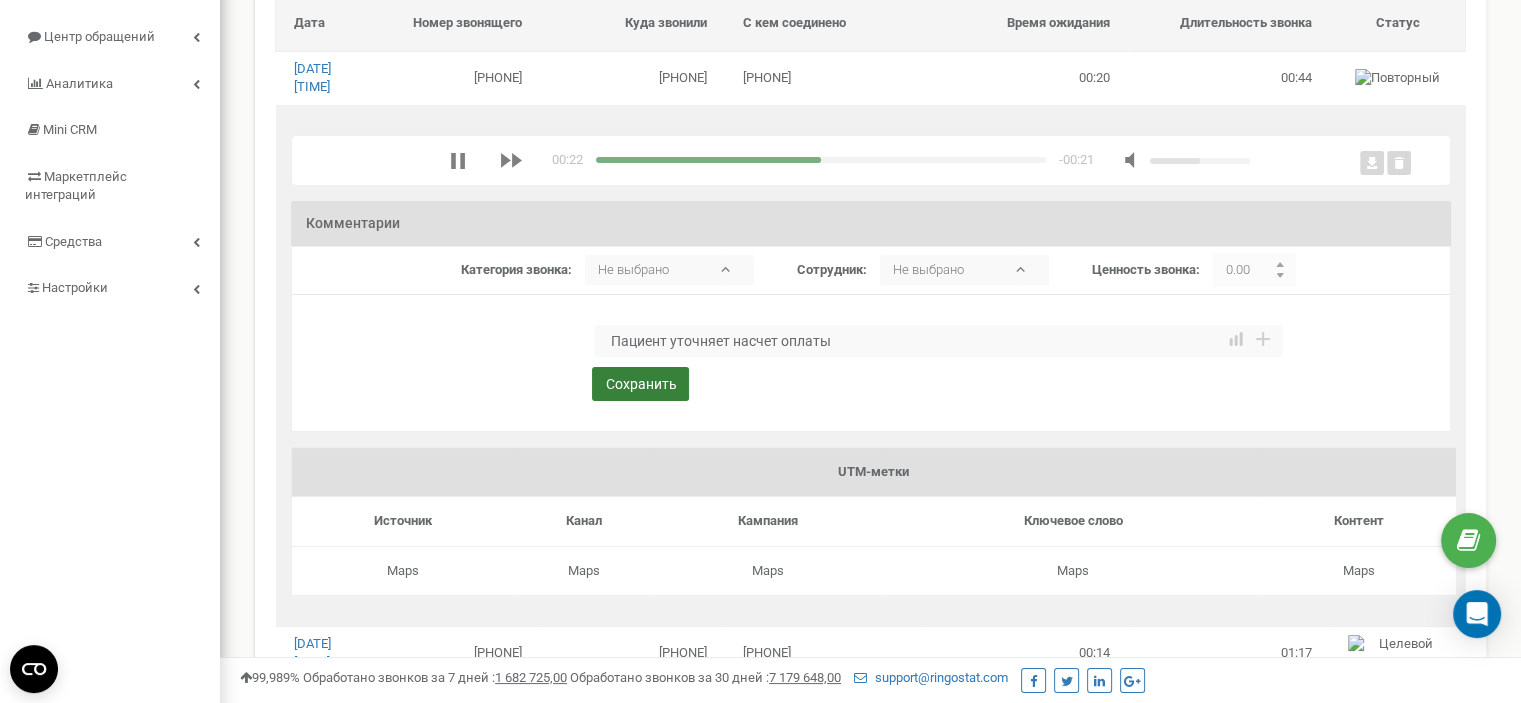 type on "Пациент уточняет насчет оплаты" 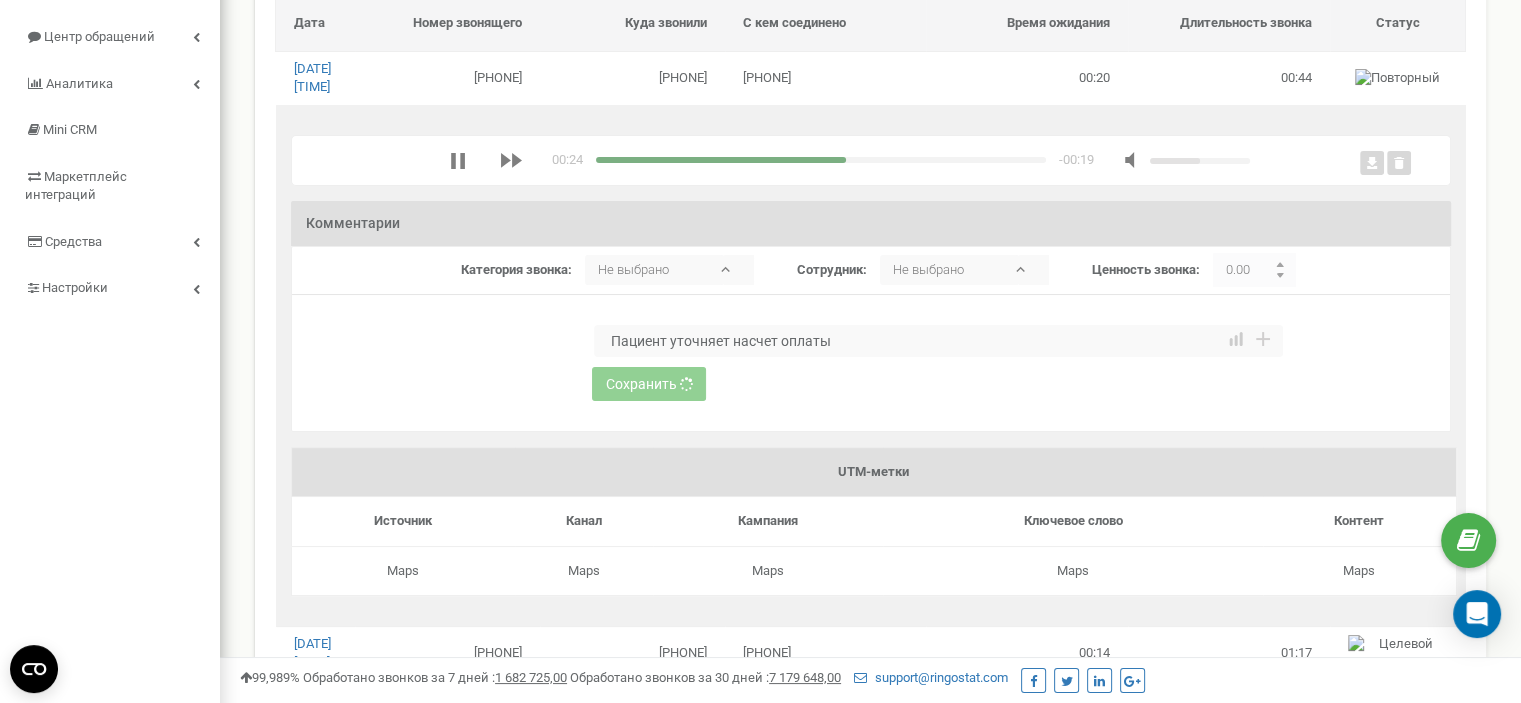 type 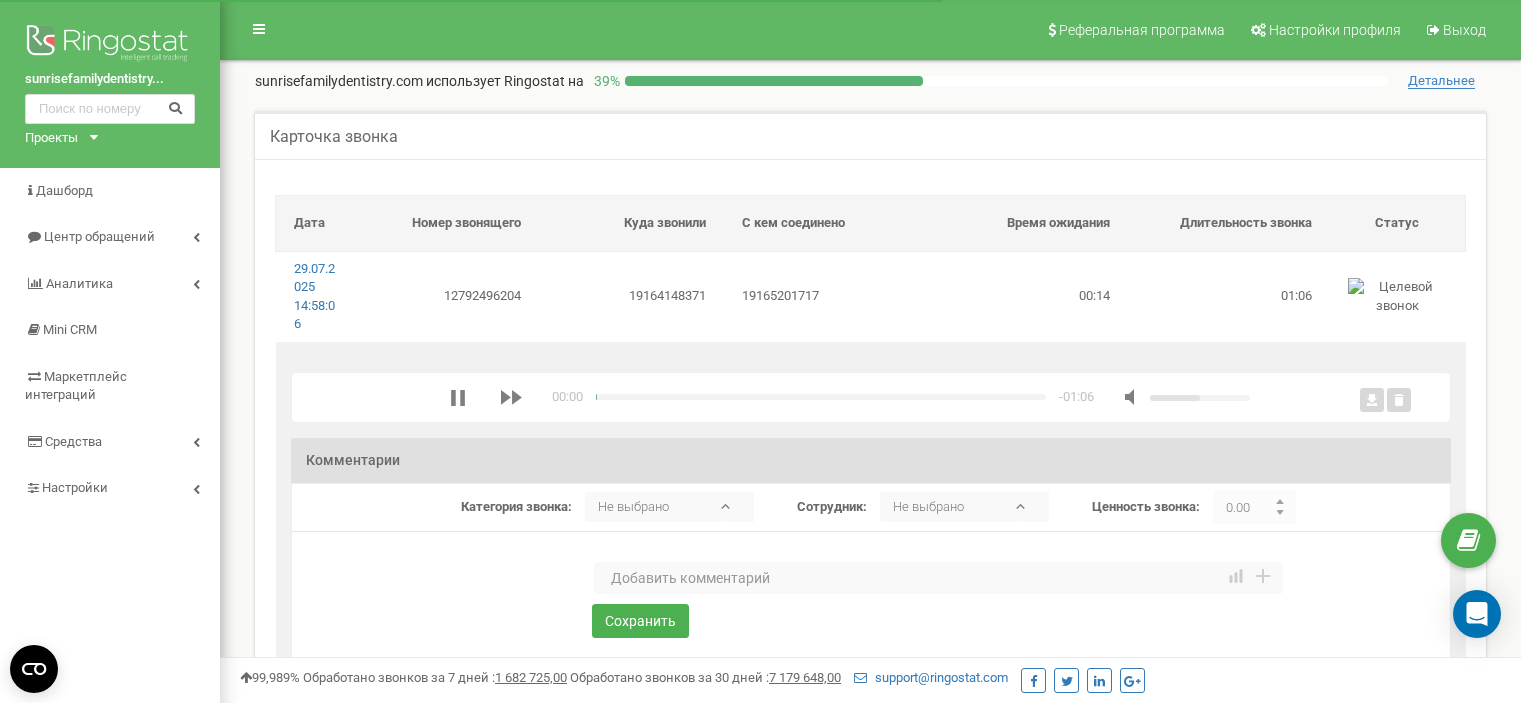 scroll, scrollTop: 0, scrollLeft: 0, axis: both 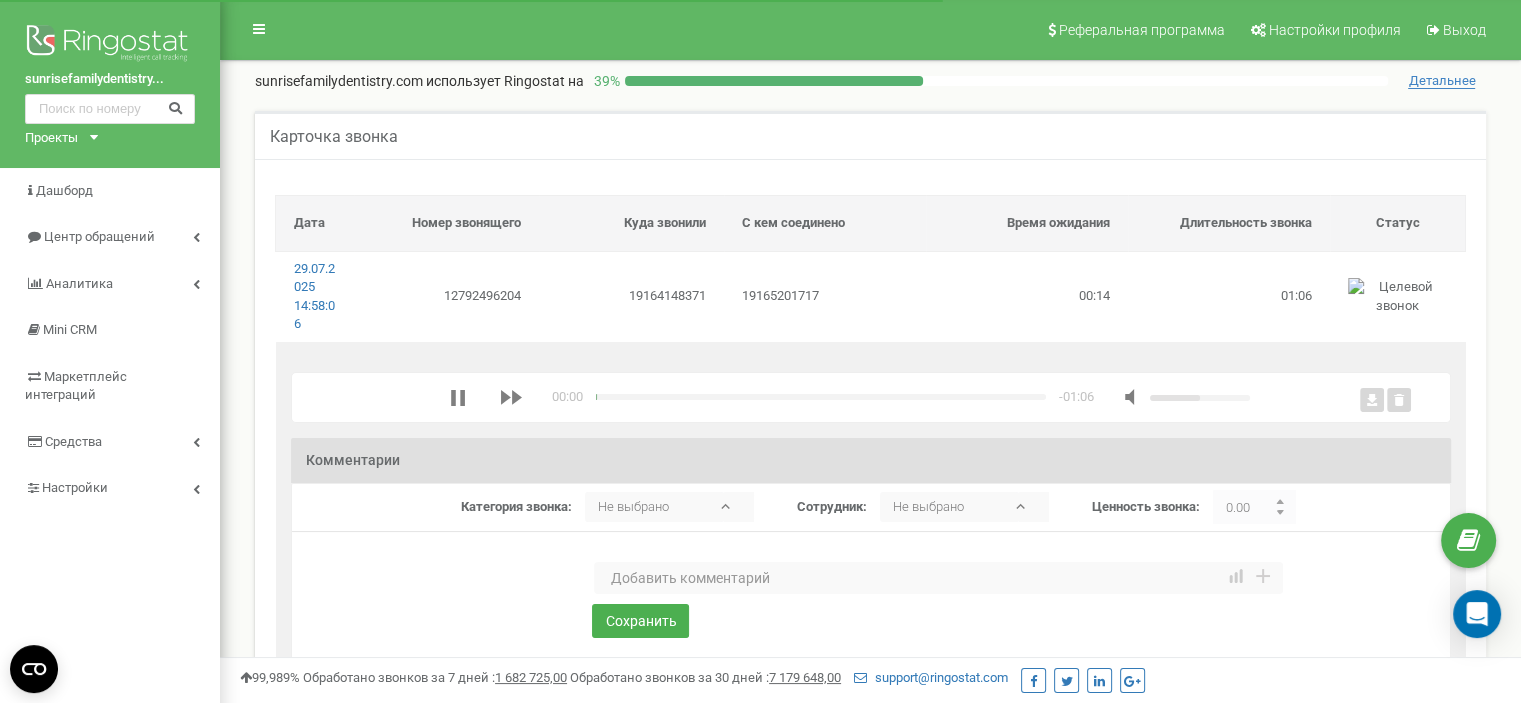 click at bounding box center [938, 578] 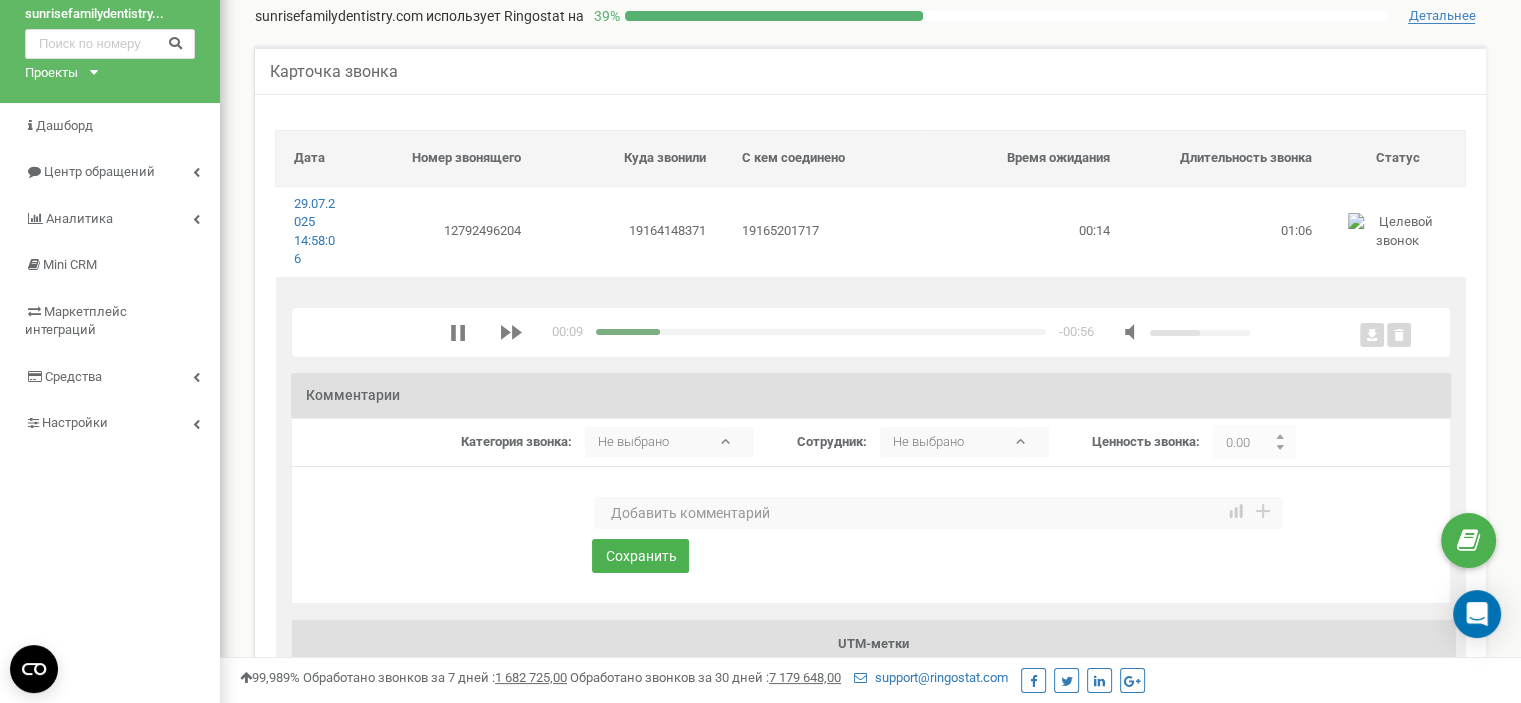 scroll, scrollTop: 100, scrollLeft: 0, axis: vertical 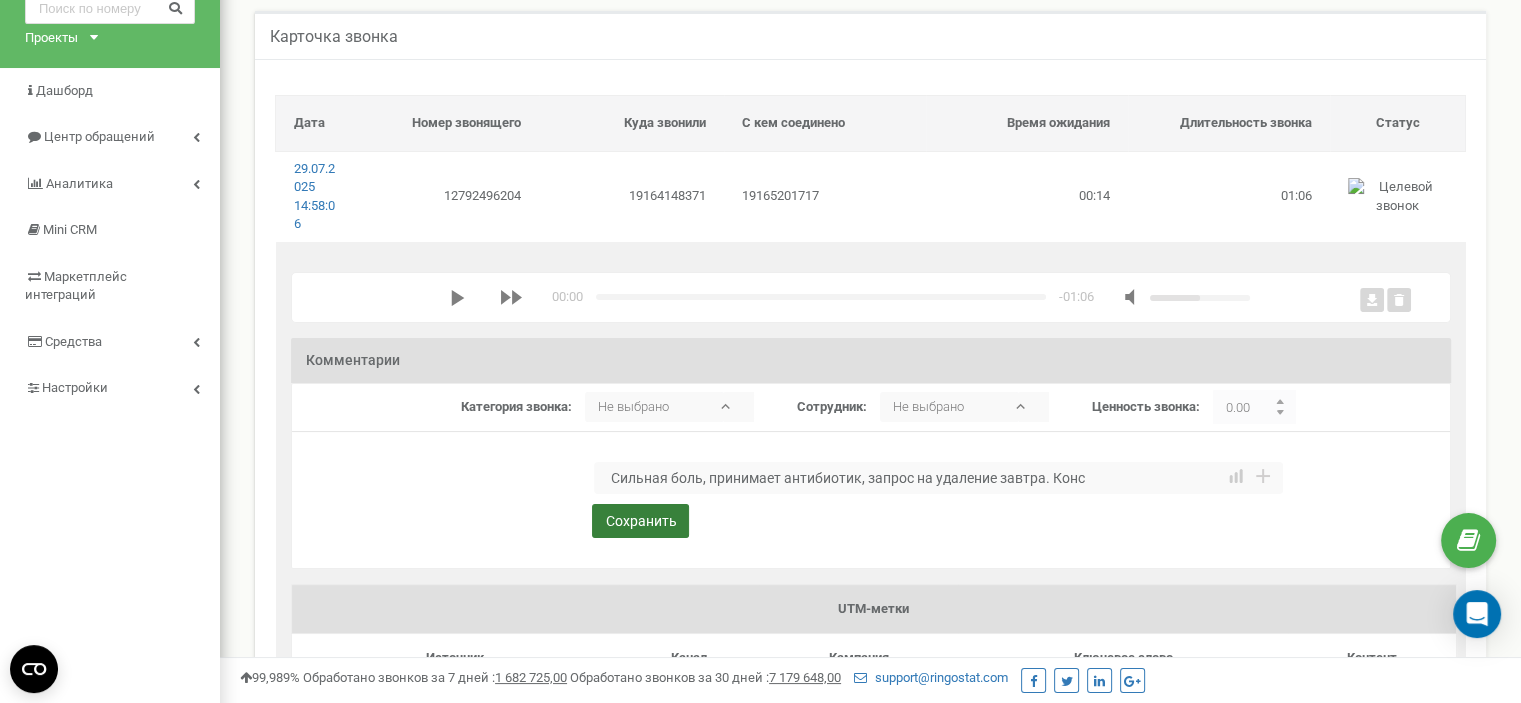 type on "Сильная боль, принимает антибиотик, запрос на удаление завтра. Конс" 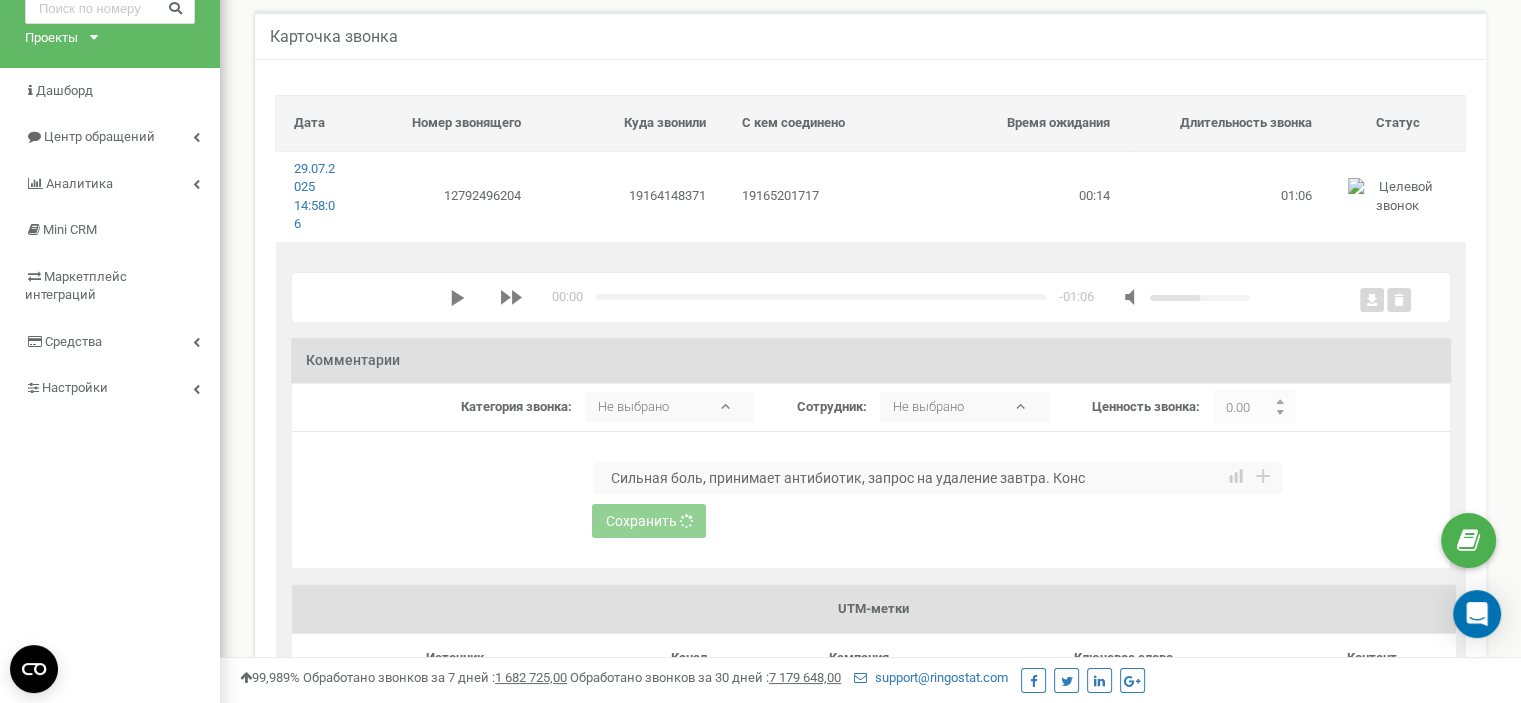 type 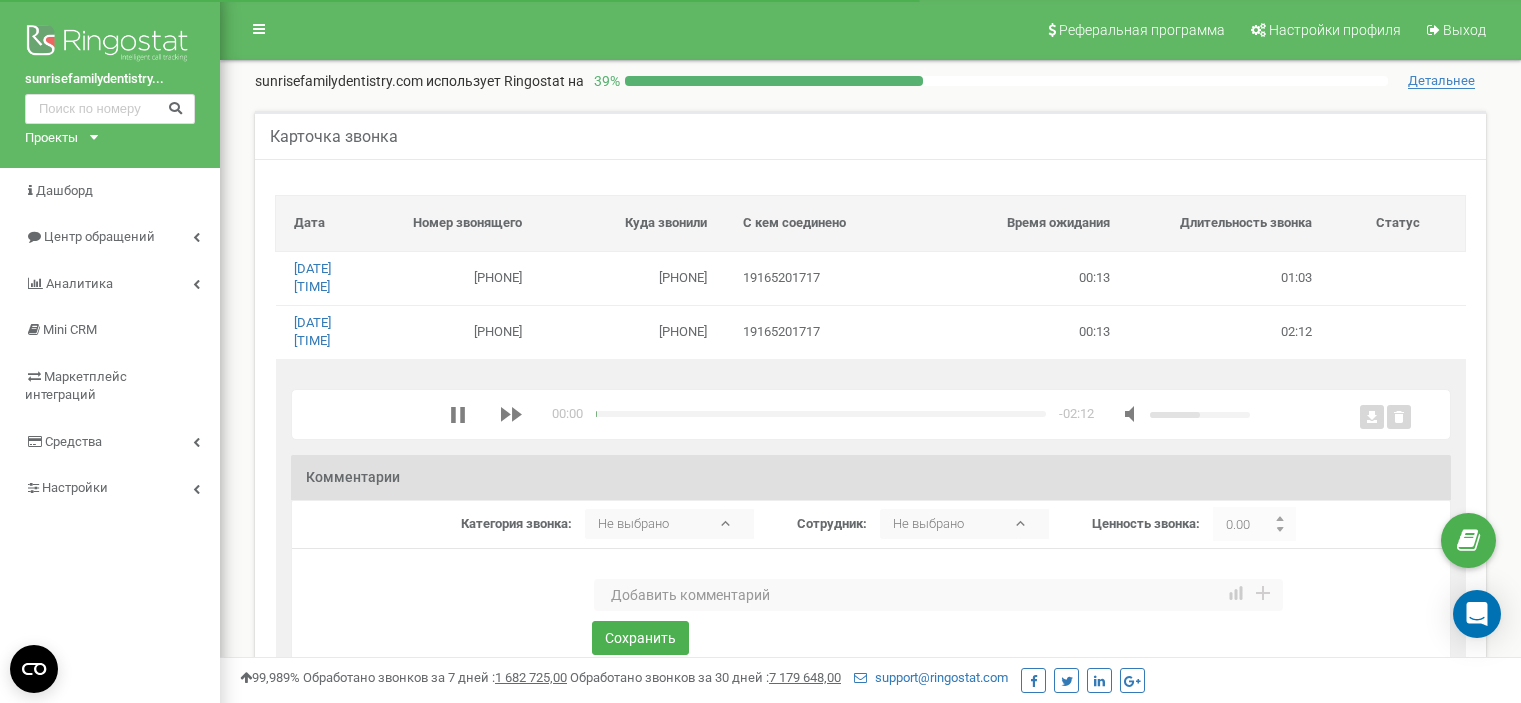 scroll, scrollTop: 0, scrollLeft: 0, axis: both 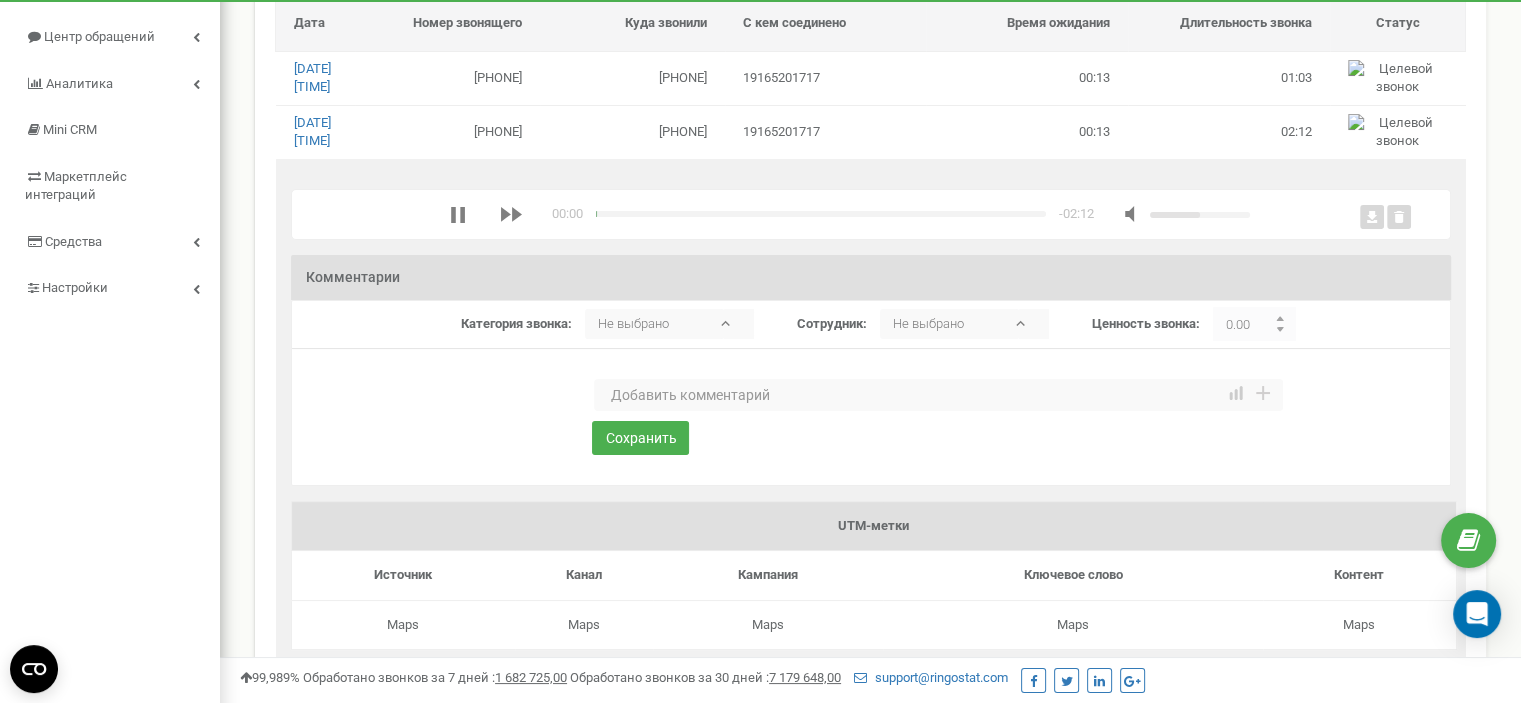 click at bounding box center [938, 395] 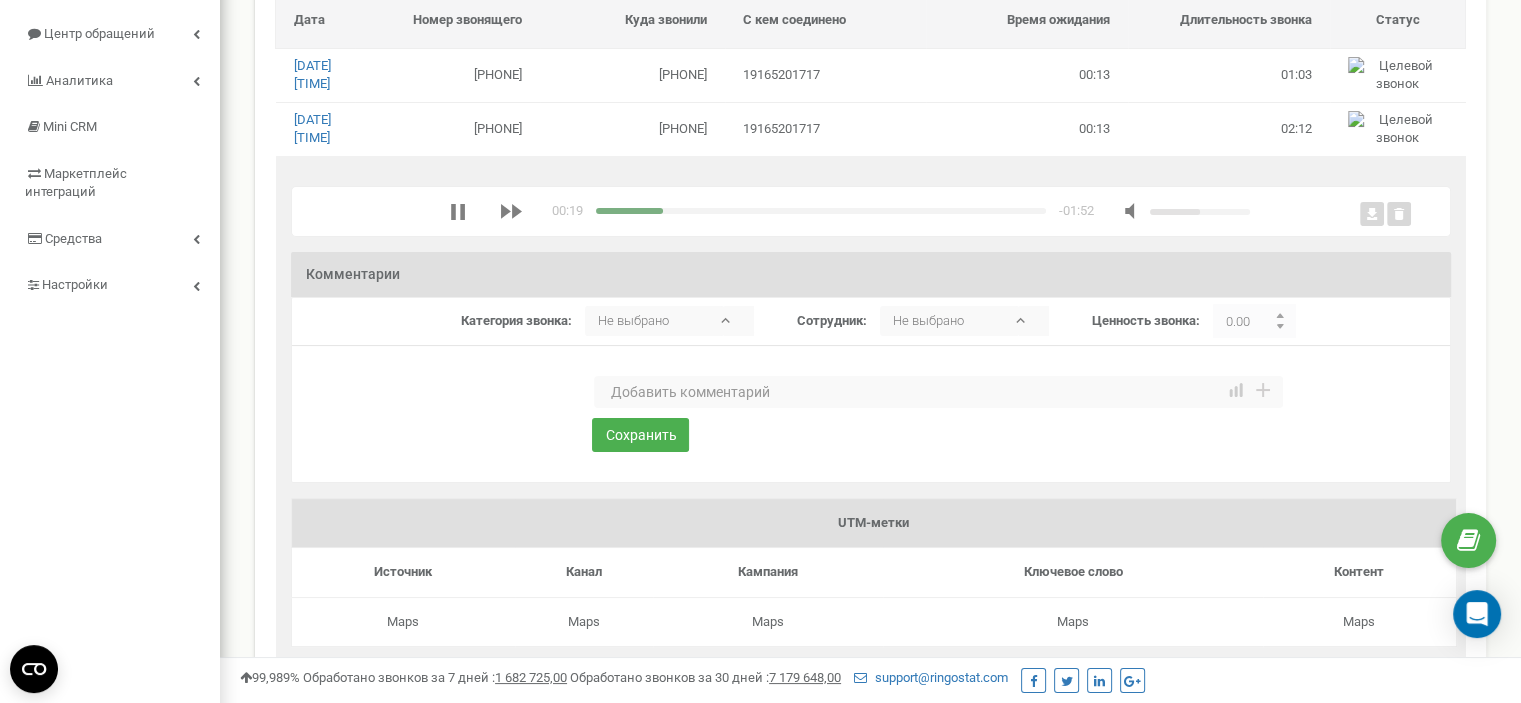 scroll, scrollTop: 200, scrollLeft: 0, axis: vertical 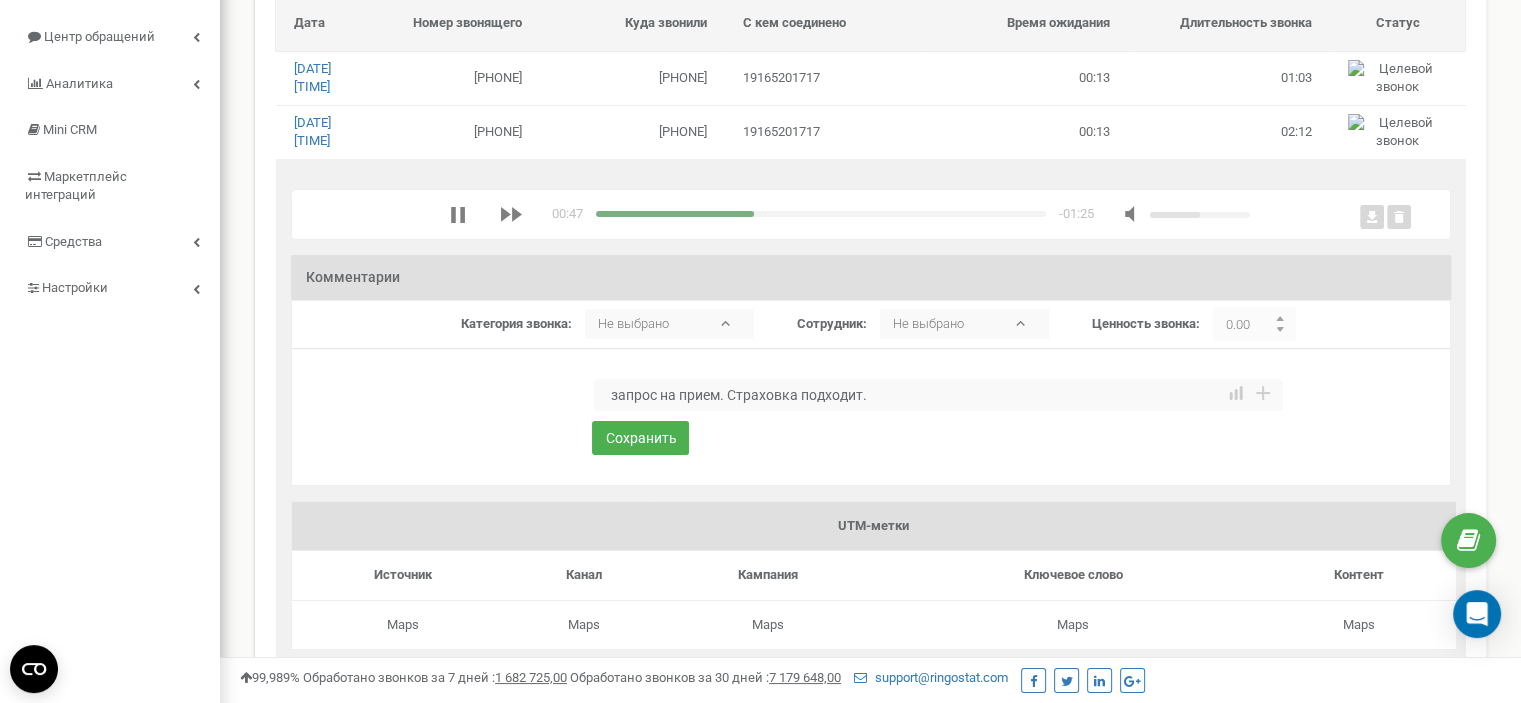 click on "запрос на прием. Страховка подходит." at bounding box center [938, 395] 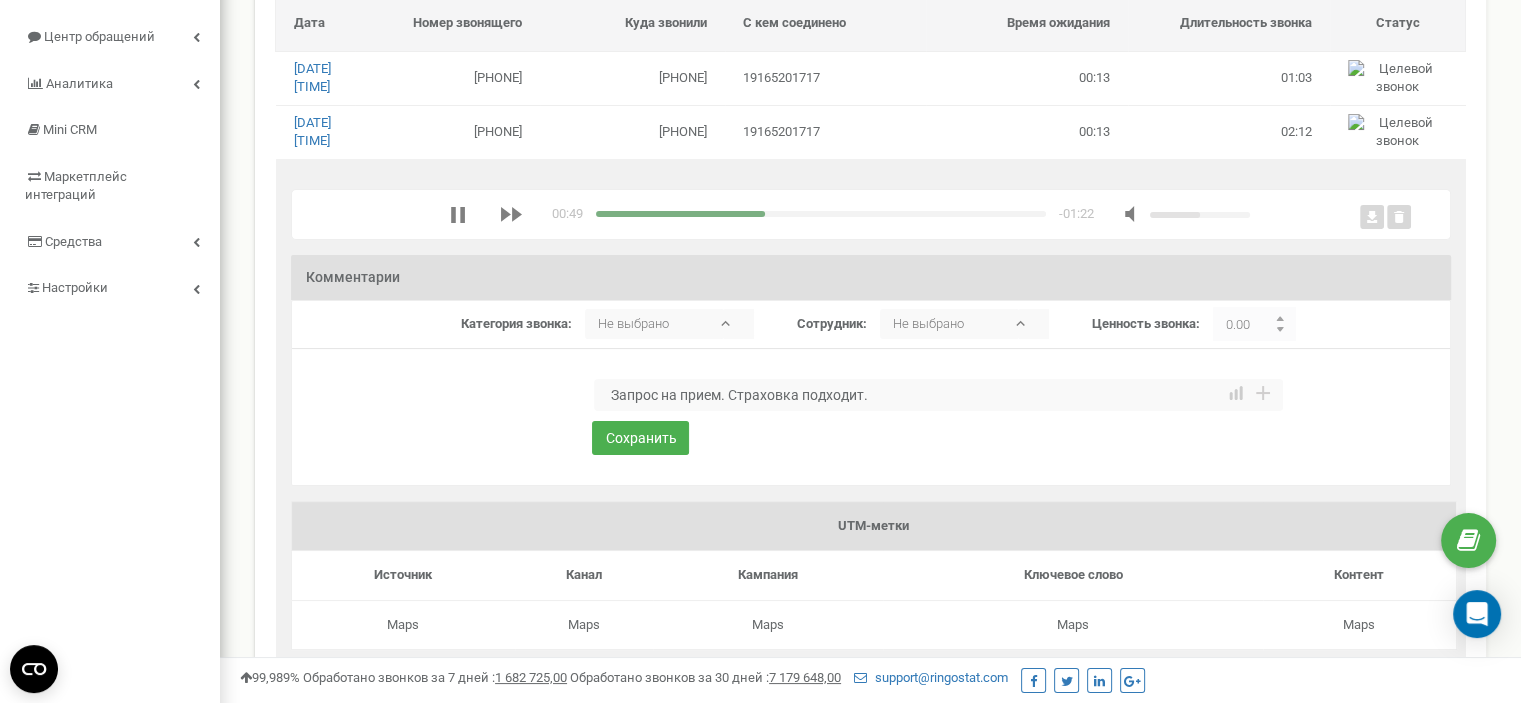 click on "Запрос на прием. Страховка подходит." at bounding box center [938, 395] 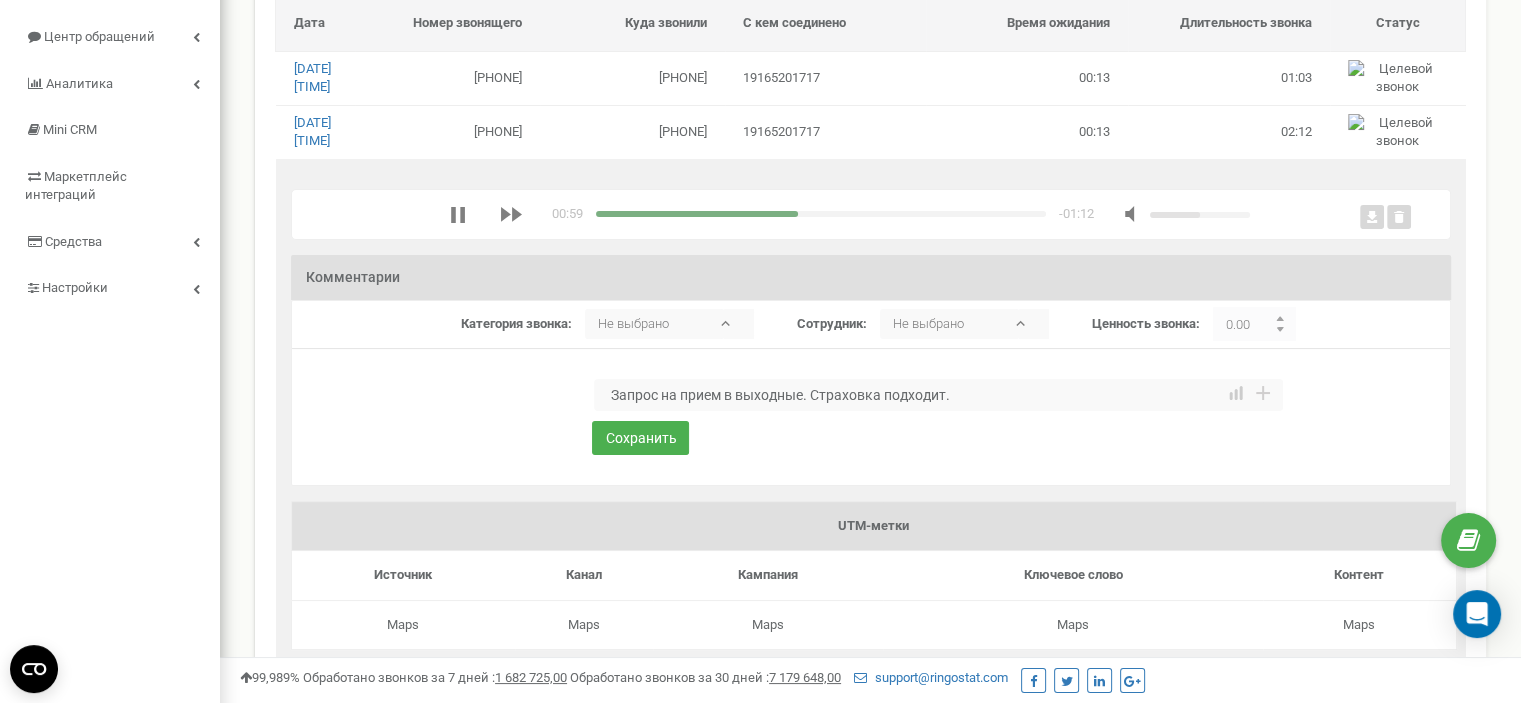 click on "Запрос на прием в выходные. Страховка подходит." at bounding box center [938, 395] 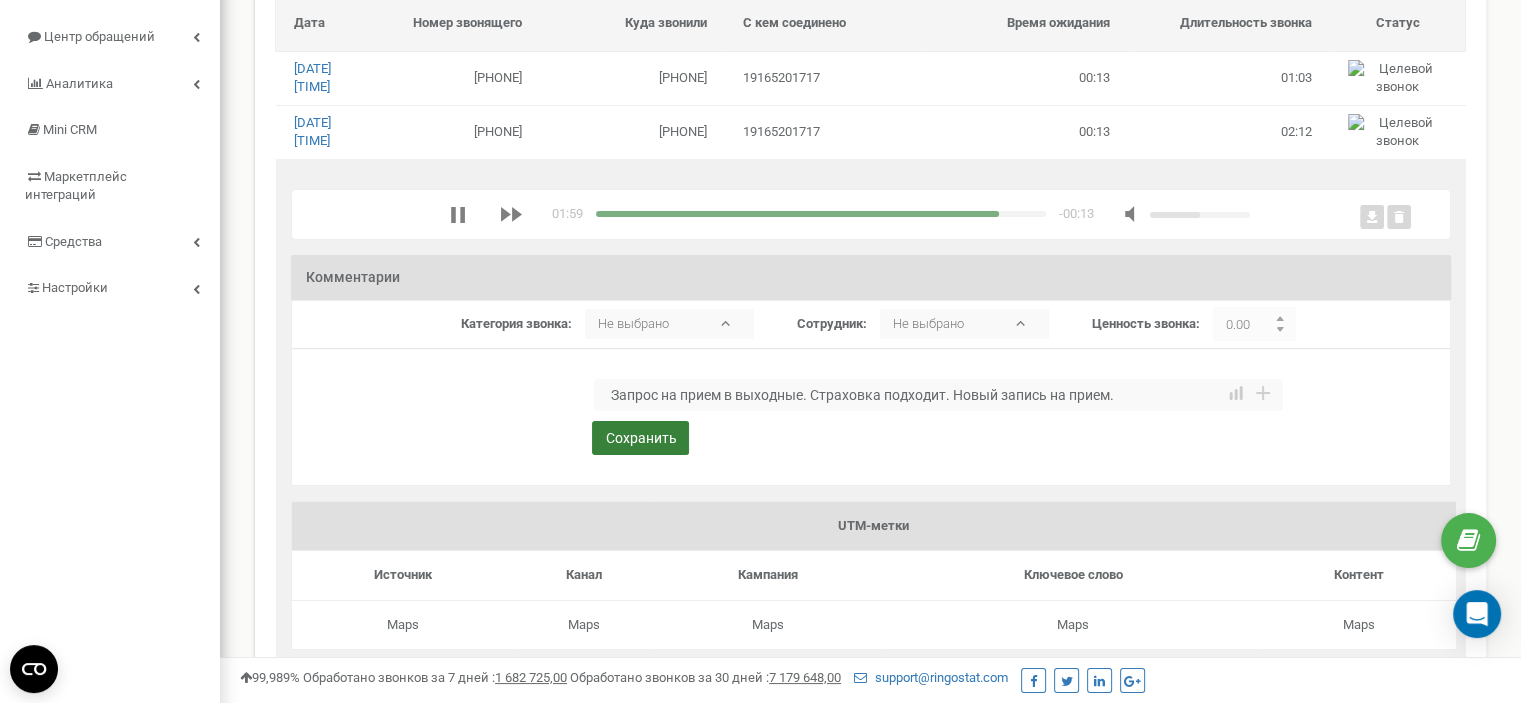 type on "Запрос на прием в выходные. Страховка подходит. Новый запись на прием." 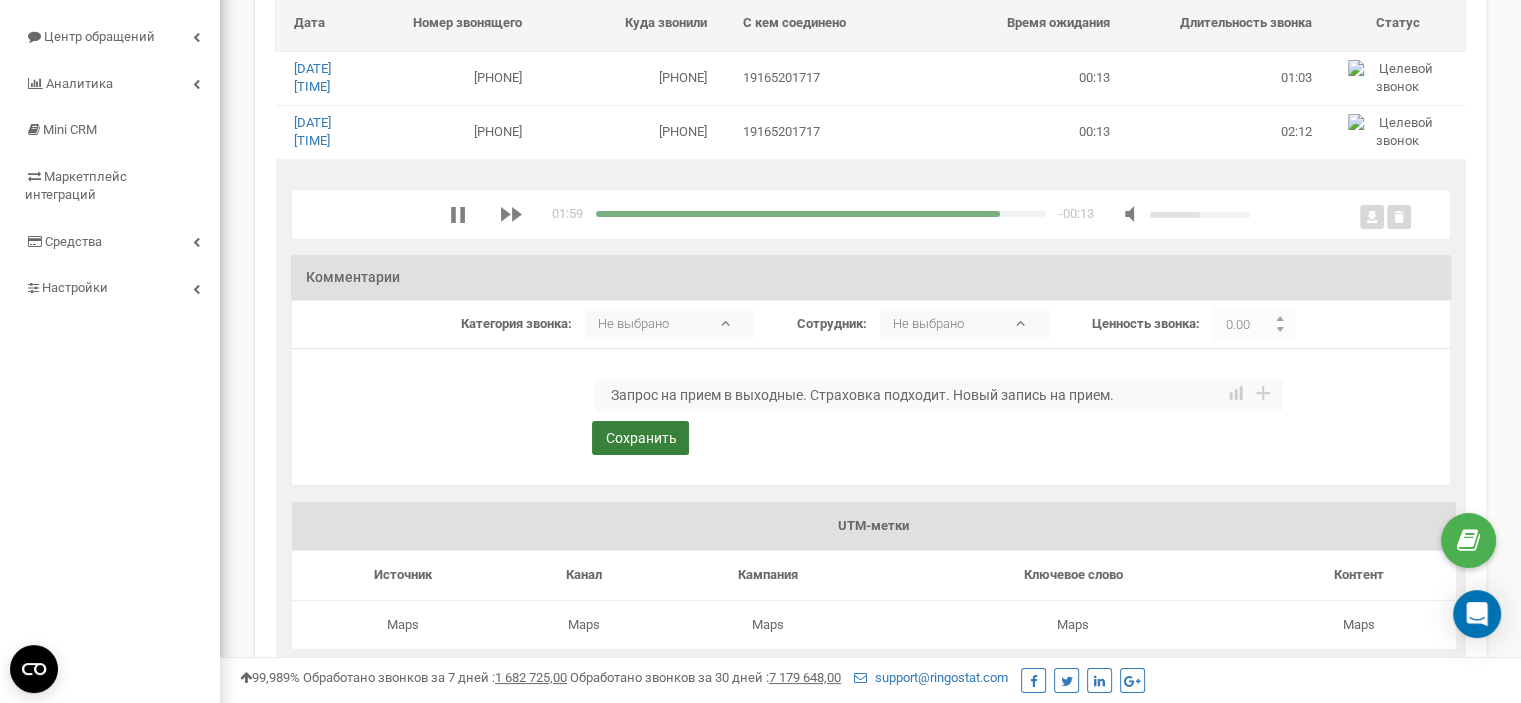 click on "Сохранить" at bounding box center [640, 438] 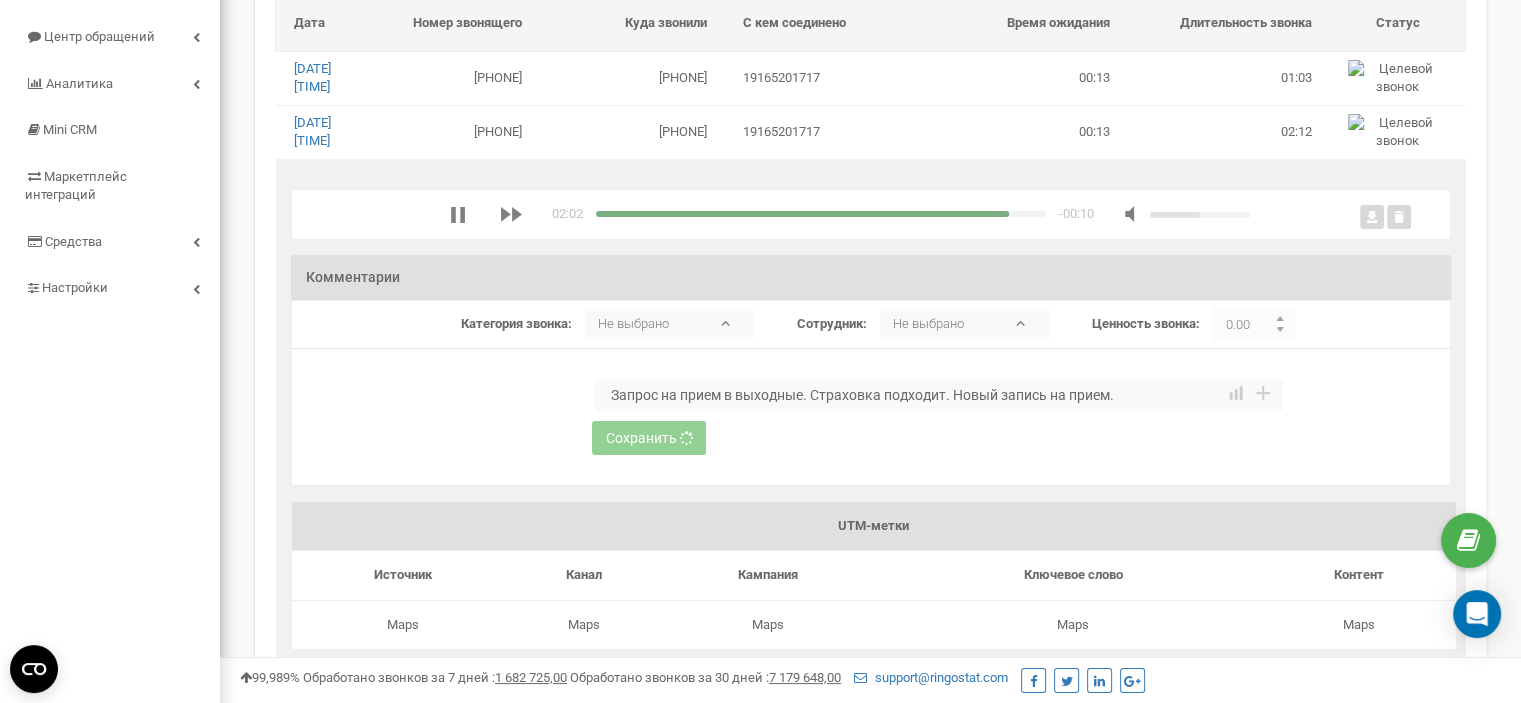 type 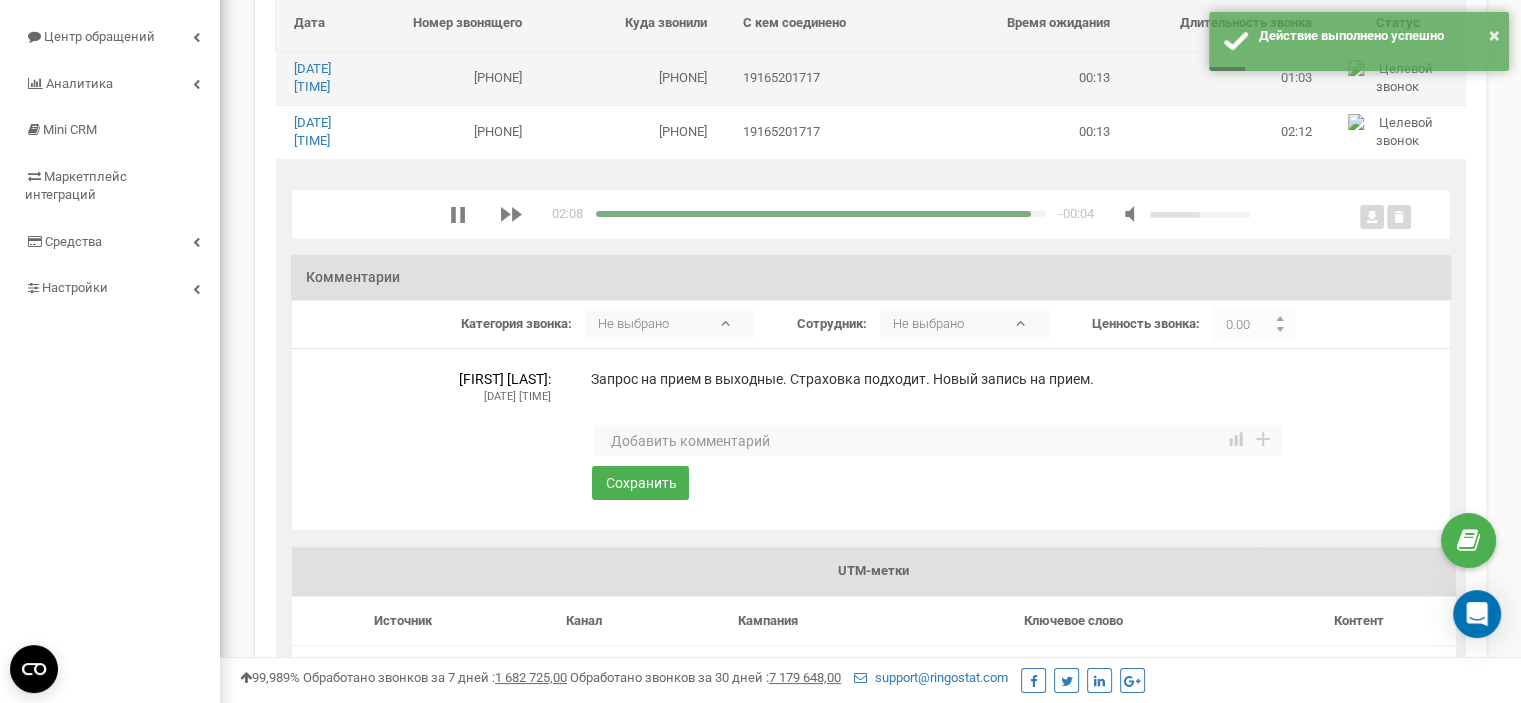 click on "[PHONE]" at bounding box center (632, 78) 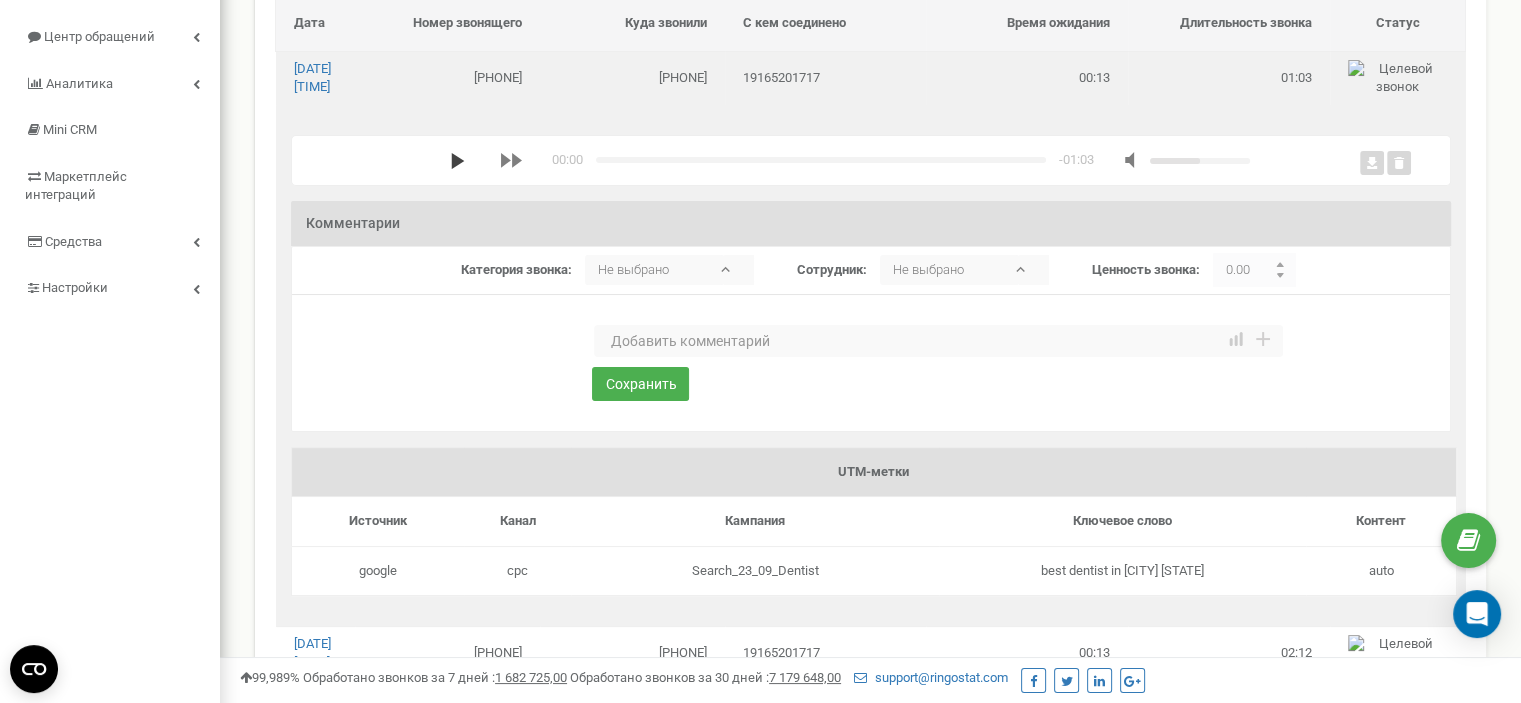 click 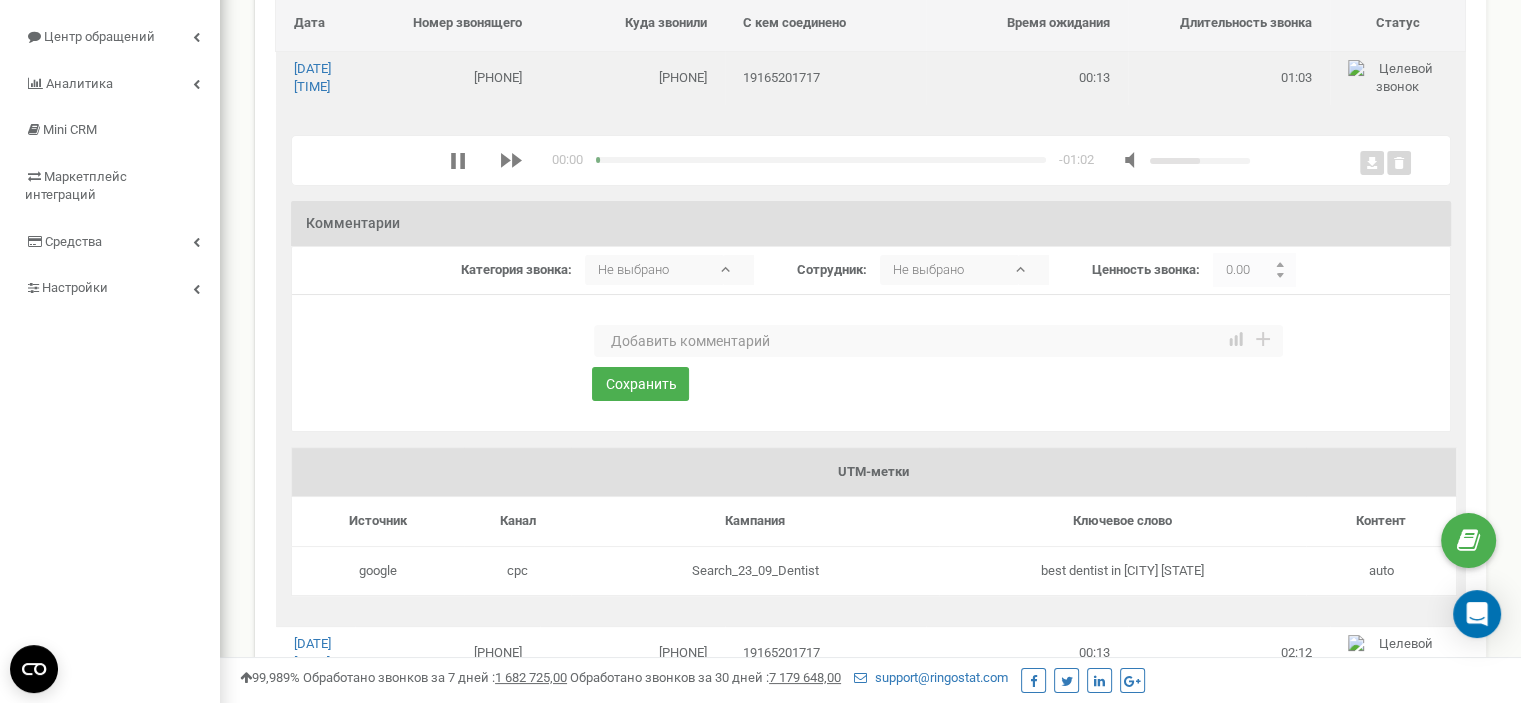 click at bounding box center [938, 341] 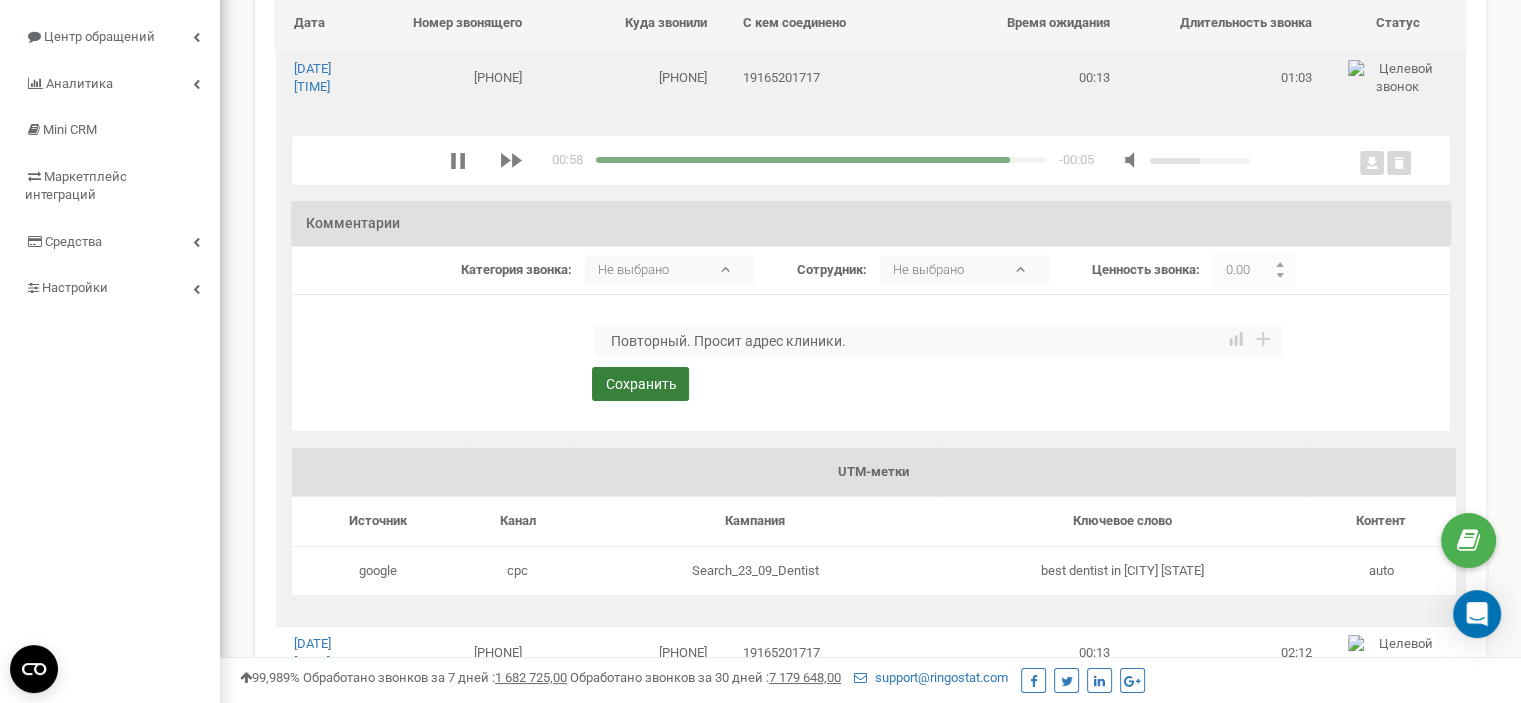type on "Повторный. Просит адрес клиники." 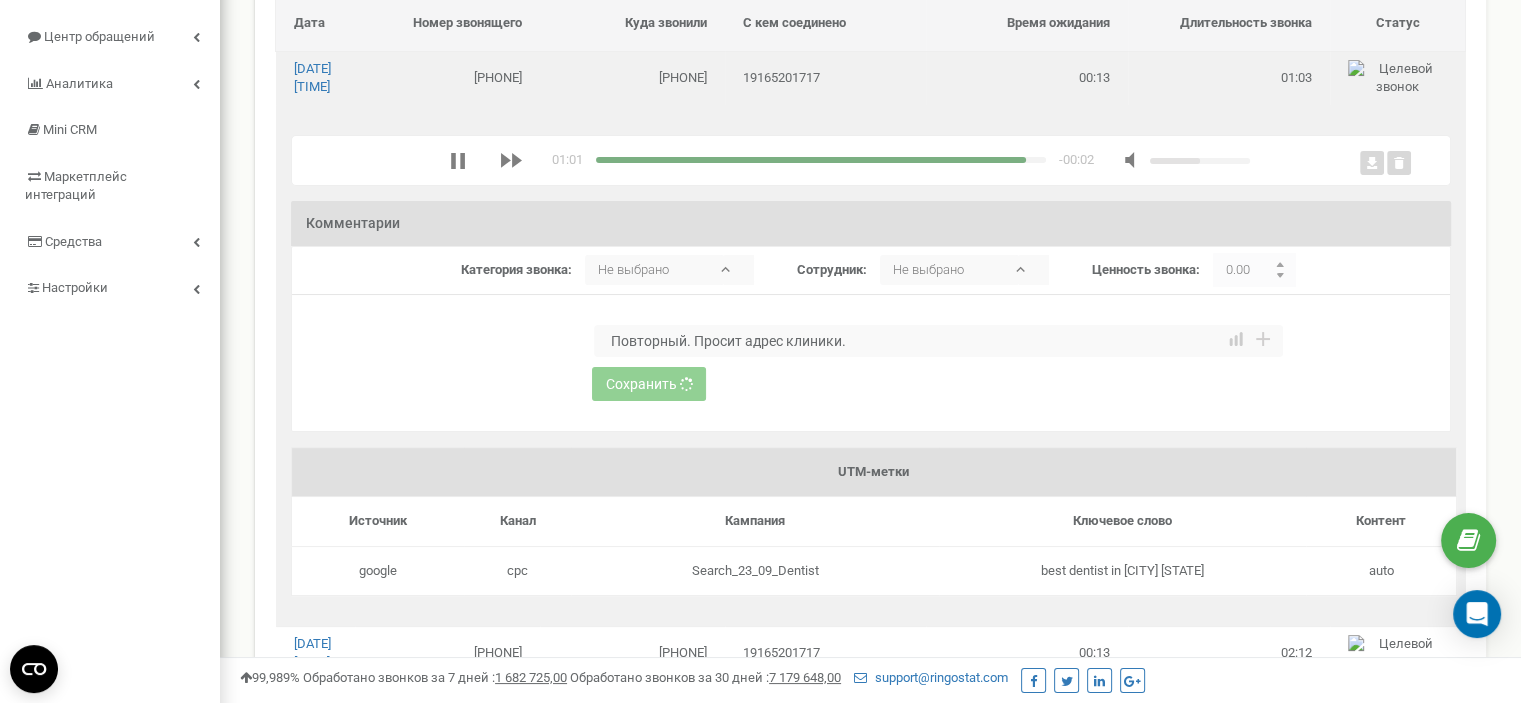 type 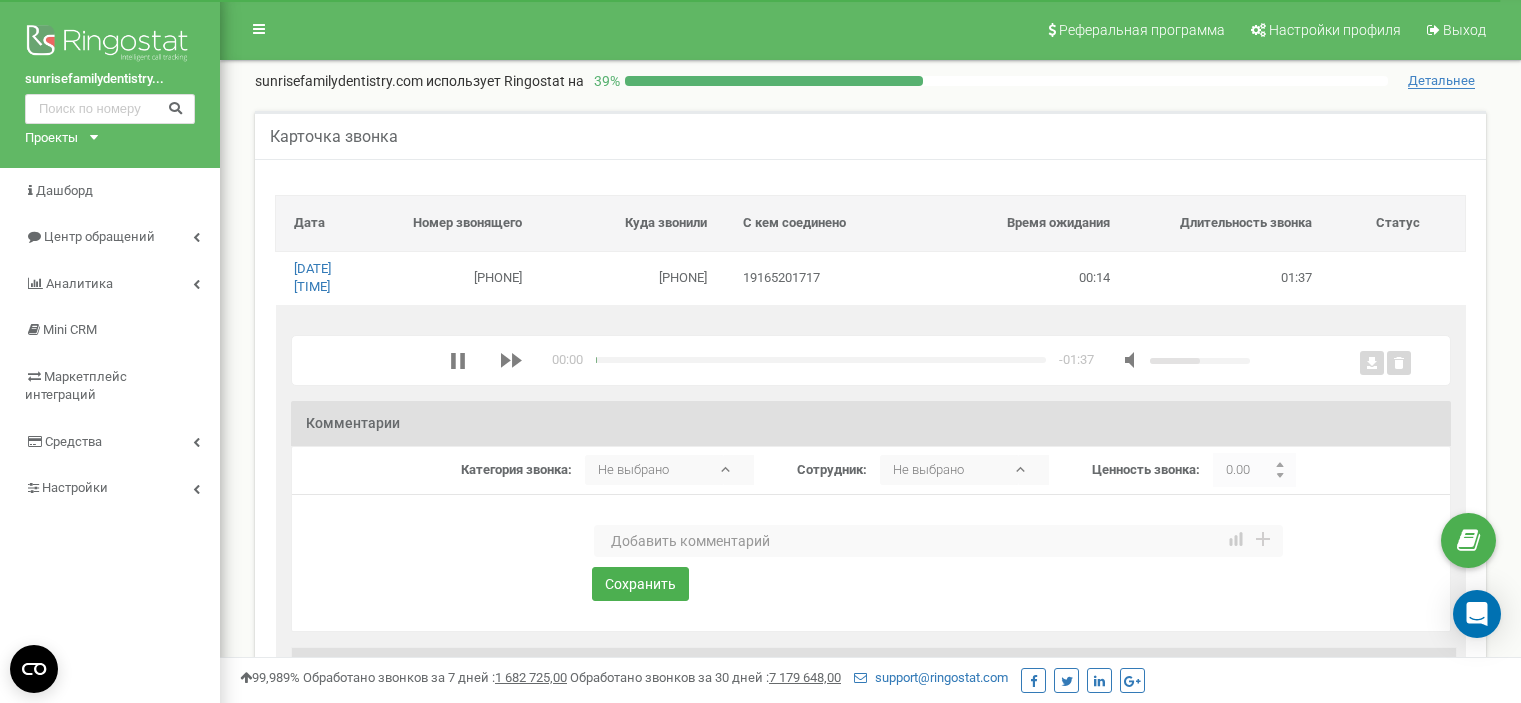 scroll, scrollTop: 0, scrollLeft: 0, axis: both 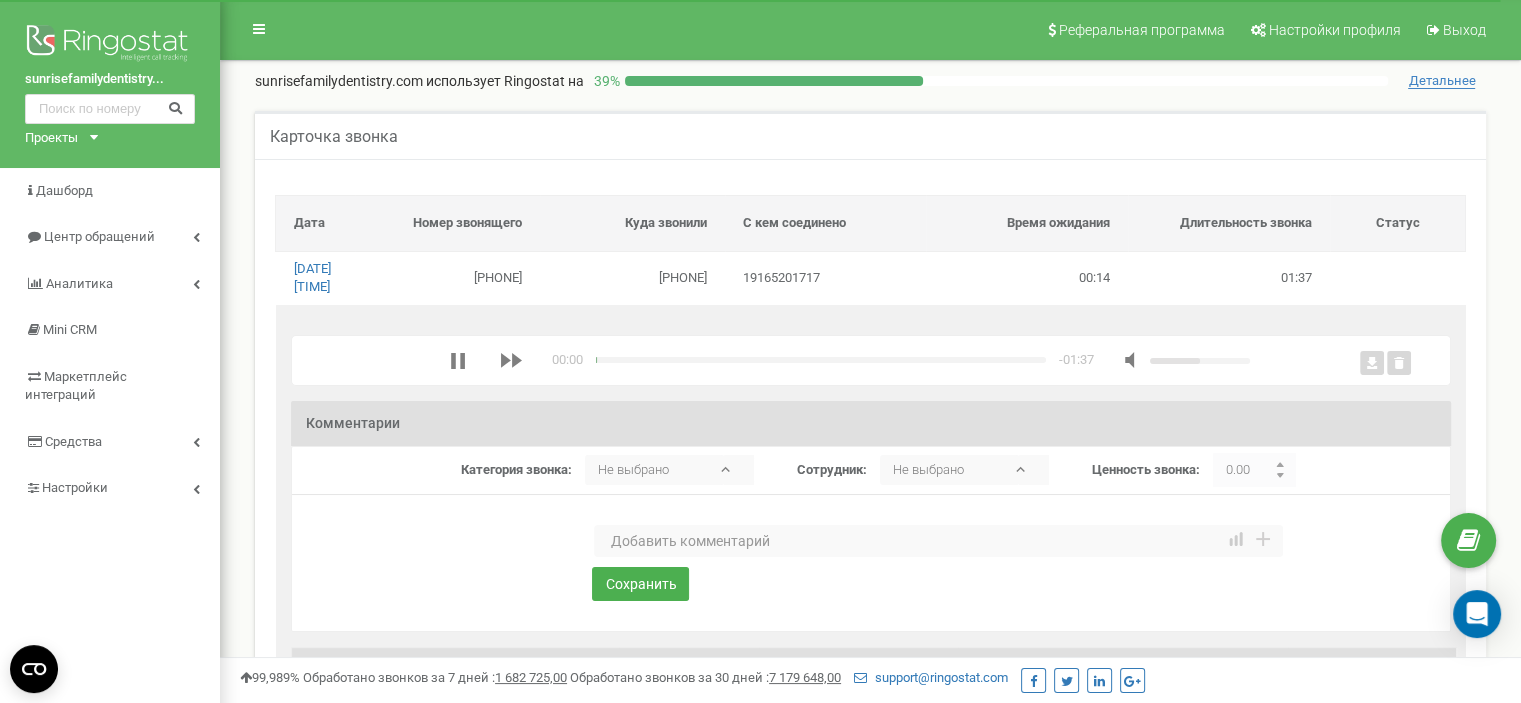 click at bounding box center (938, 541) 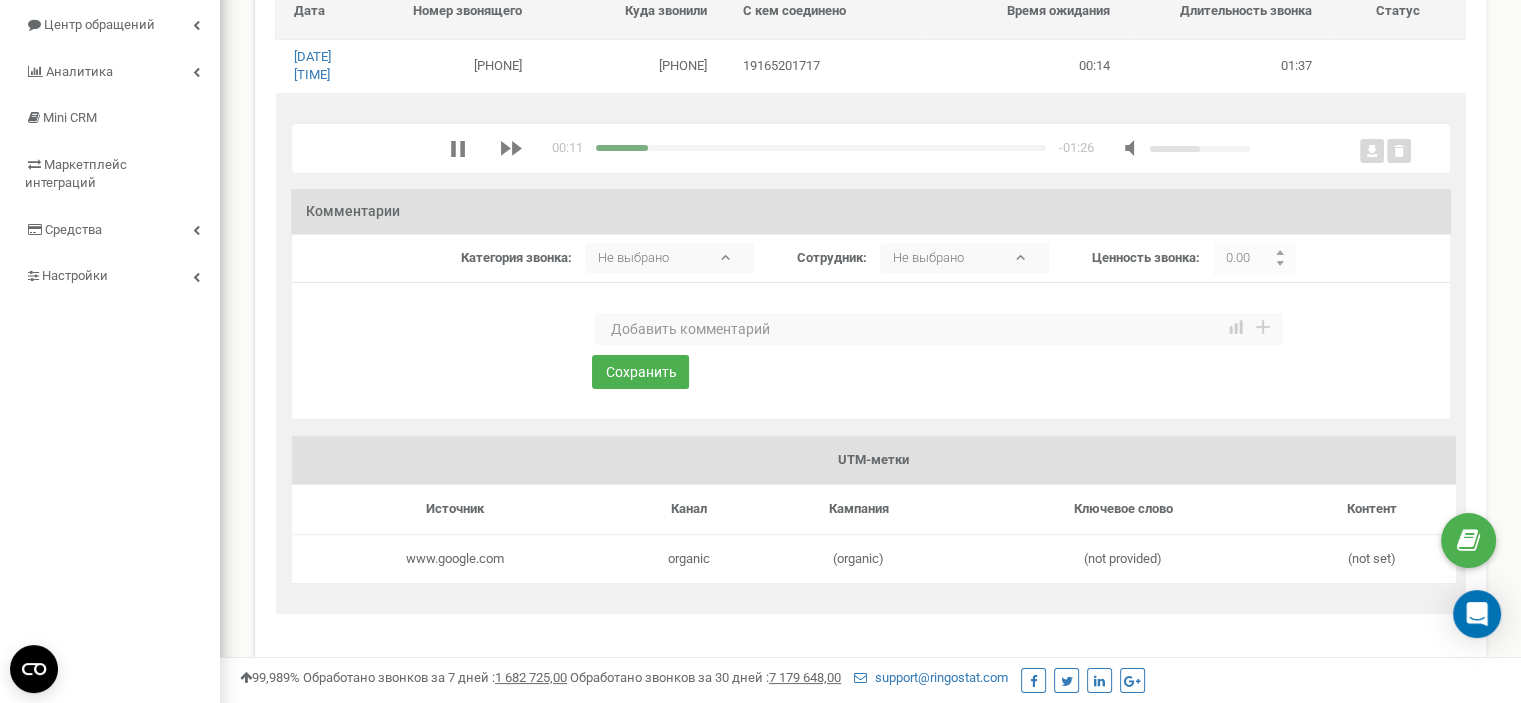 scroll, scrollTop: 200, scrollLeft: 0, axis: vertical 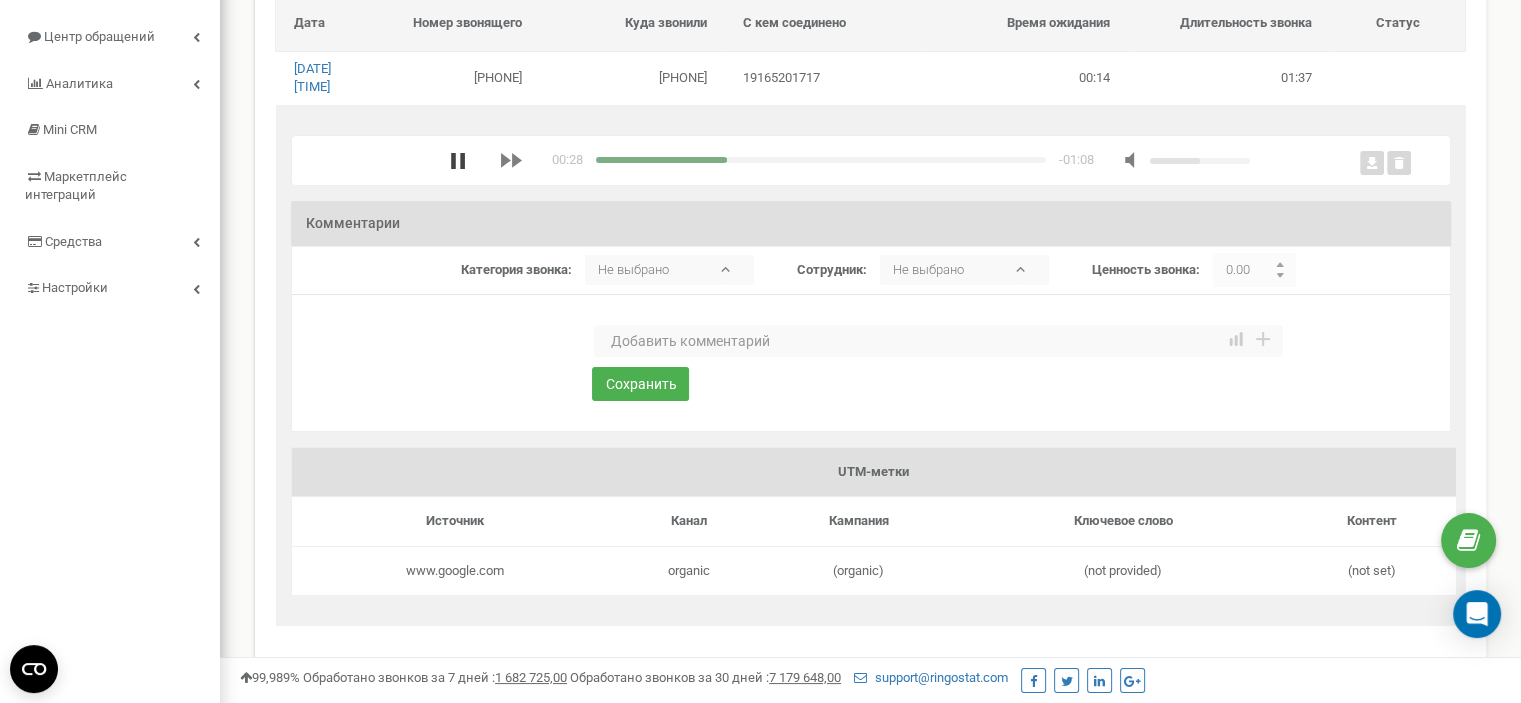 click 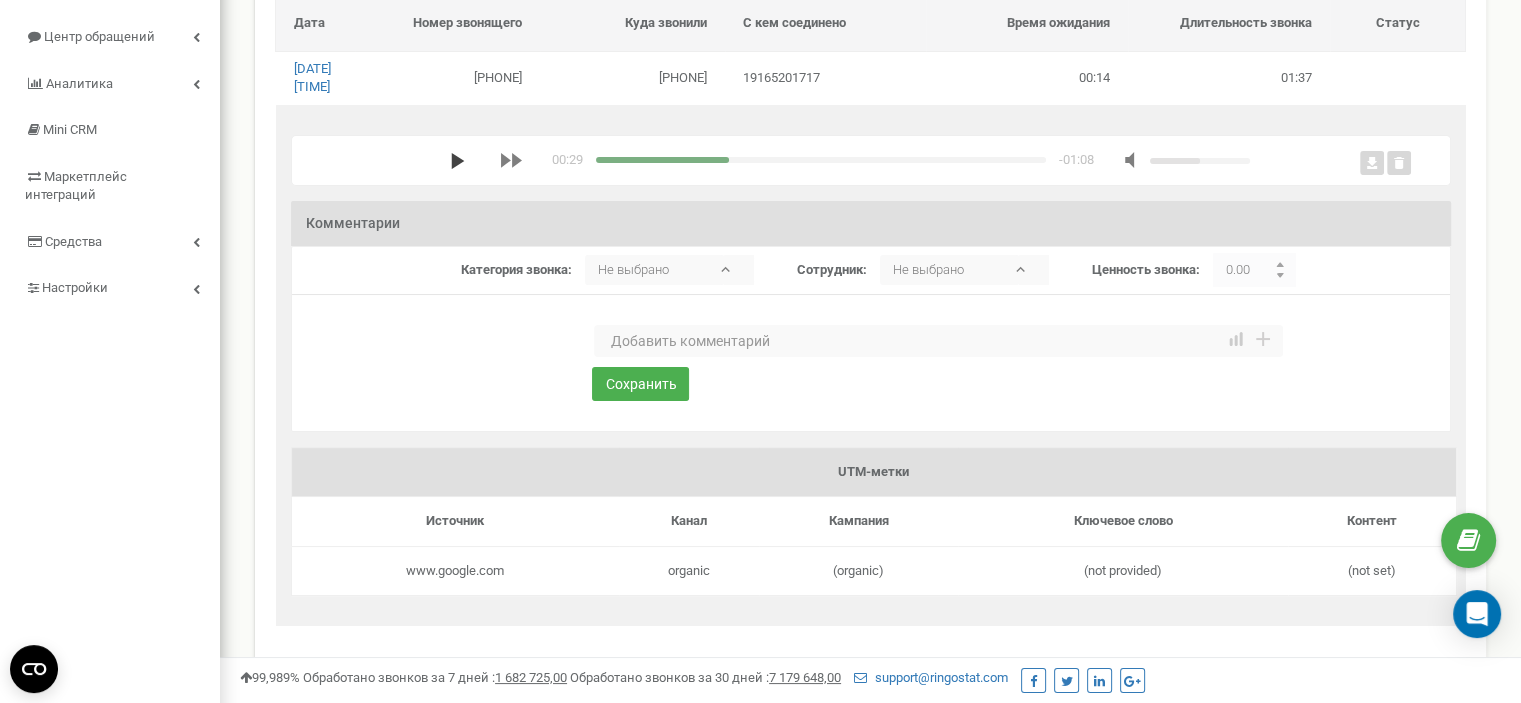 click 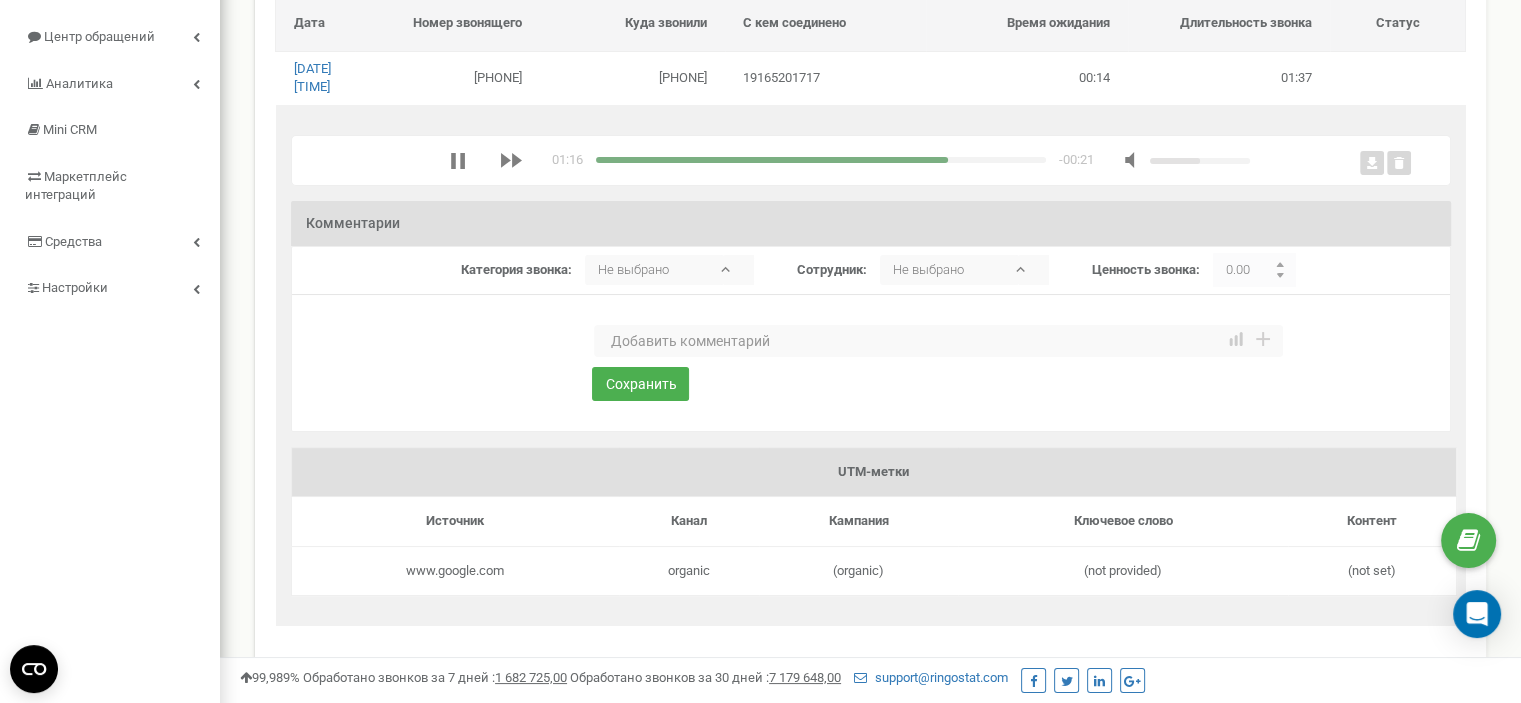 click at bounding box center (938, 341) 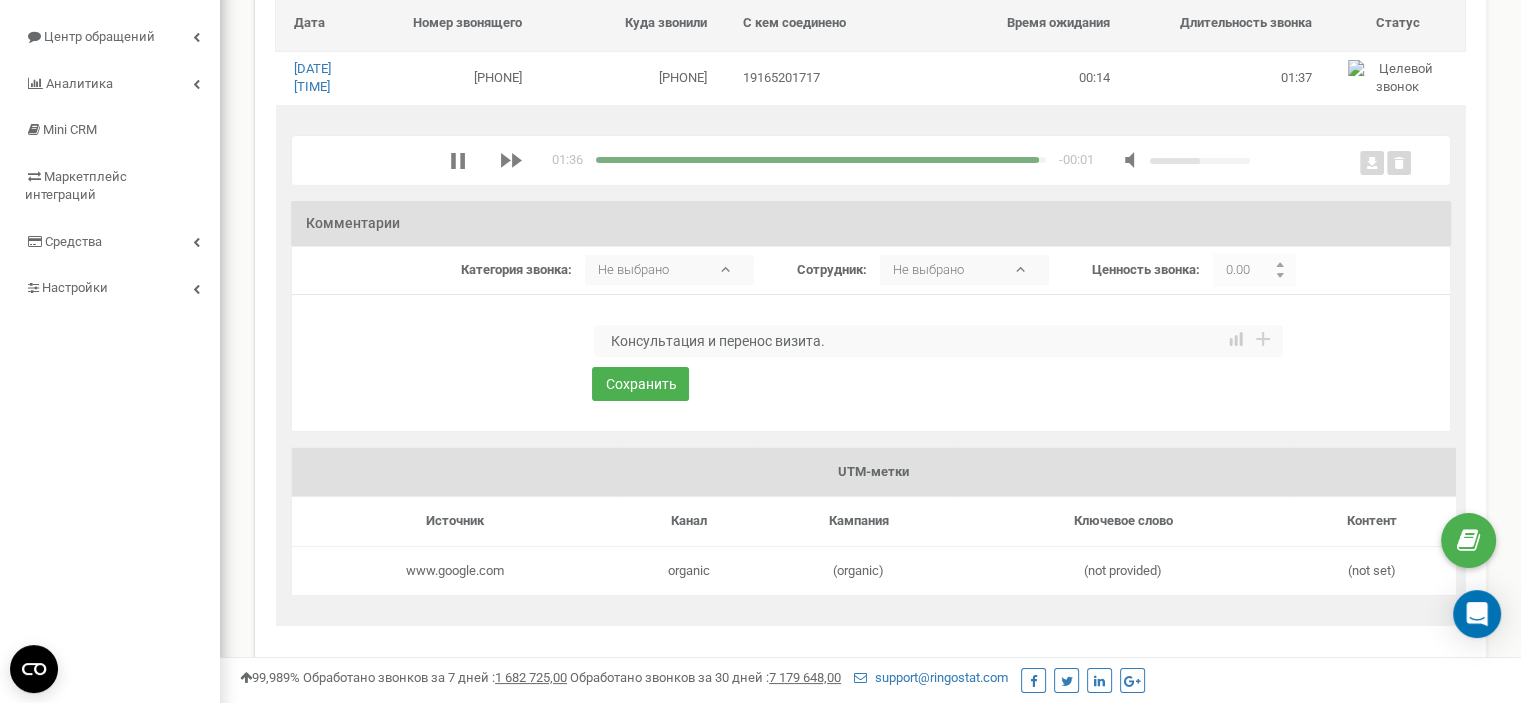 type on "Консультация и перенос визита." 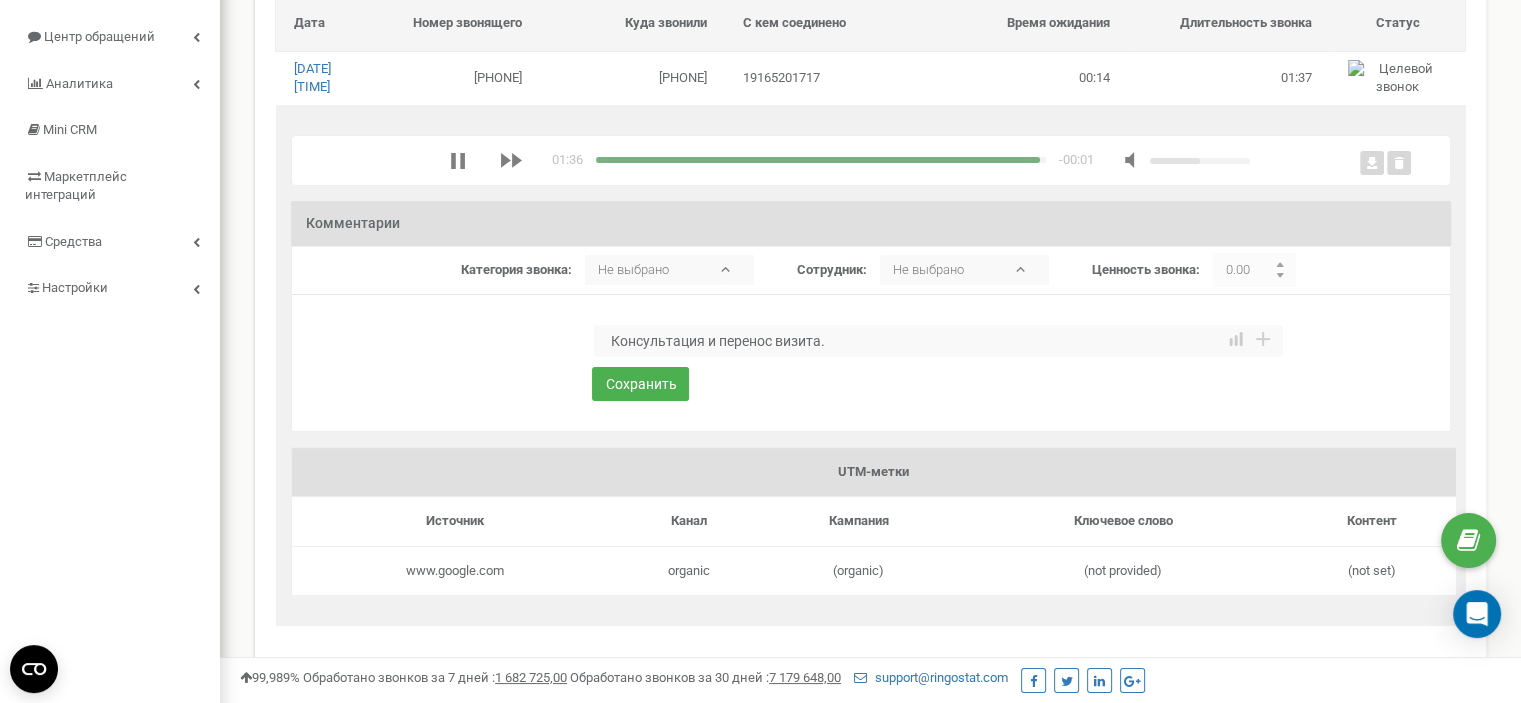 click on "* Необходимо заполнить Консультация и перенос визита.
1
2
3
4
5
6
7
8
9
10                   1 2 3 4 5 6 7 8 9 10 bad" at bounding box center (871, 378) 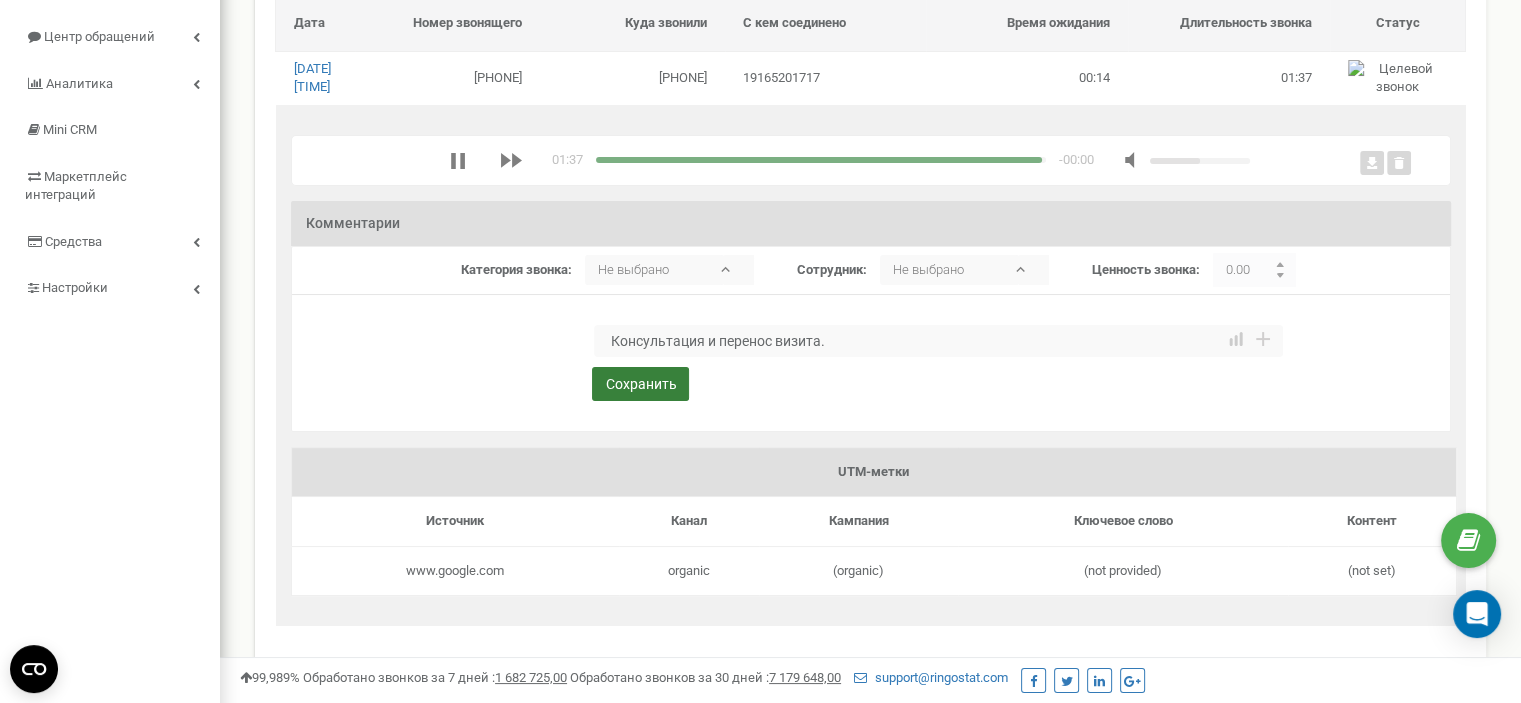 click on "Сохранить" at bounding box center [640, 384] 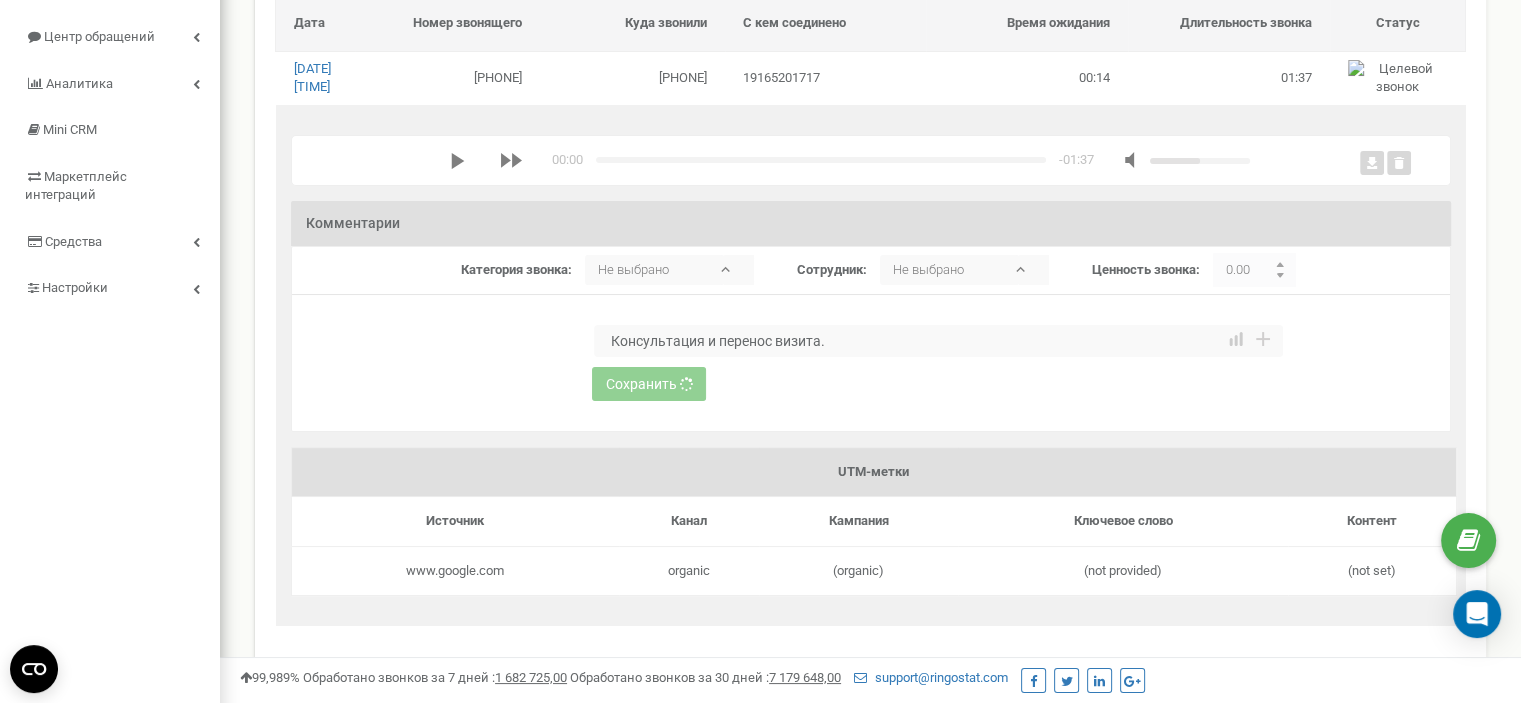 type 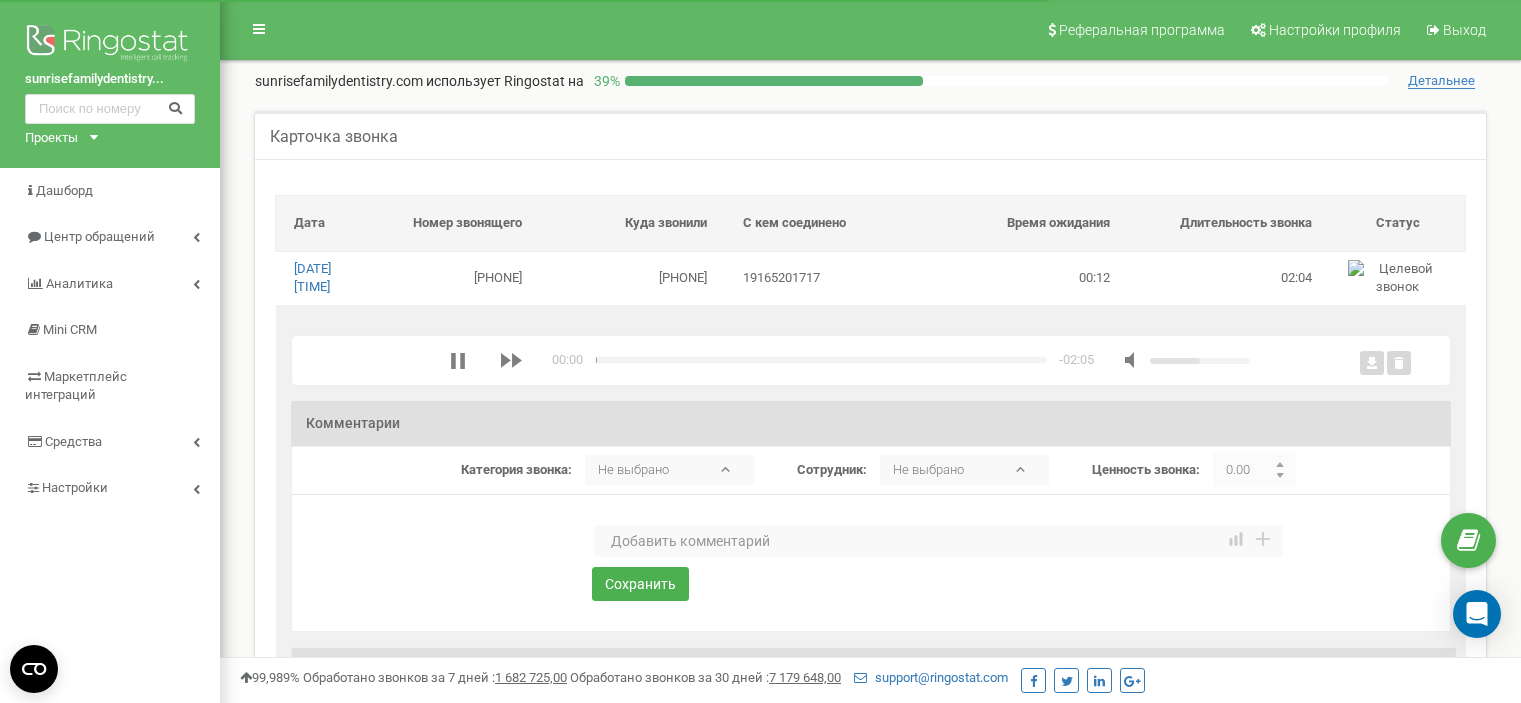 scroll, scrollTop: 0, scrollLeft: 0, axis: both 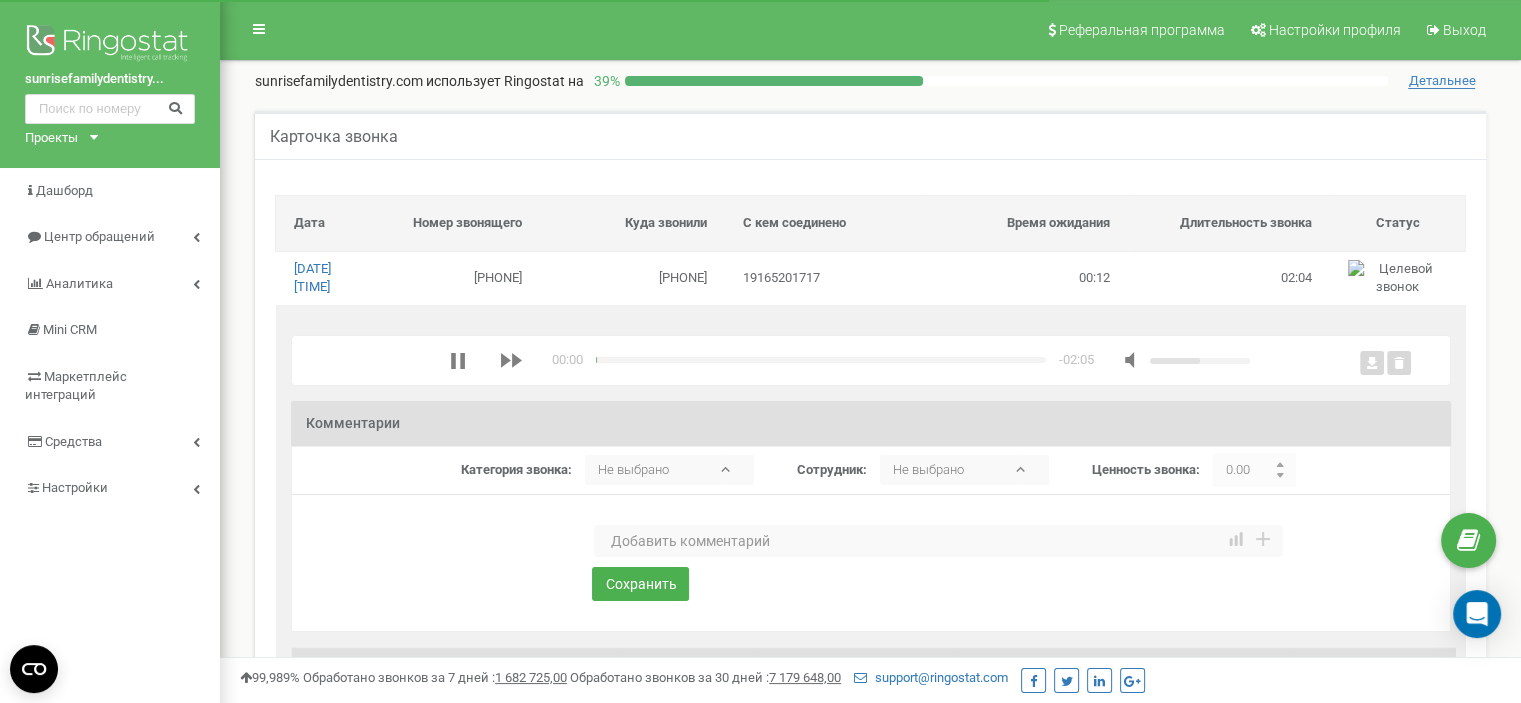 click at bounding box center (938, 541) 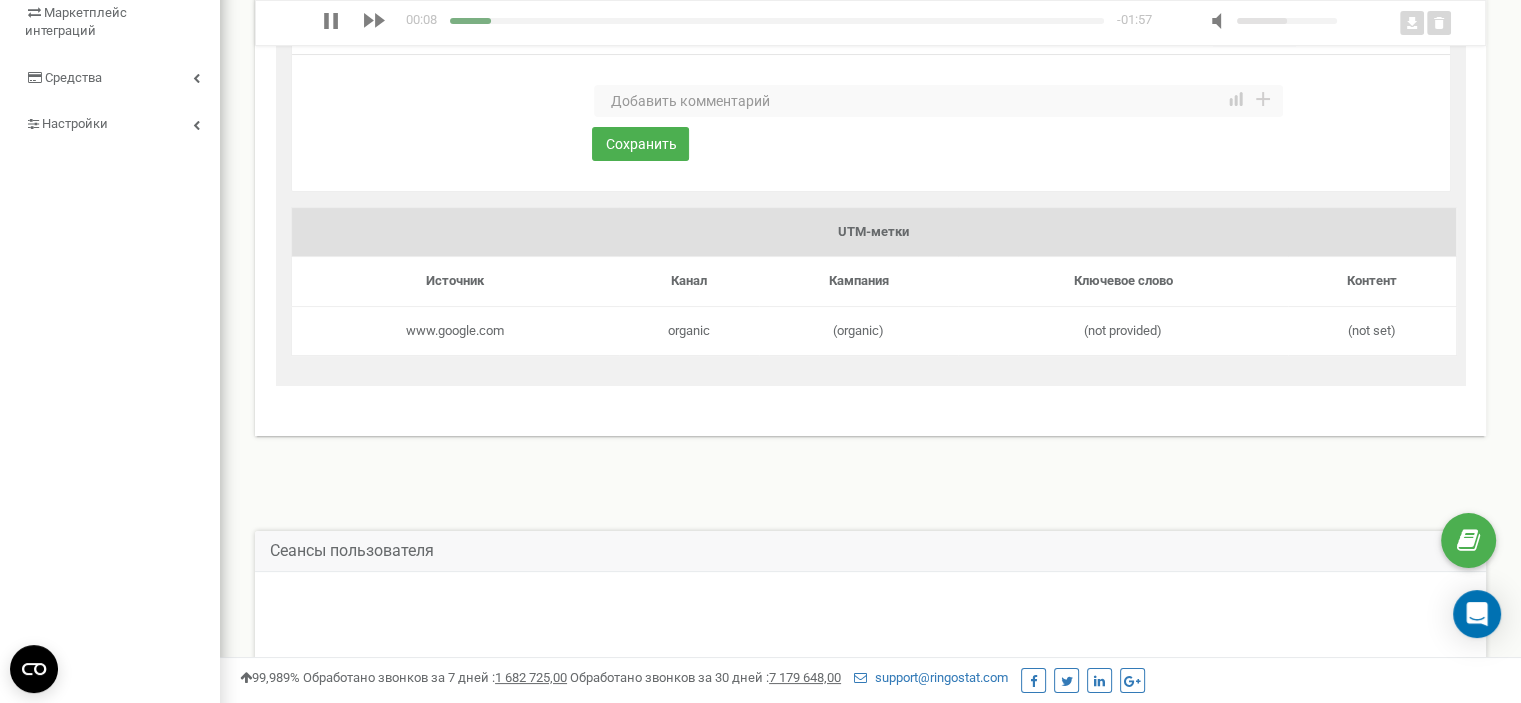 scroll, scrollTop: 400, scrollLeft: 0, axis: vertical 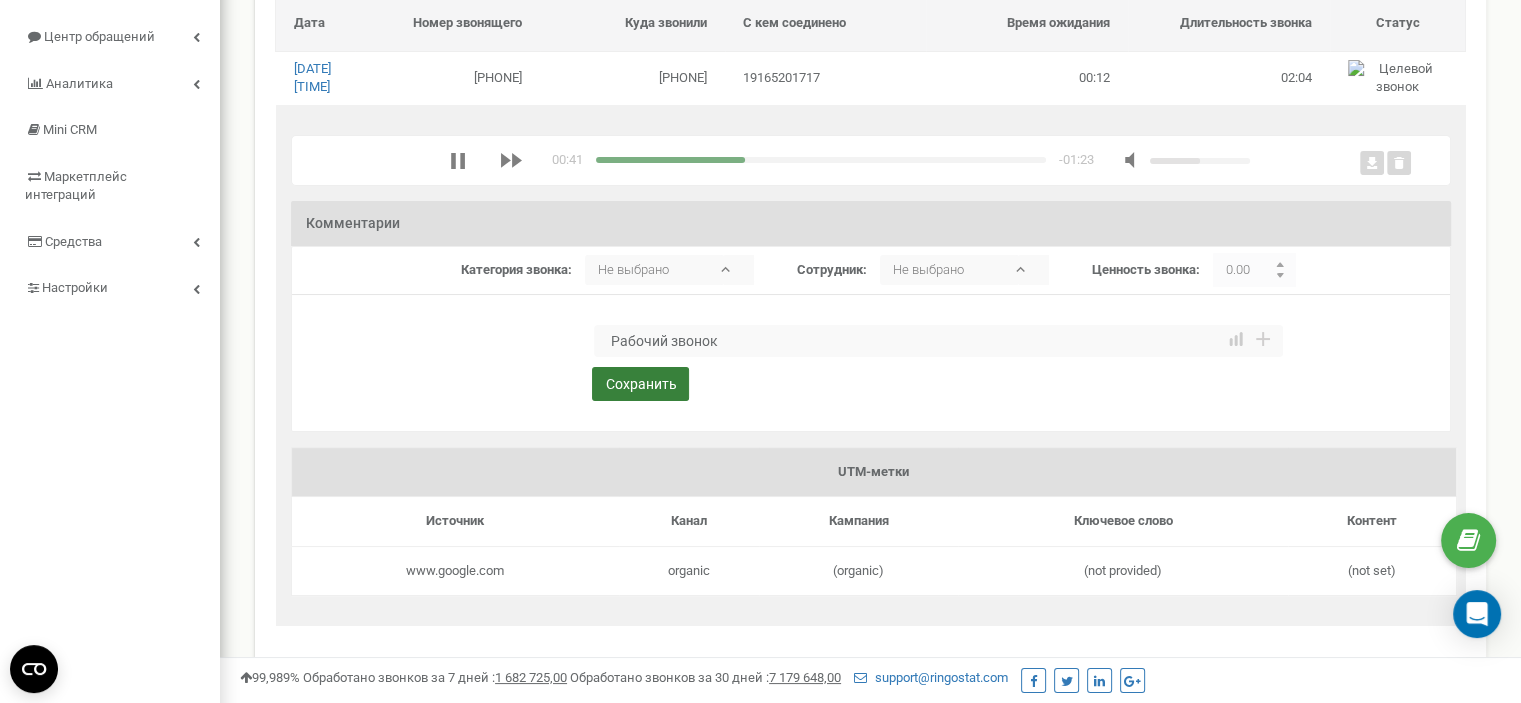 type on "Рабочий звонок" 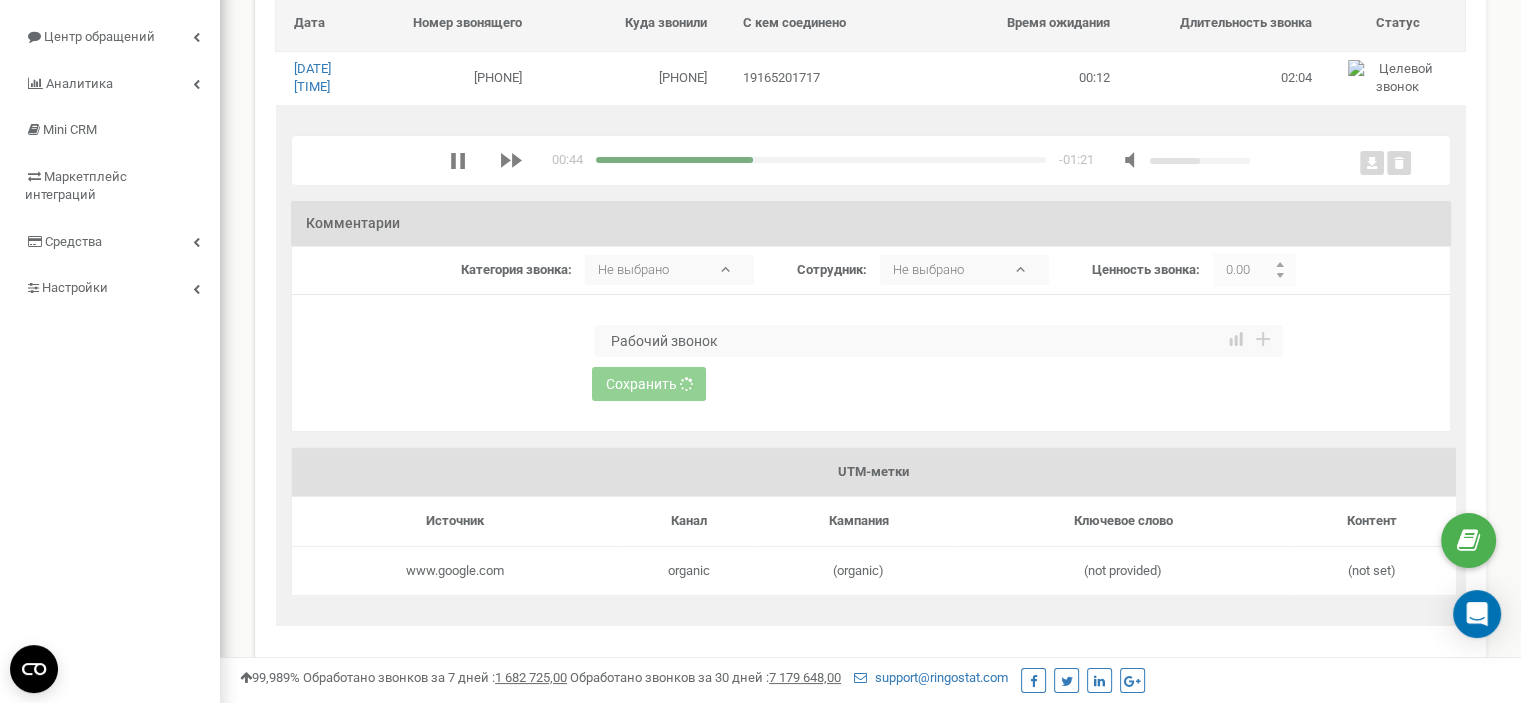 type 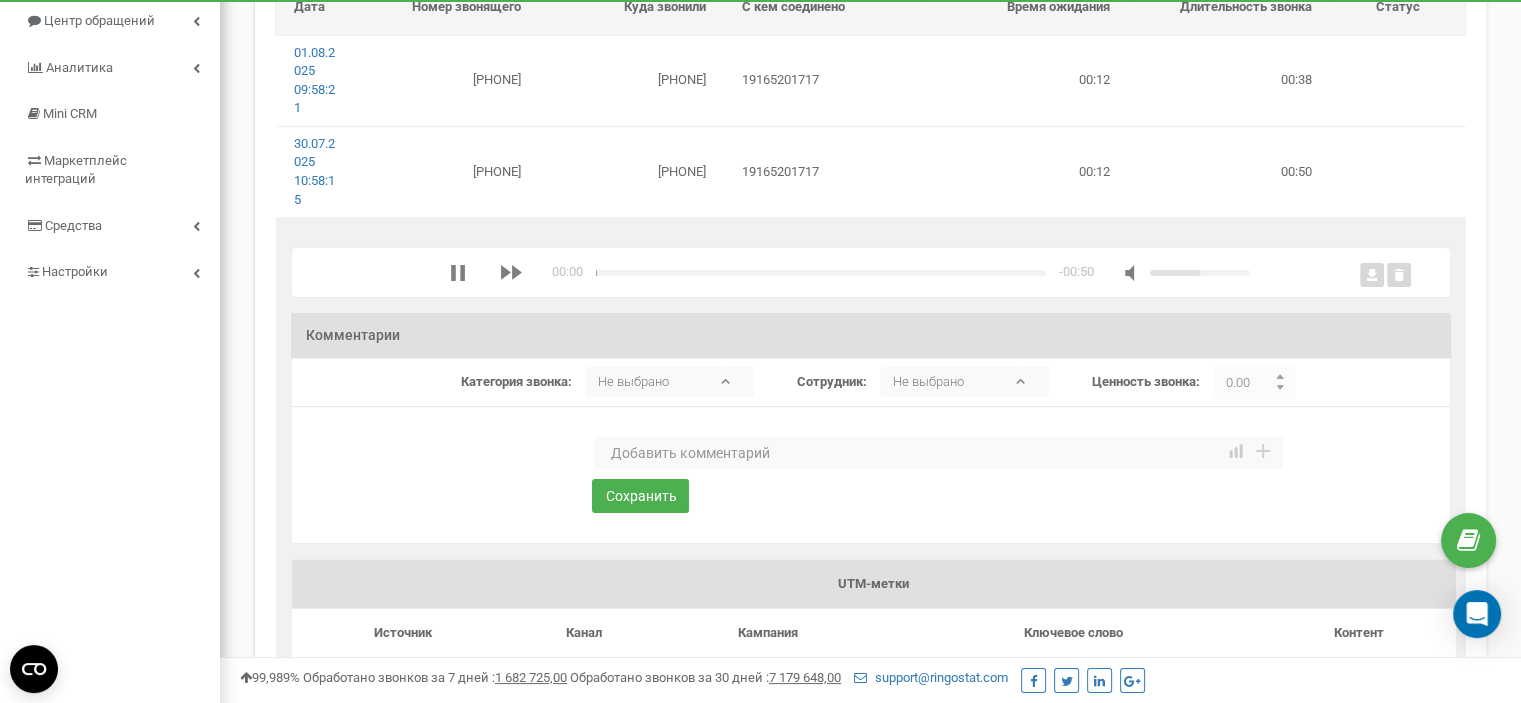 scroll, scrollTop: 0, scrollLeft: 0, axis: both 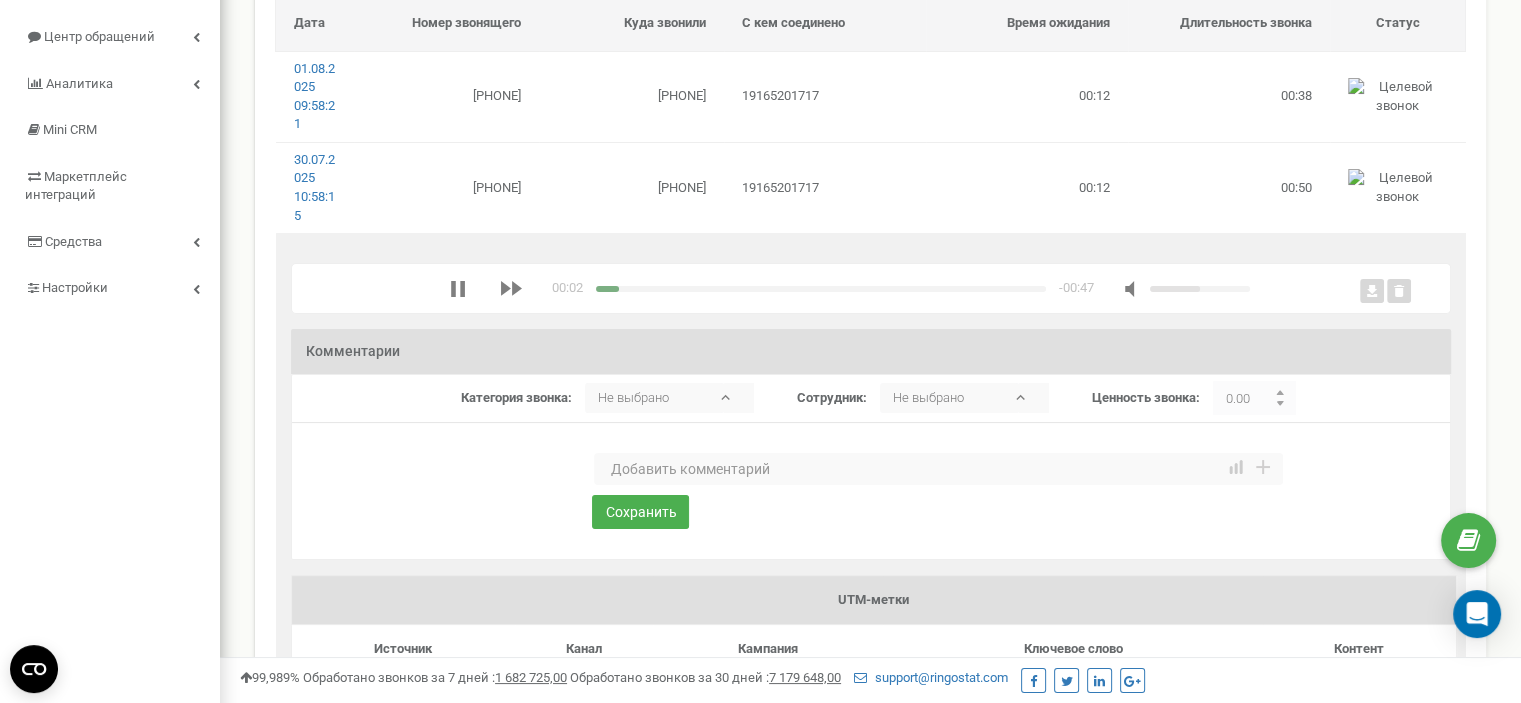 click at bounding box center (938, 469) 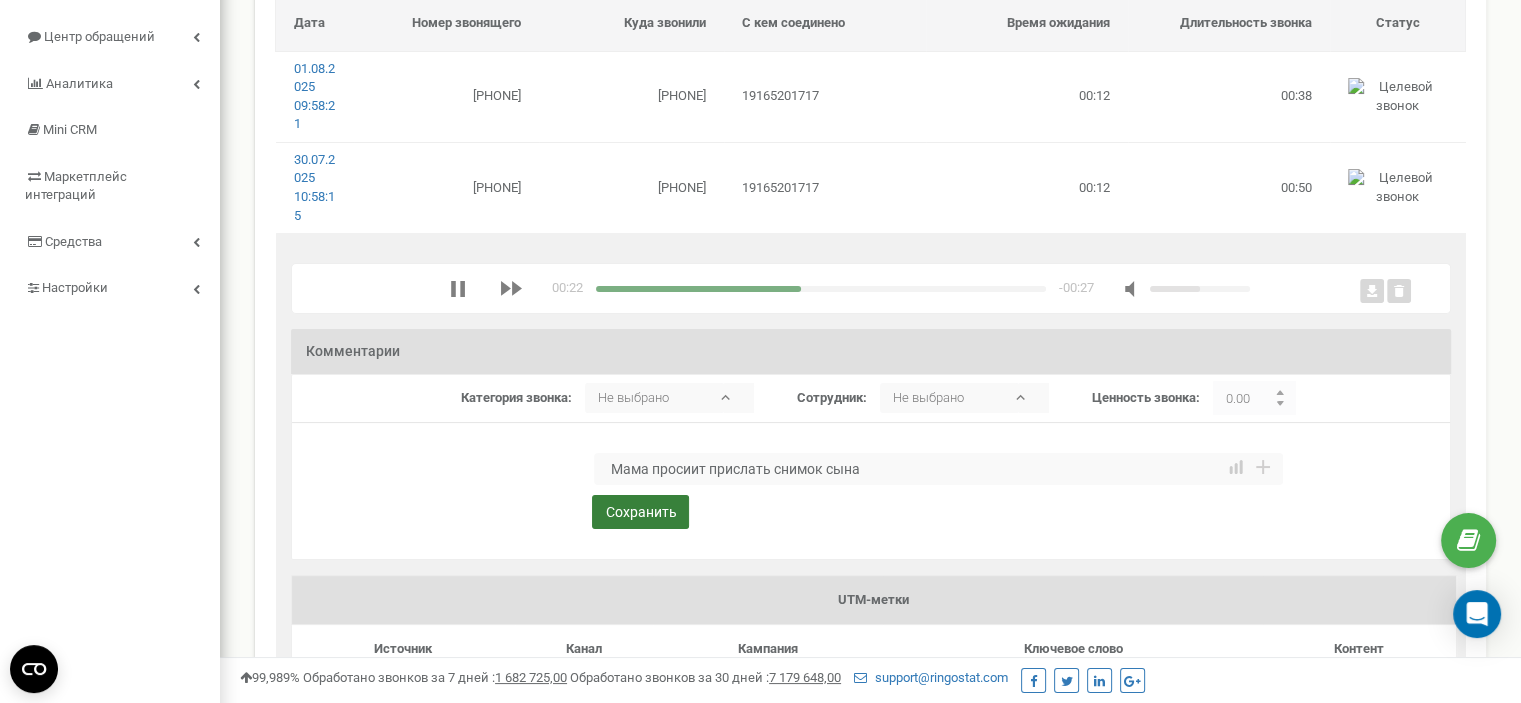 type on "Мама просиит прислать снимок сына" 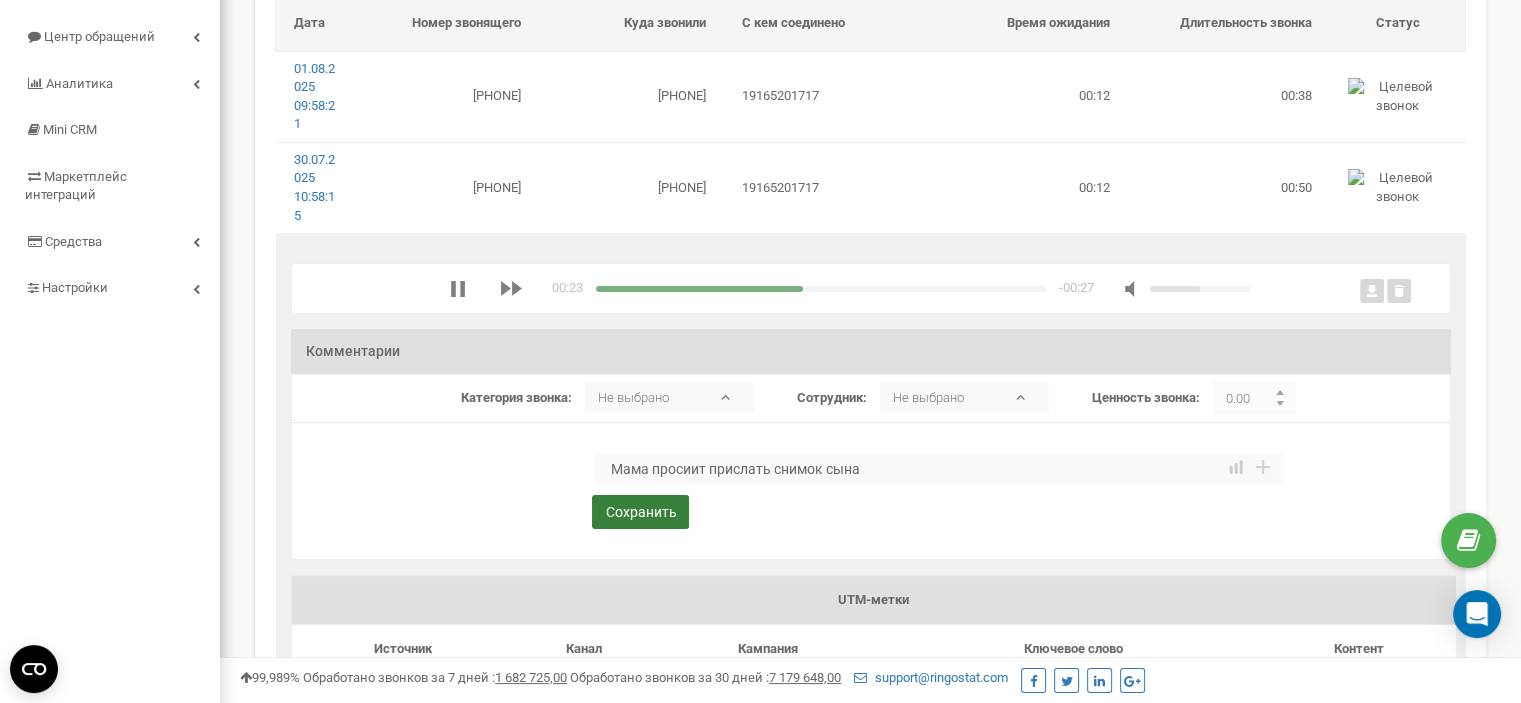 drag, startPoint x: 660, startPoint y: 519, endPoint x: 844, endPoint y: 354, distance: 247.1457 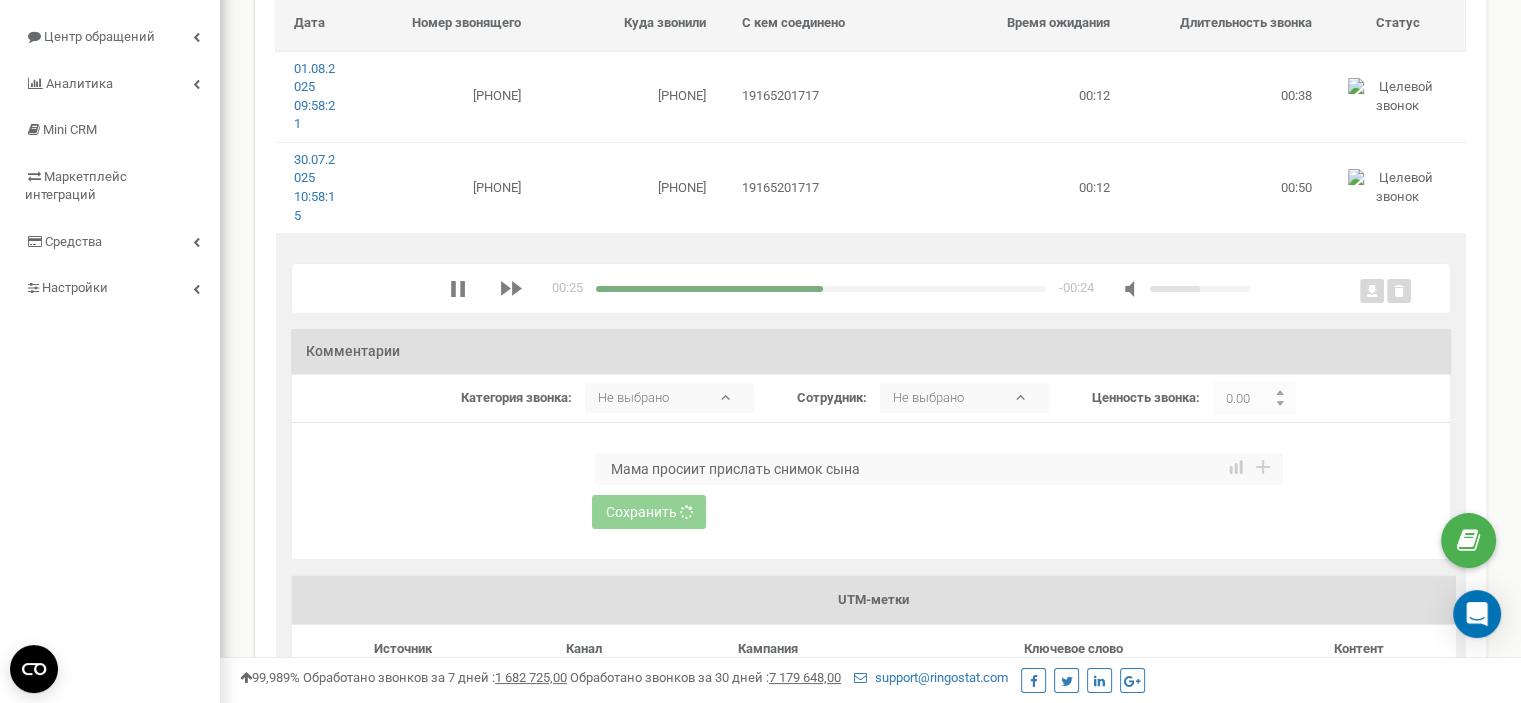type 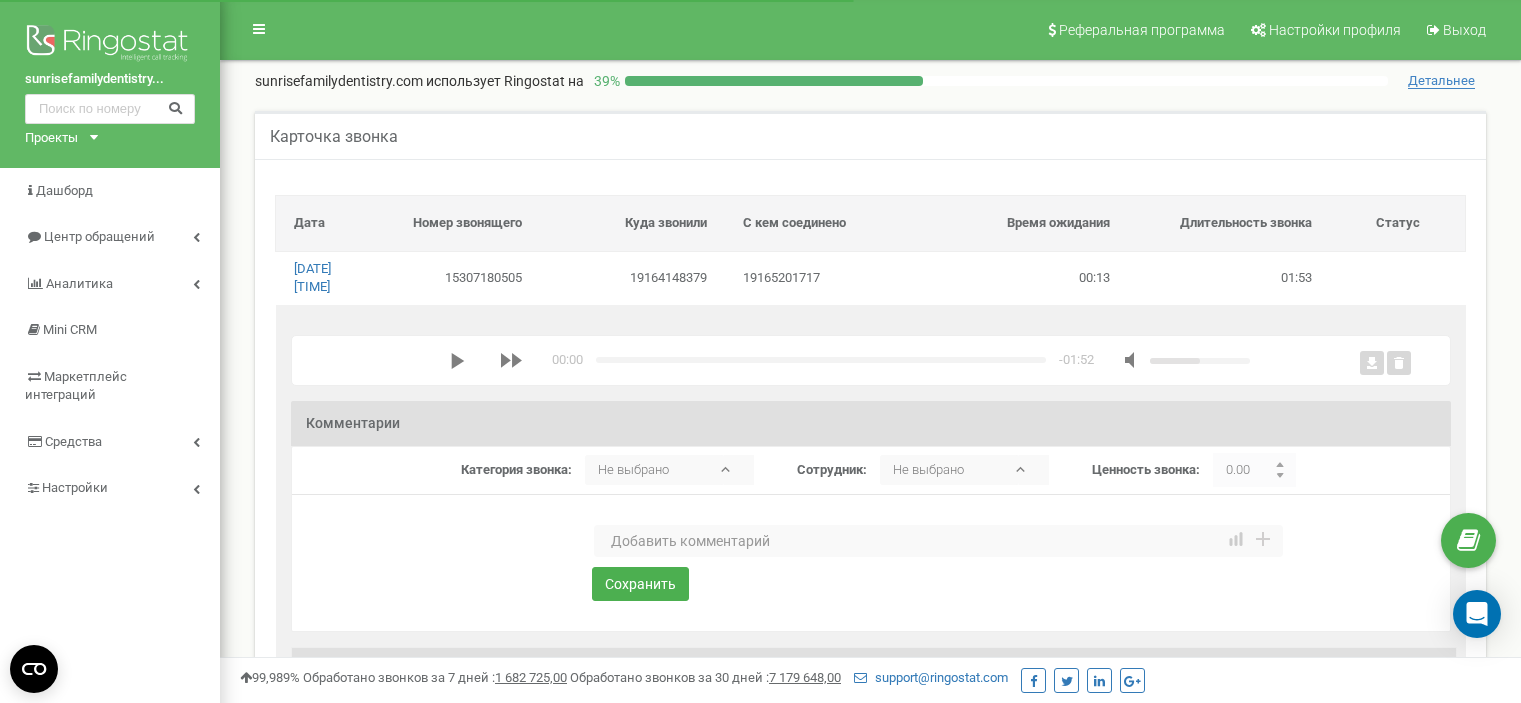 scroll, scrollTop: 0, scrollLeft: 0, axis: both 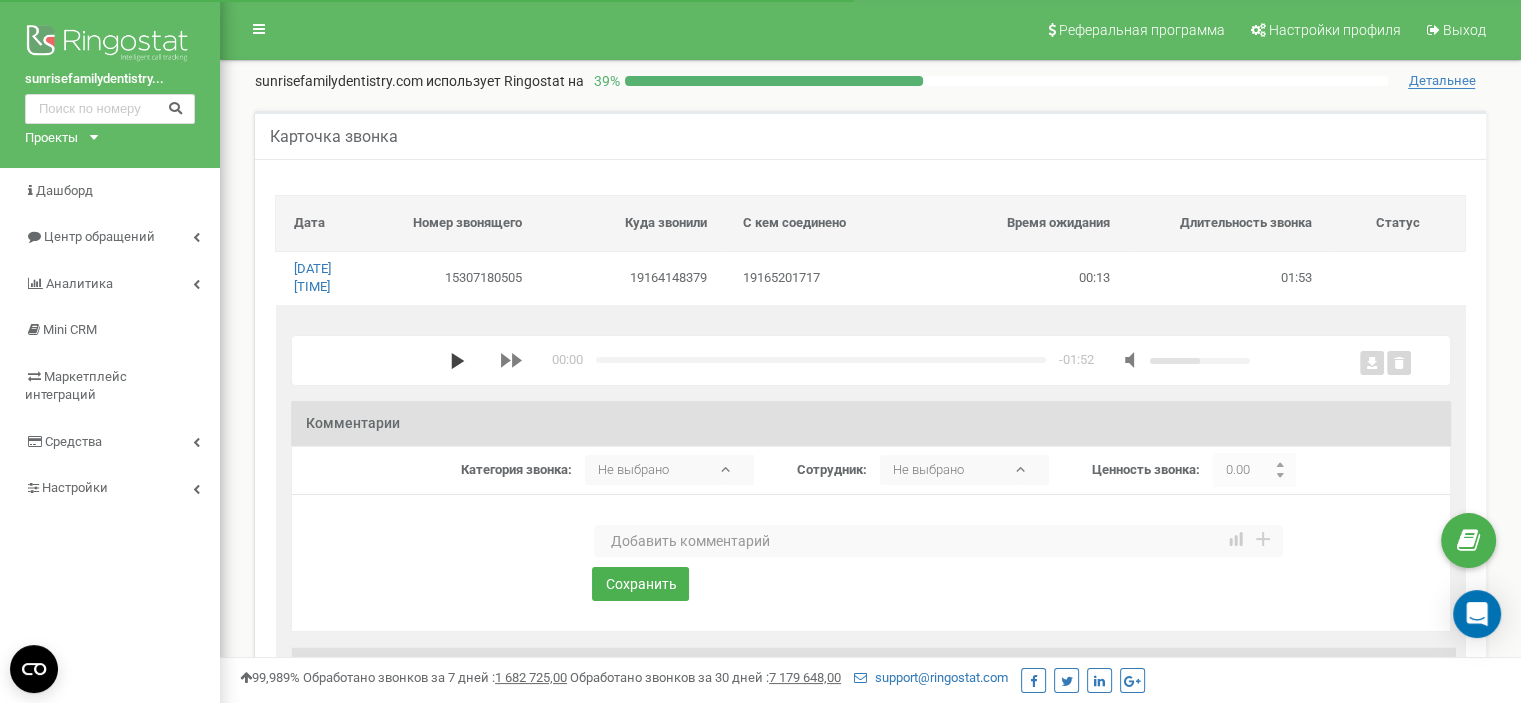 click 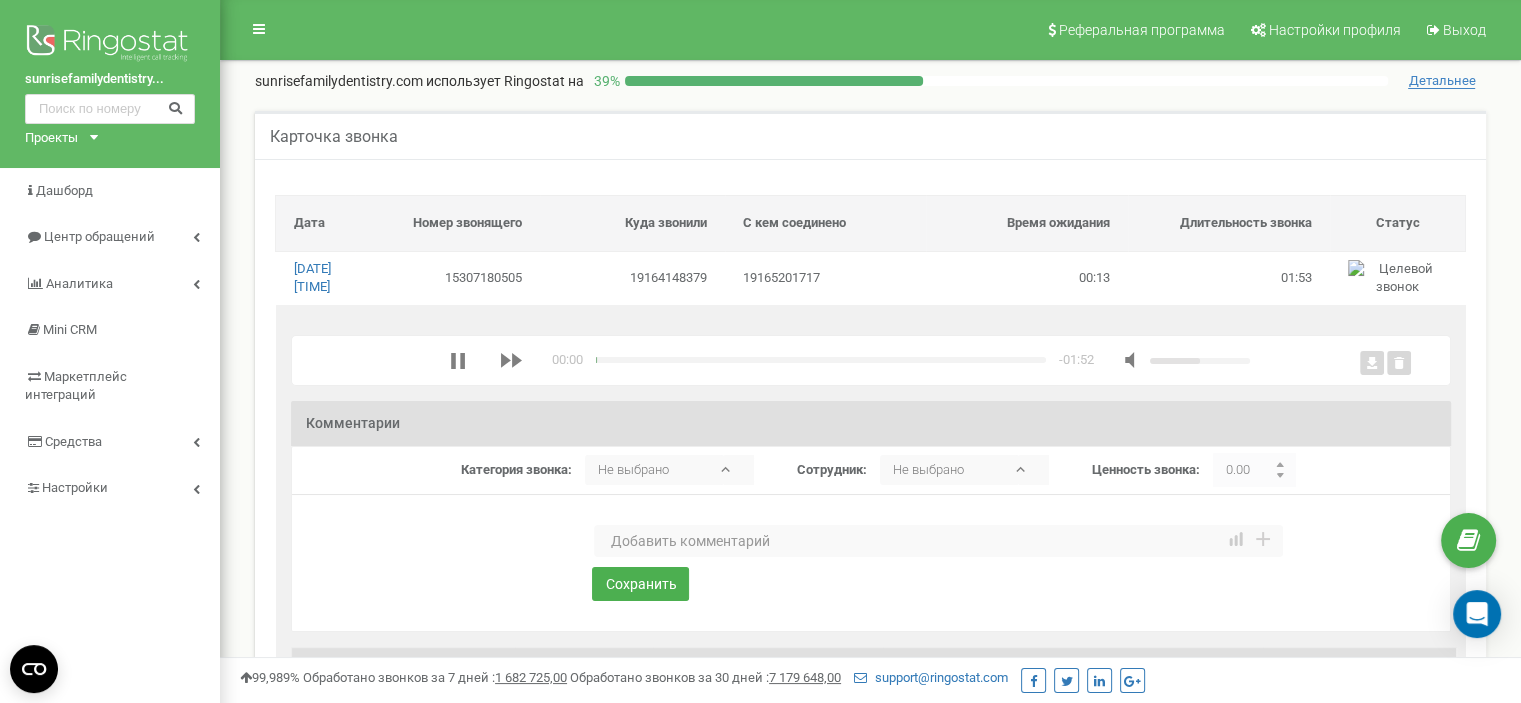 click at bounding box center [938, 541] 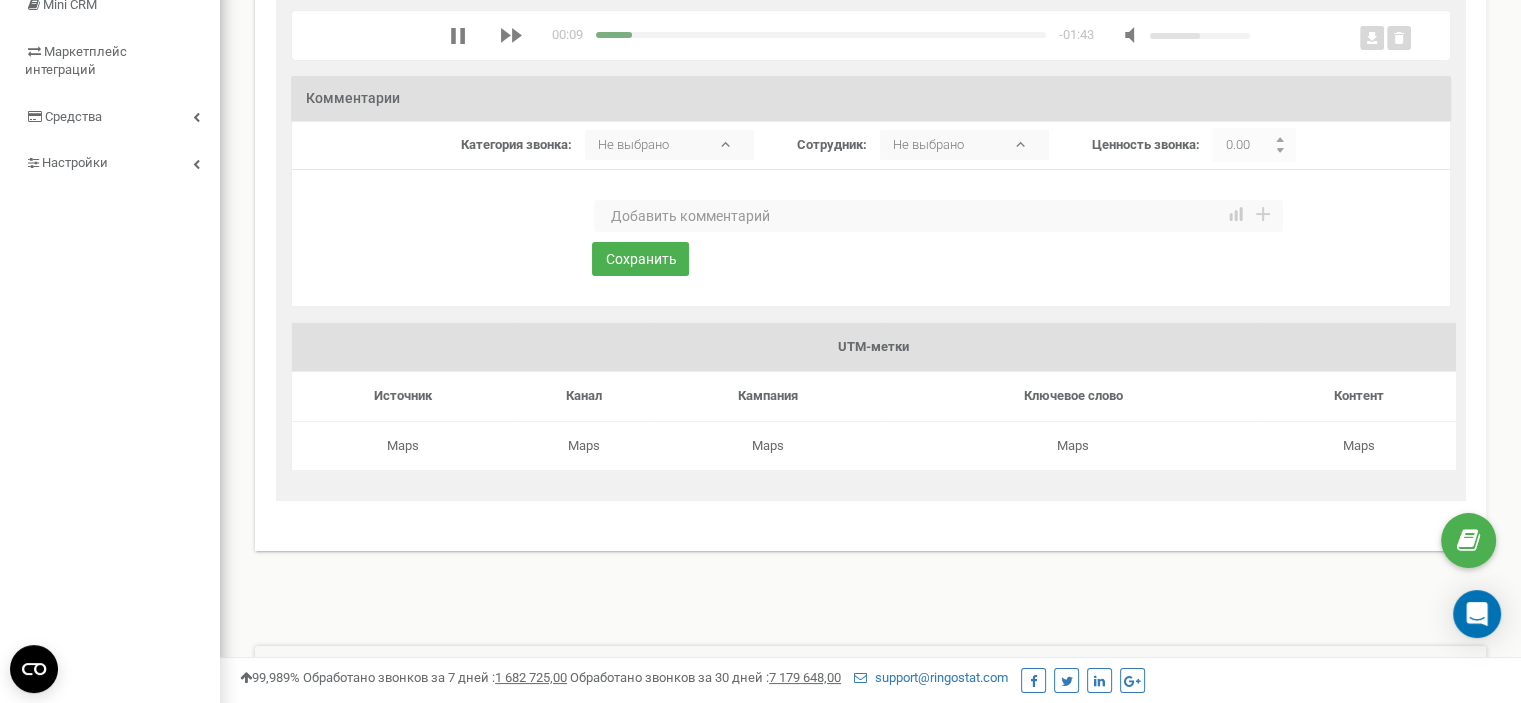 scroll, scrollTop: 200, scrollLeft: 0, axis: vertical 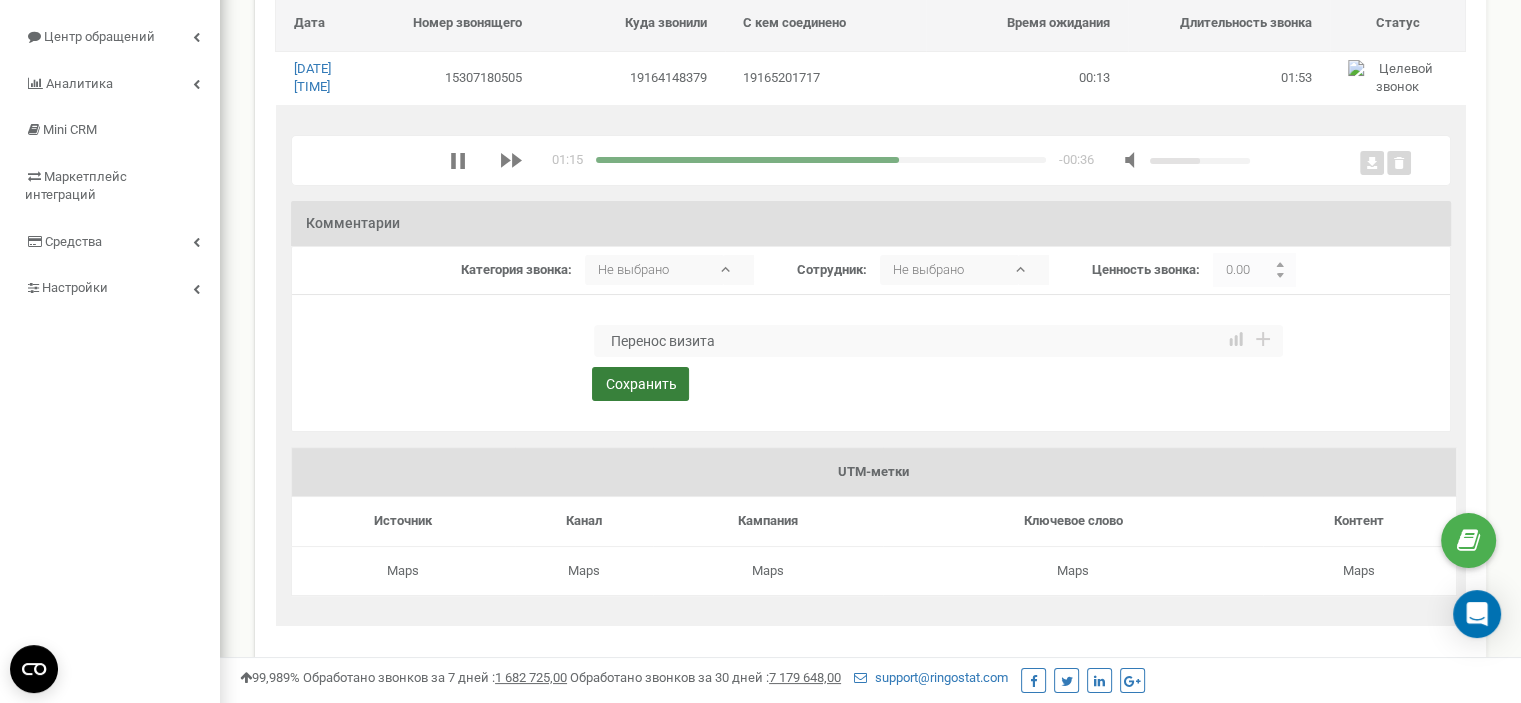 type on "Перенос визита" 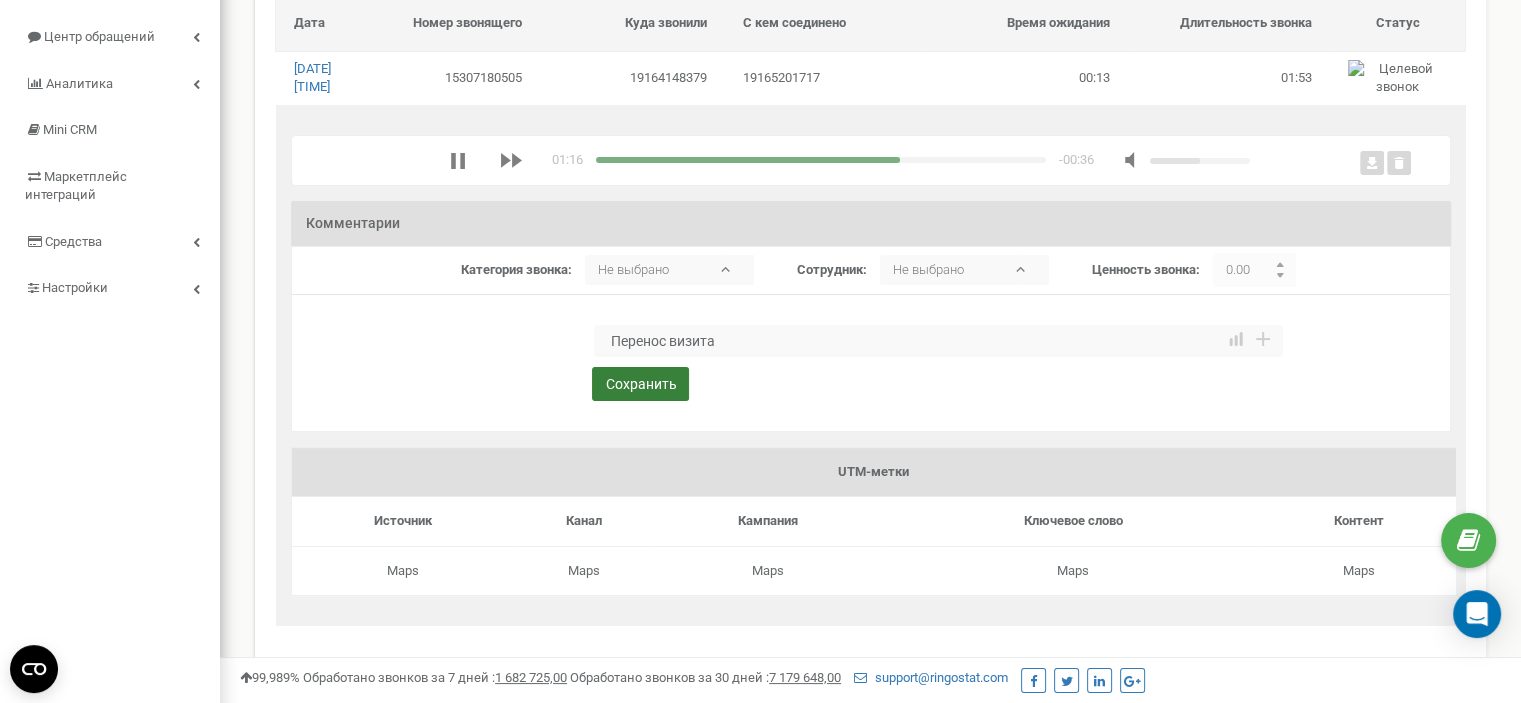 click on "Сохранить" at bounding box center [640, 384] 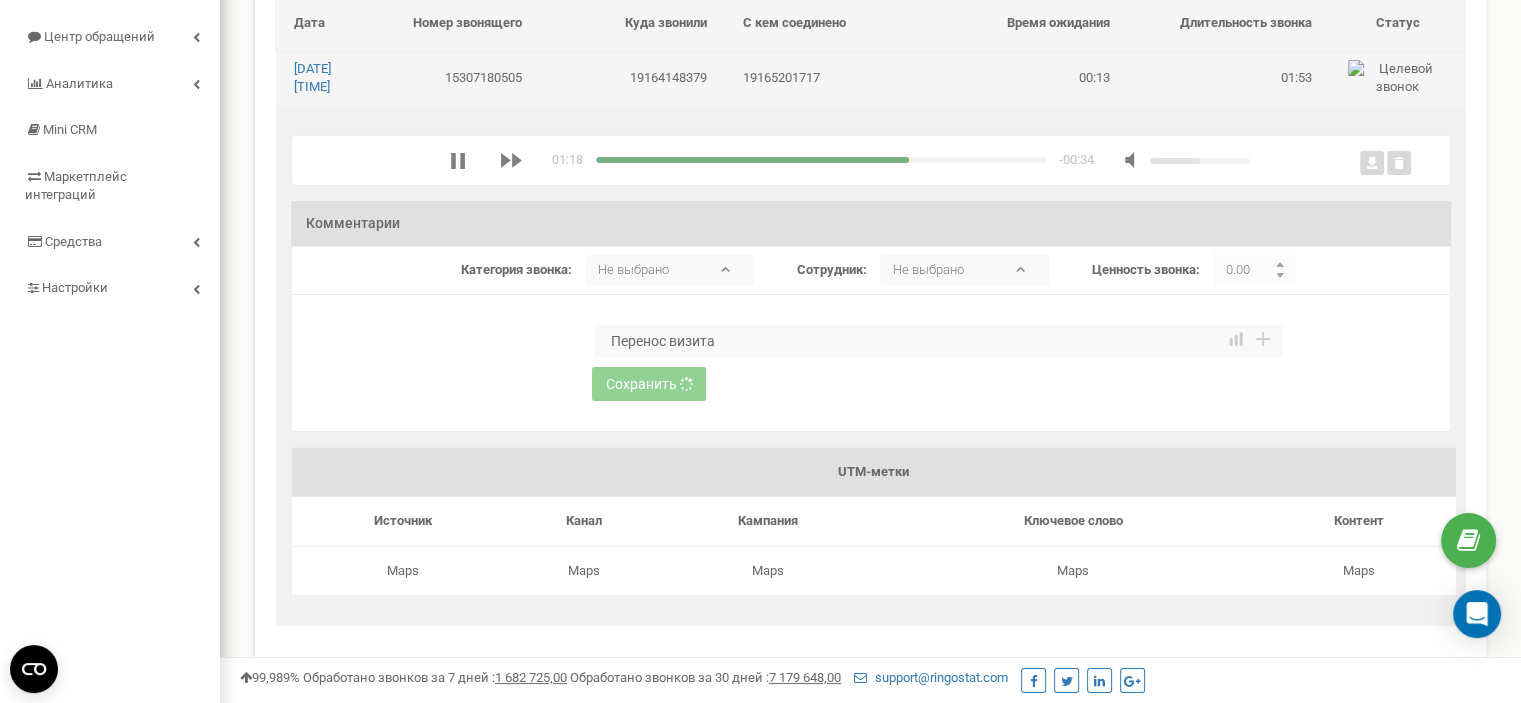 type 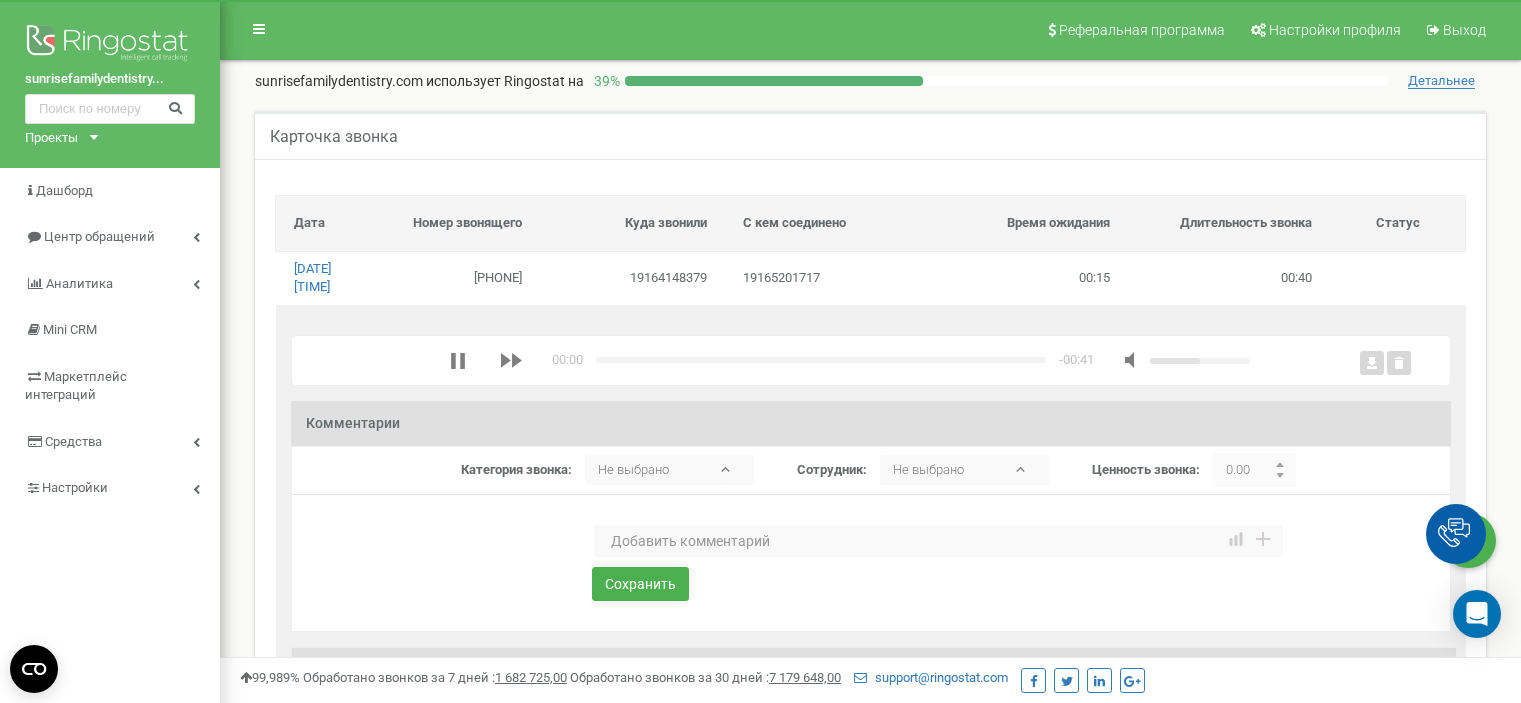 scroll, scrollTop: 0, scrollLeft: 0, axis: both 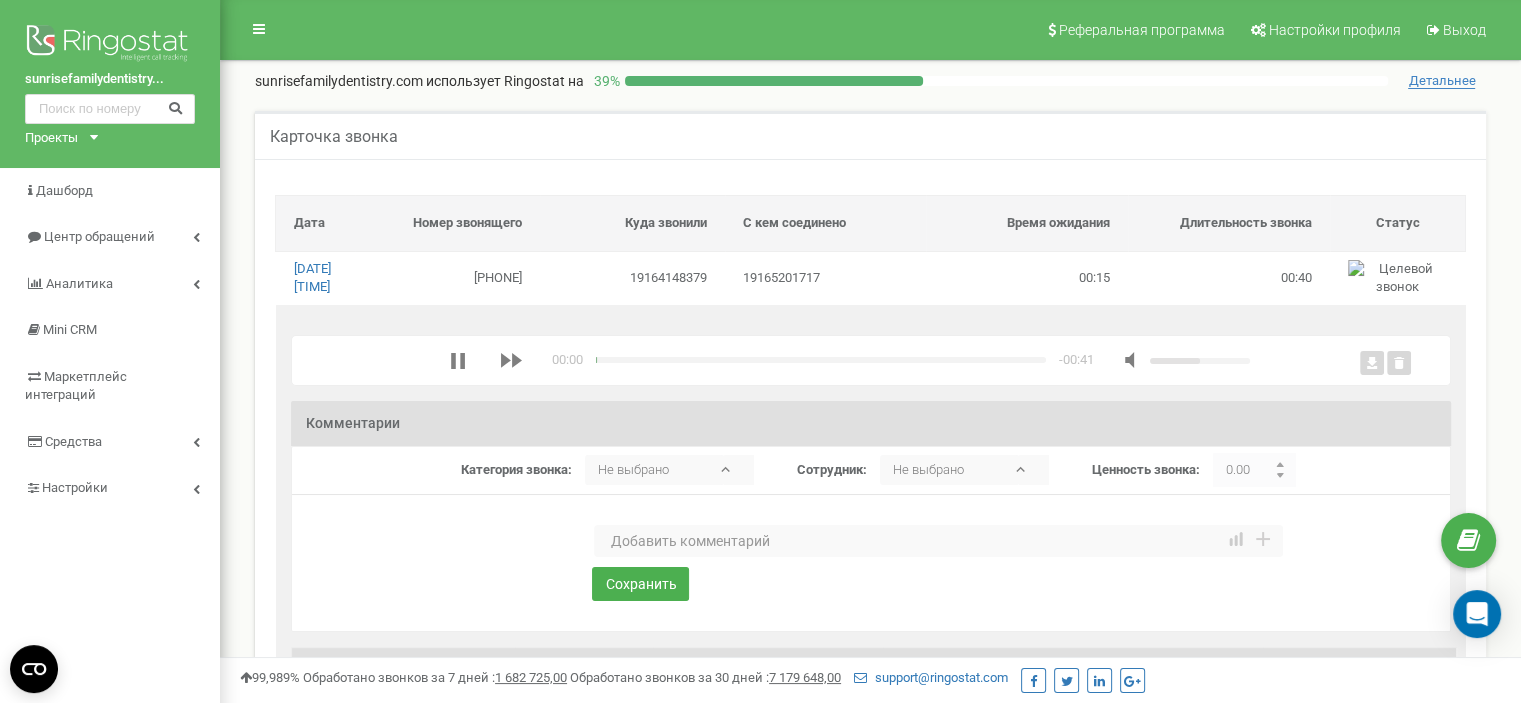 click at bounding box center (938, 541) 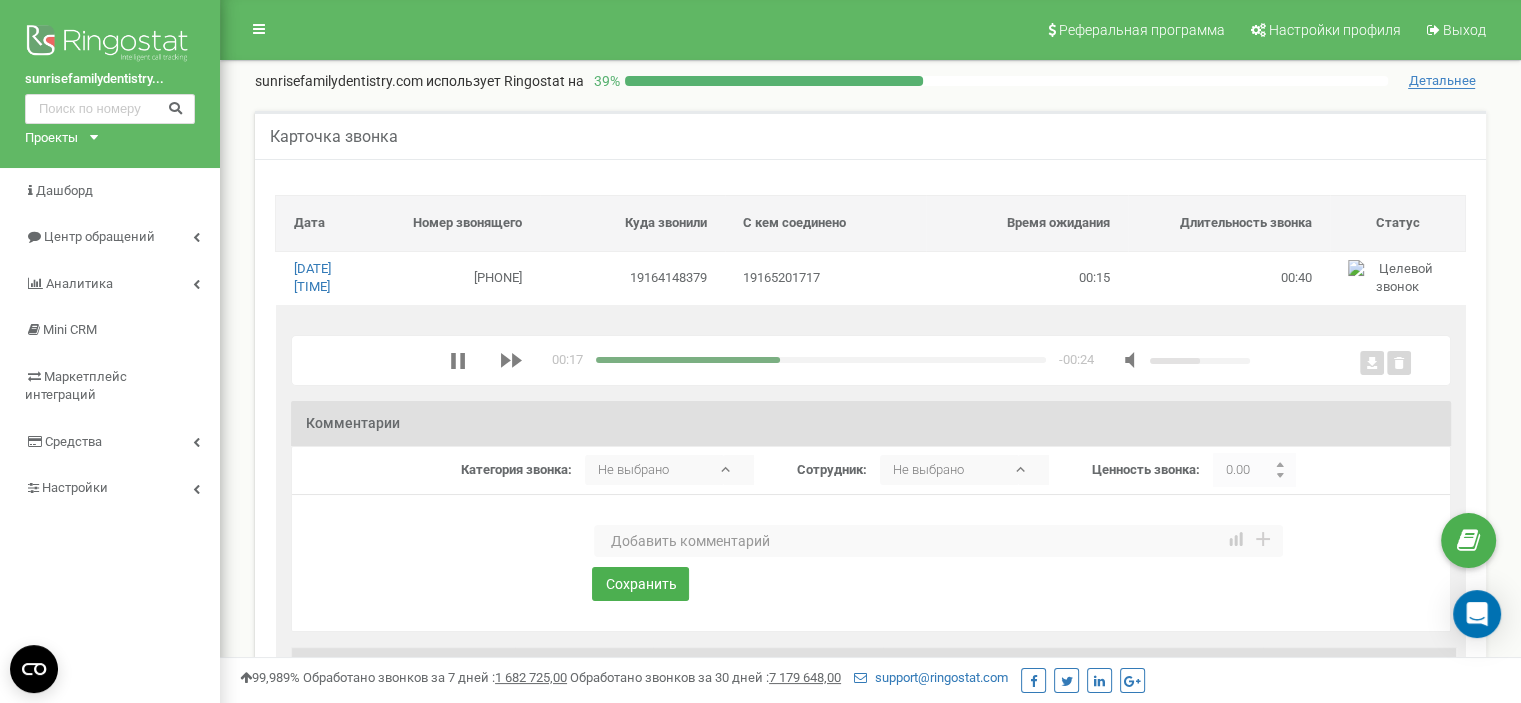 scroll, scrollTop: 0, scrollLeft: 0, axis: both 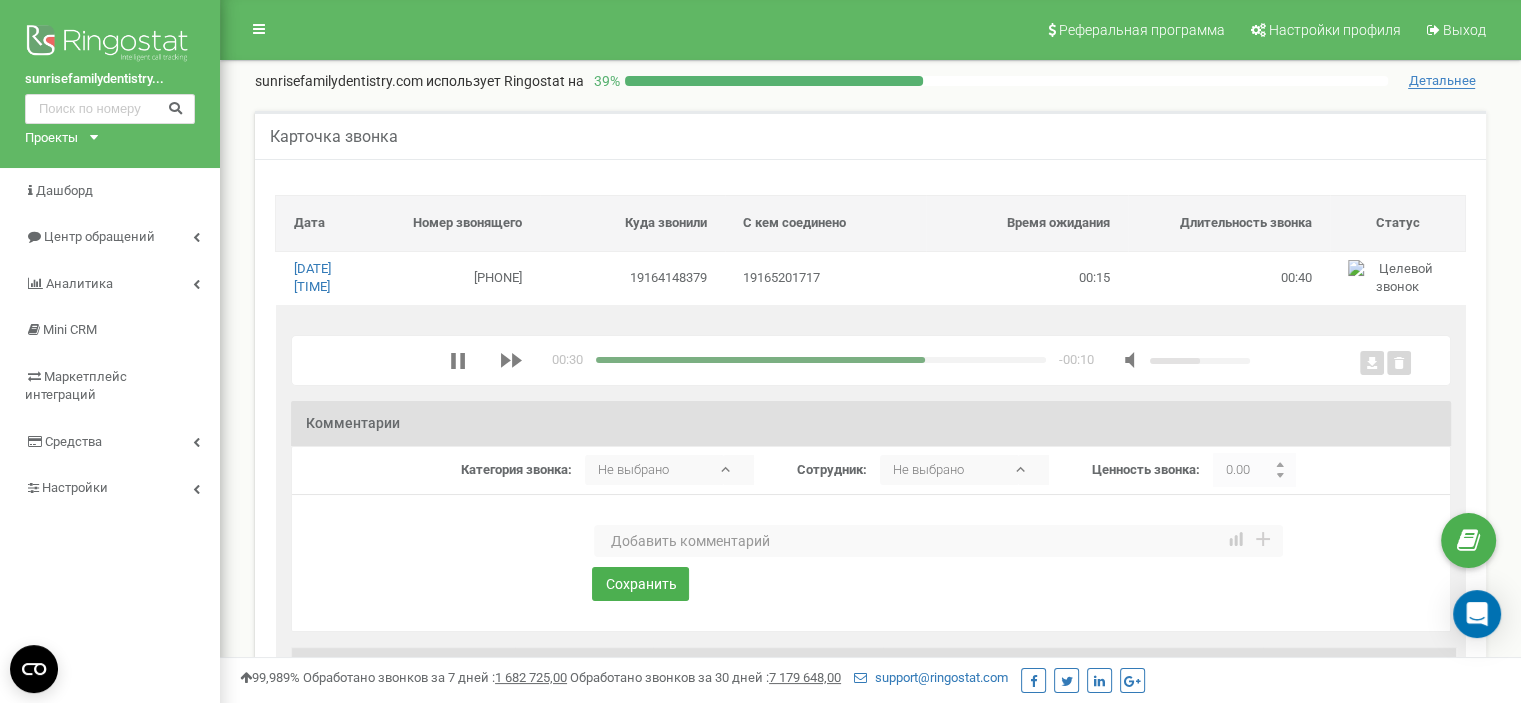 click on "00:30 x -00:10" at bounding box center [850, 360] 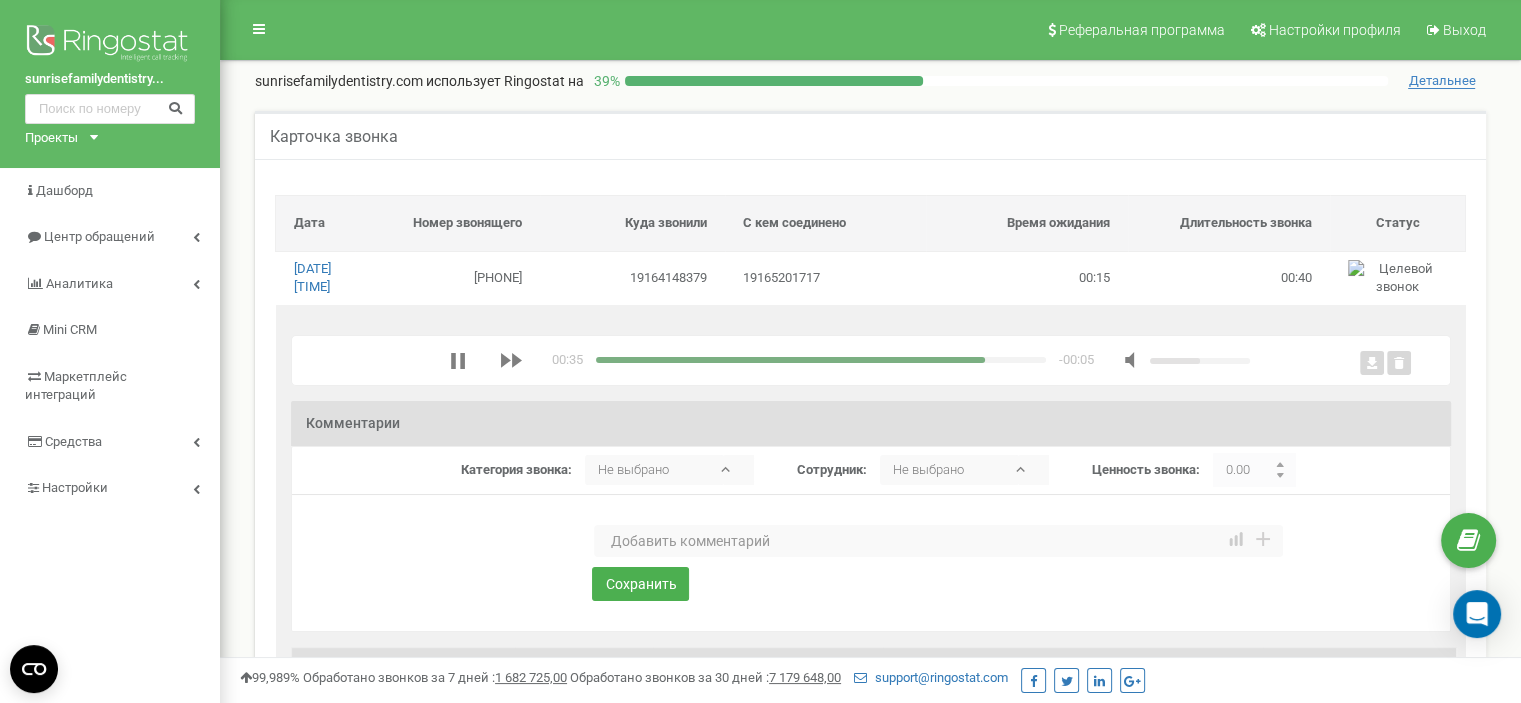 click at bounding box center [791, 360] 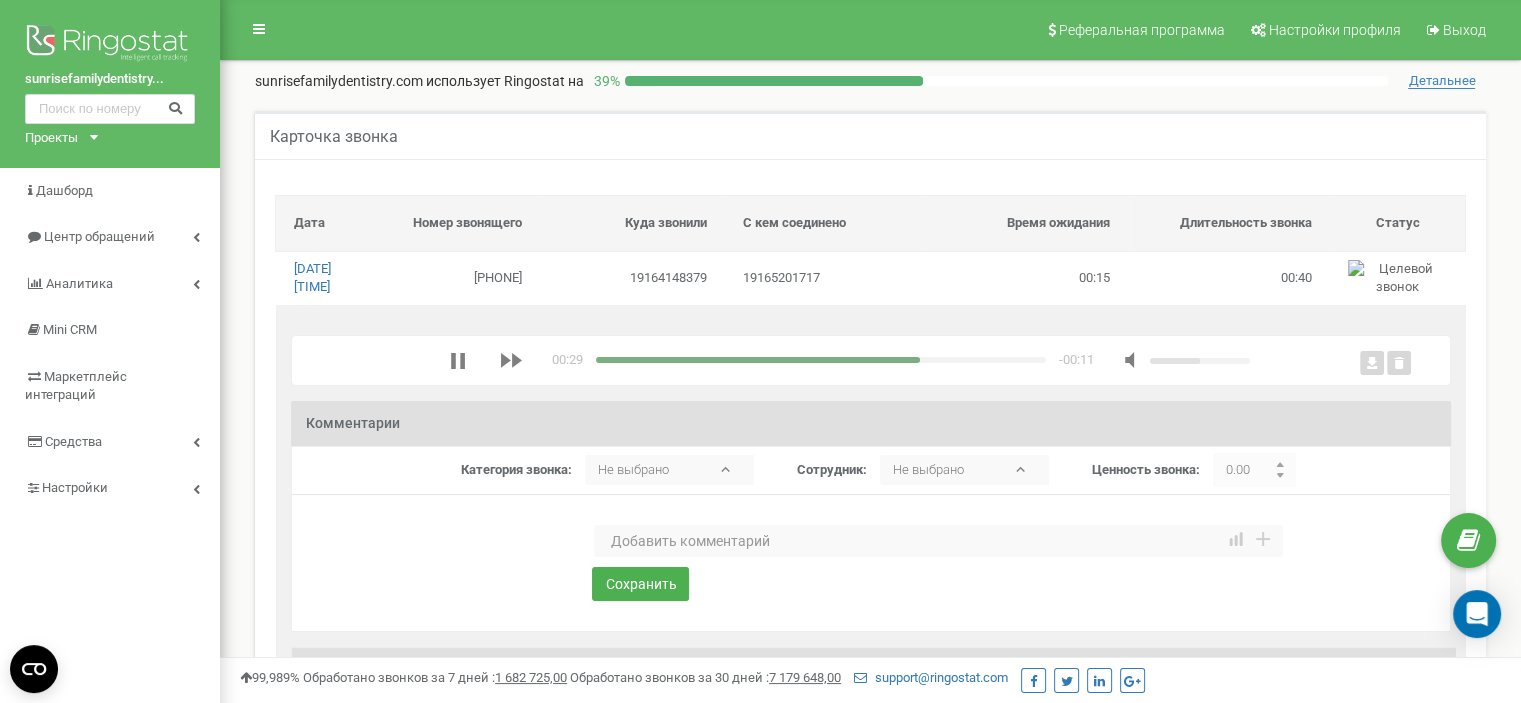 click at bounding box center (938, 541) 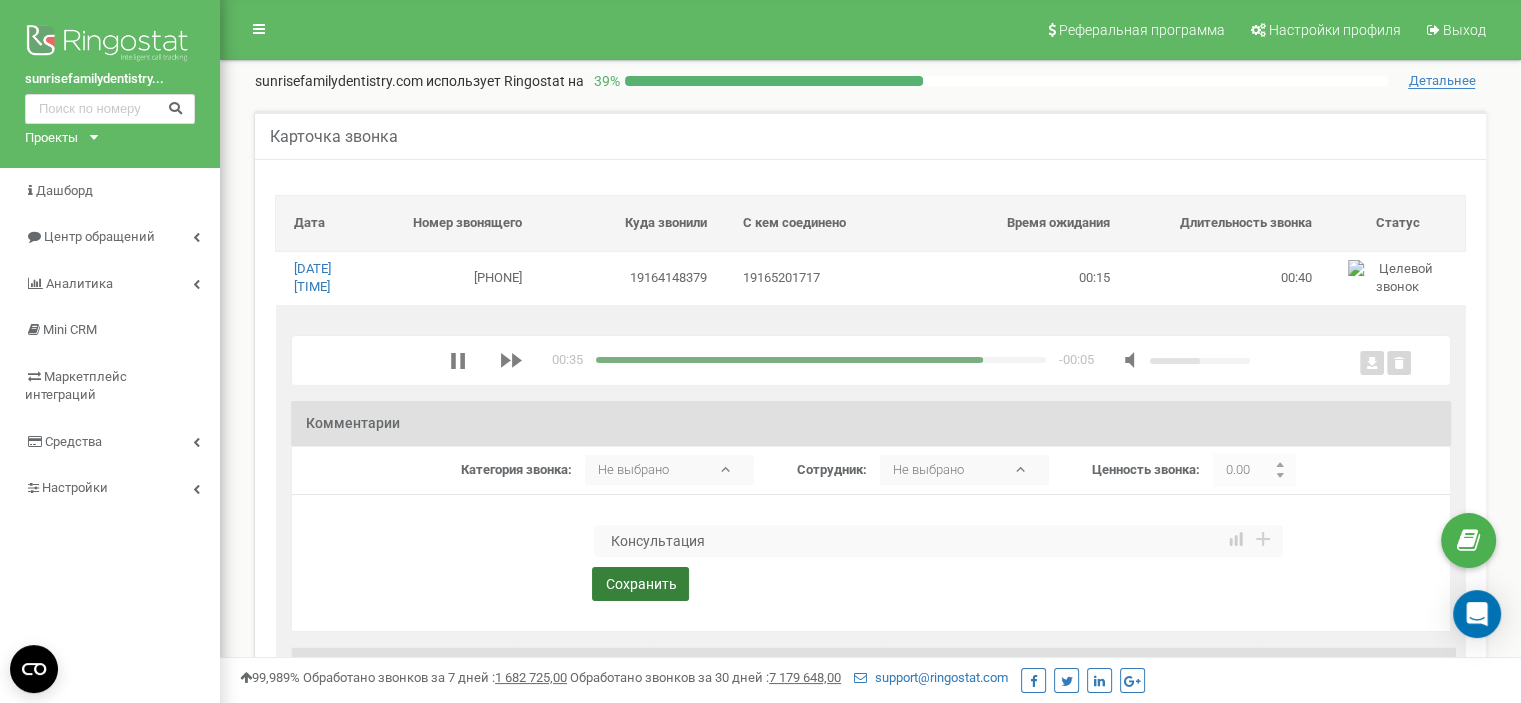type on "Консультация" 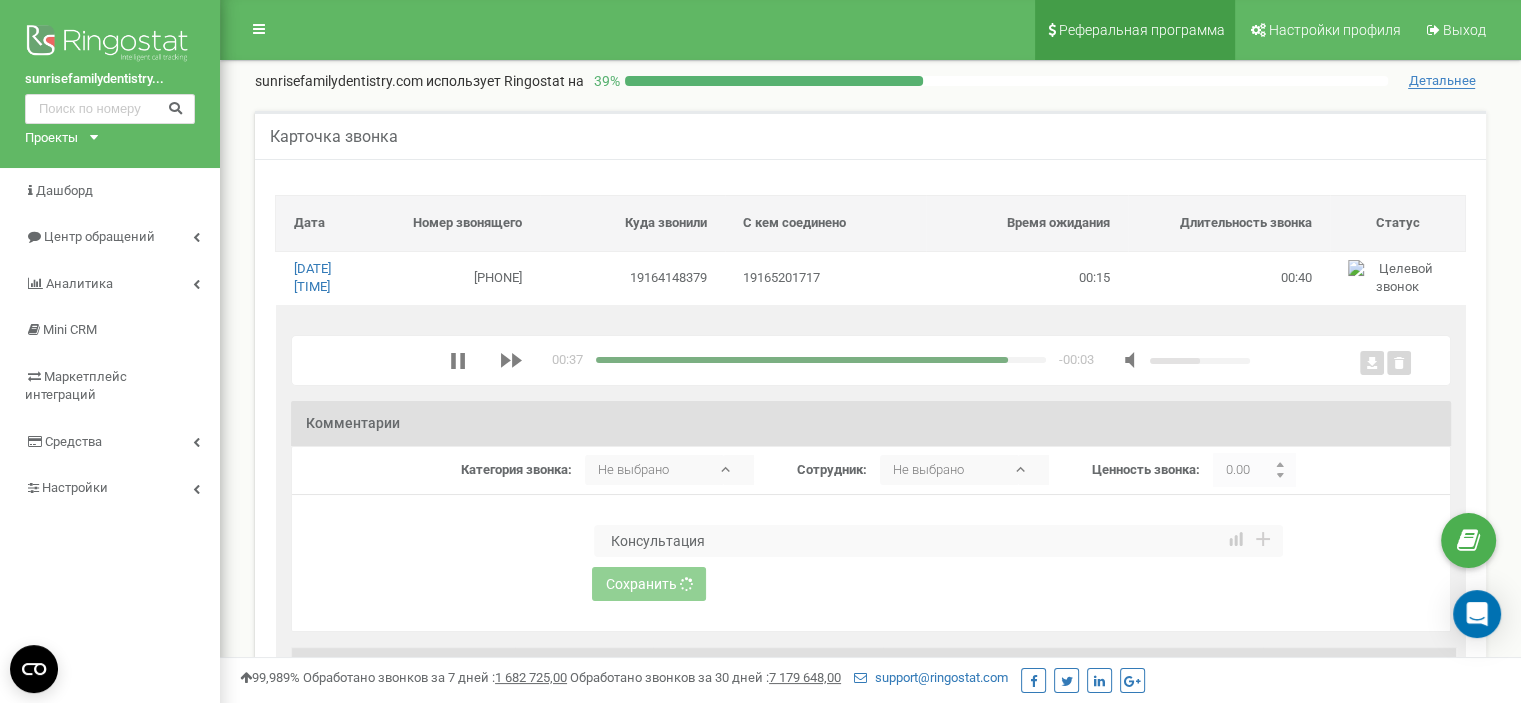type 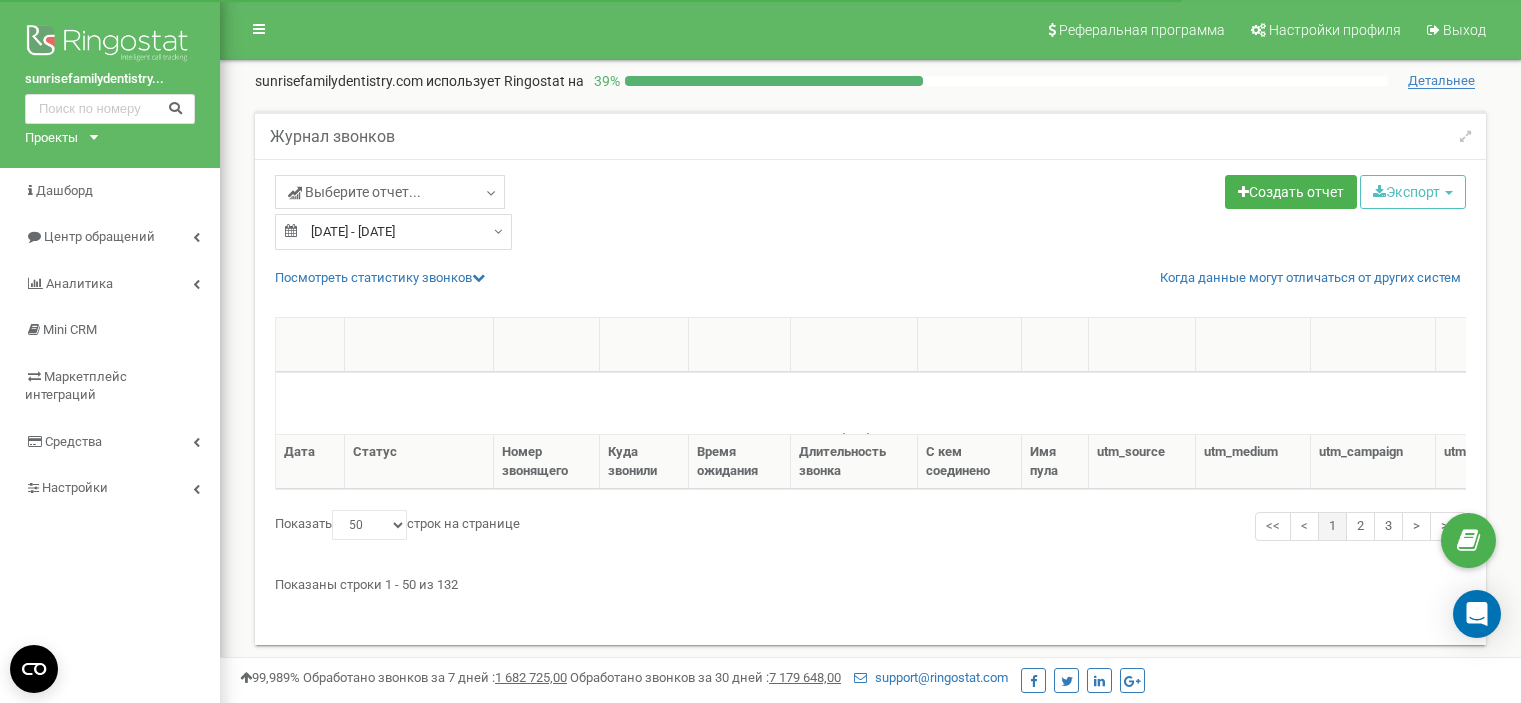 select on "50" 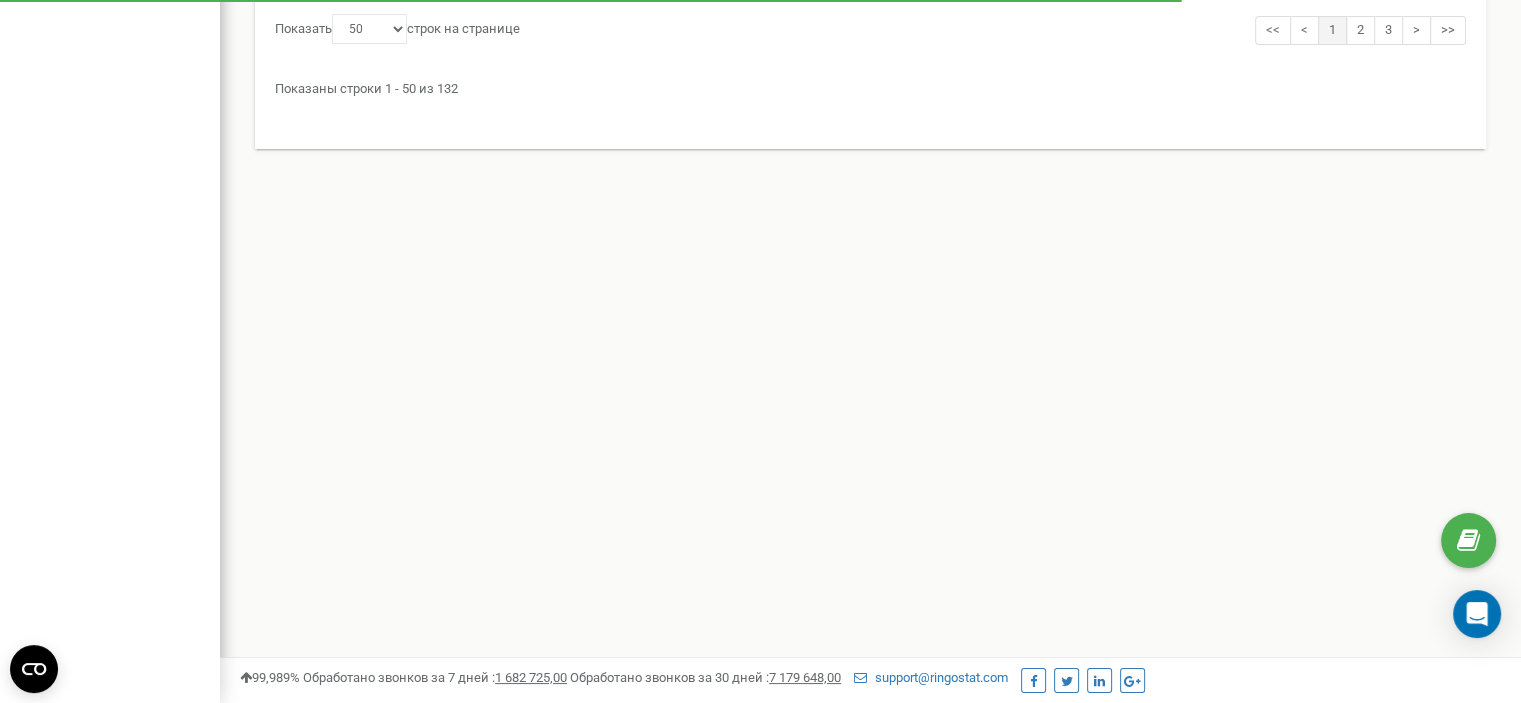 scroll, scrollTop: 0, scrollLeft: 0, axis: both 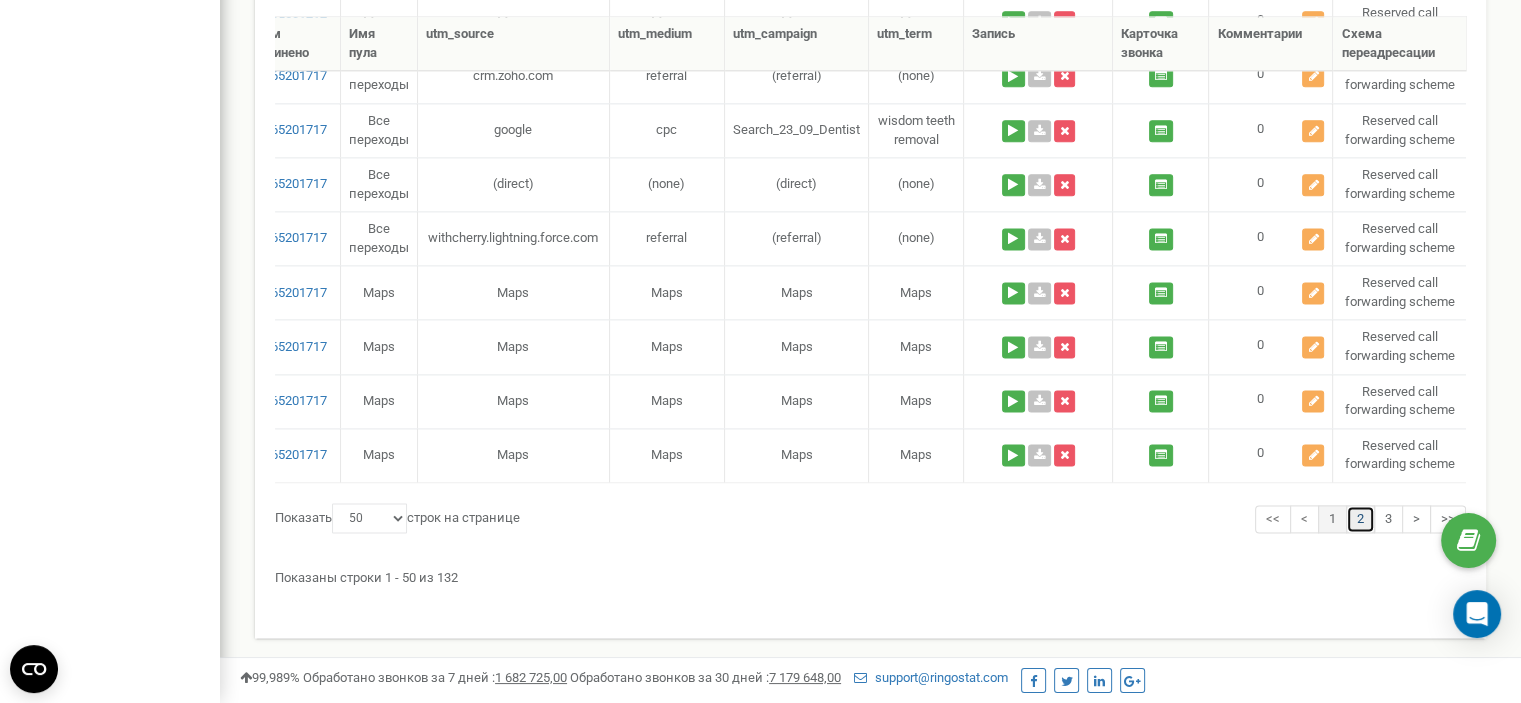 click on "2" at bounding box center [1360, 519] 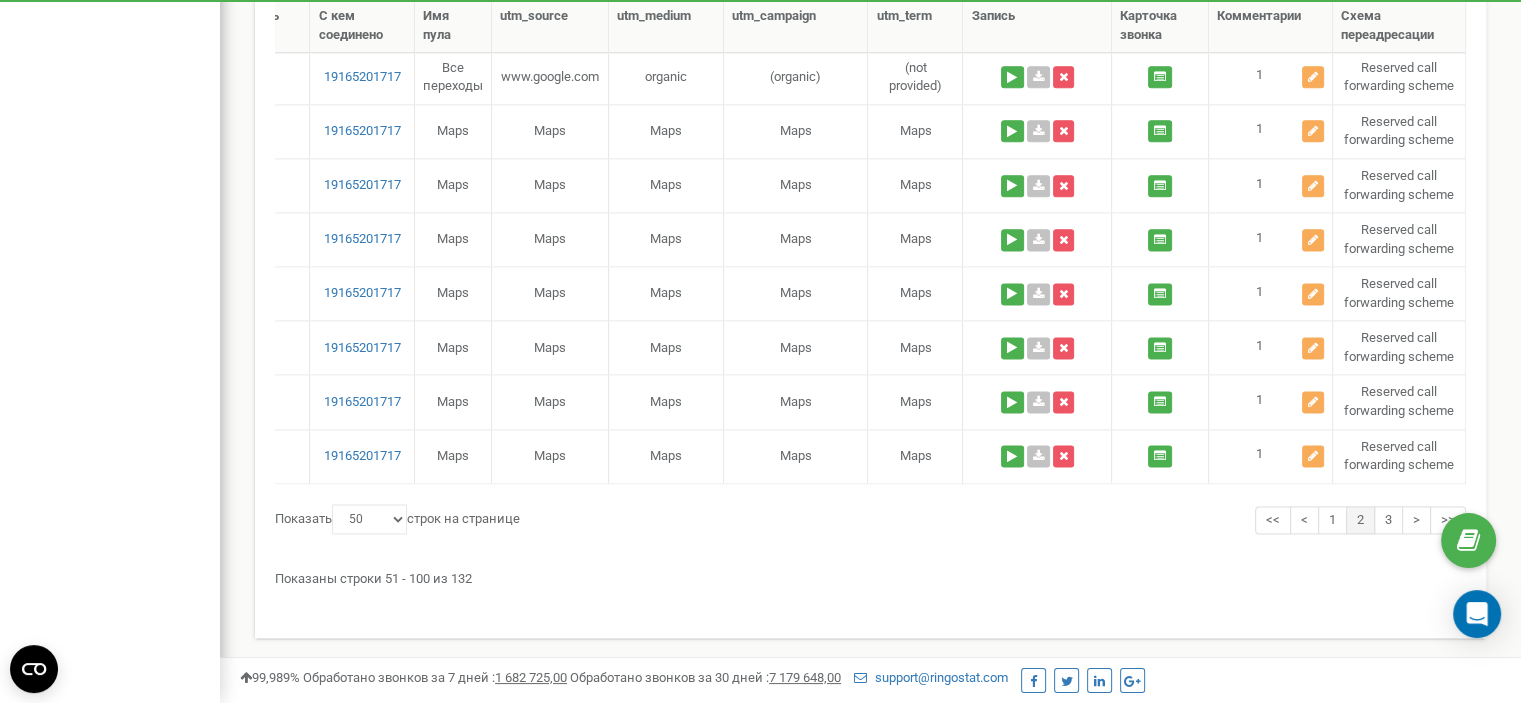 scroll, scrollTop: 2600, scrollLeft: 0, axis: vertical 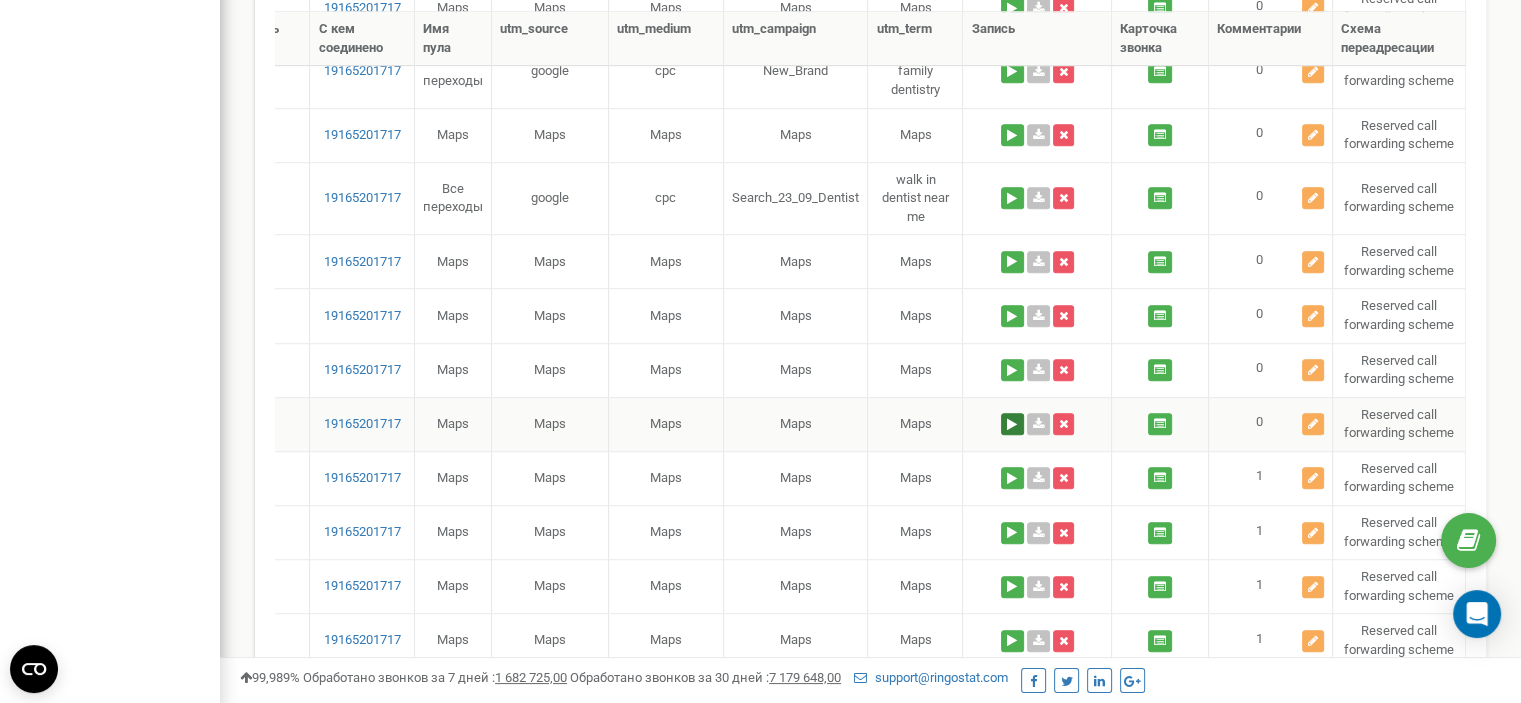 click at bounding box center [1012, 424] 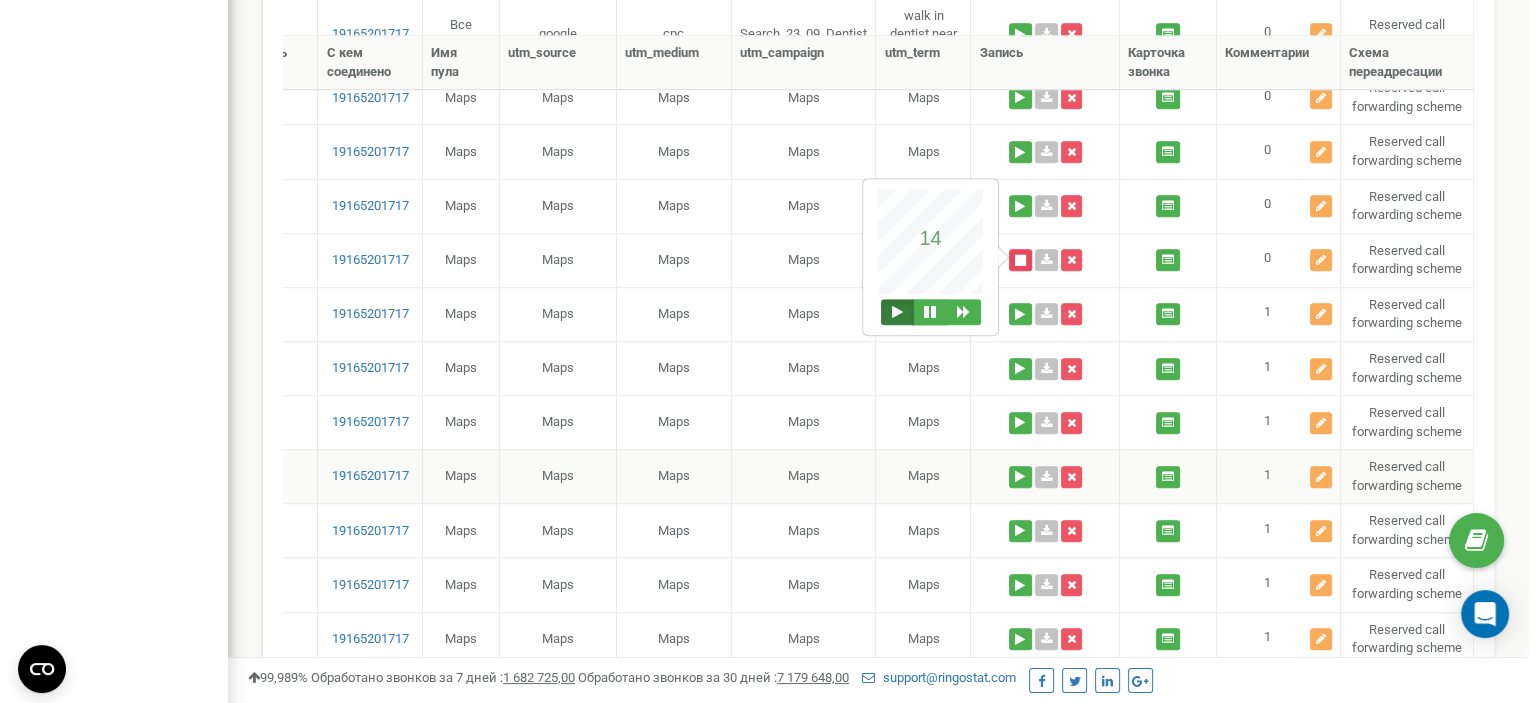 scroll, scrollTop: 1600, scrollLeft: 0, axis: vertical 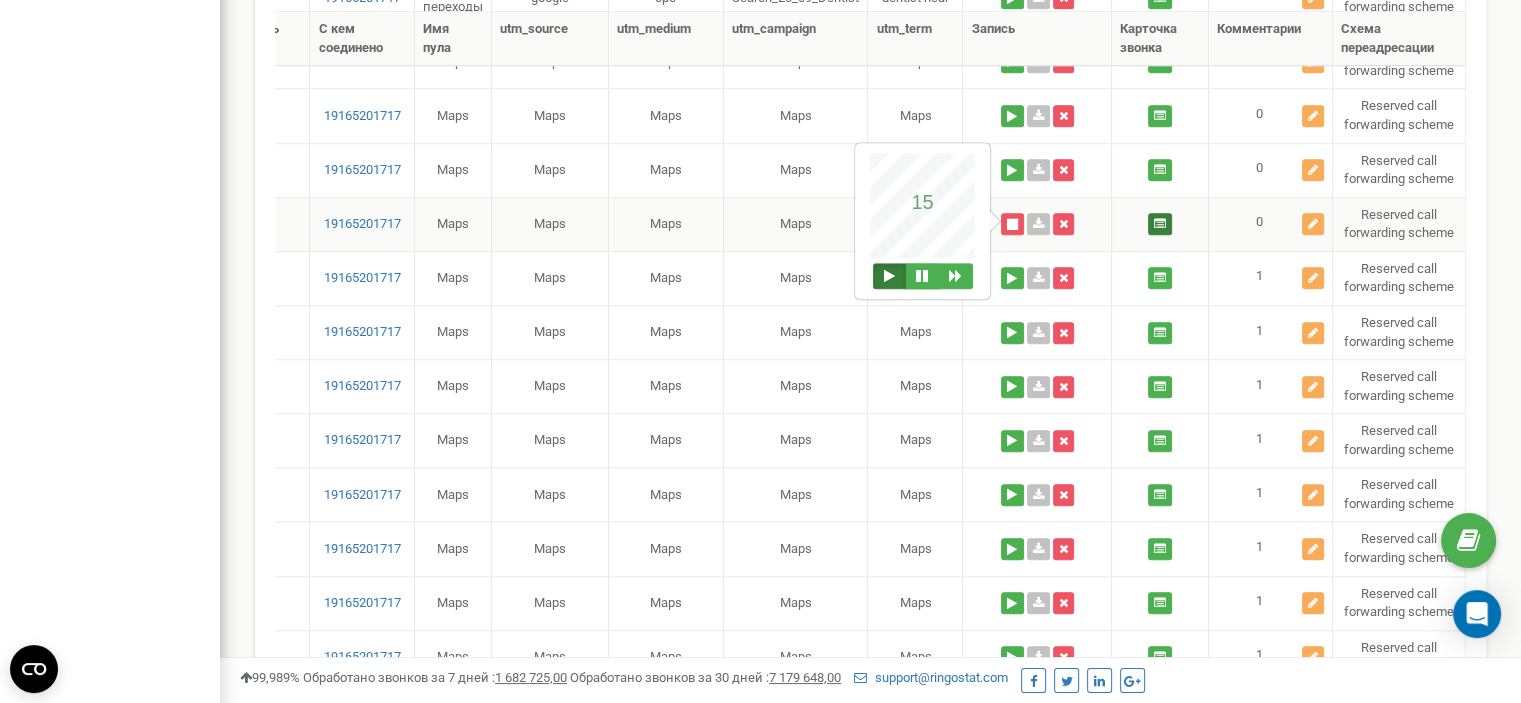 click at bounding box center [1160, 224] 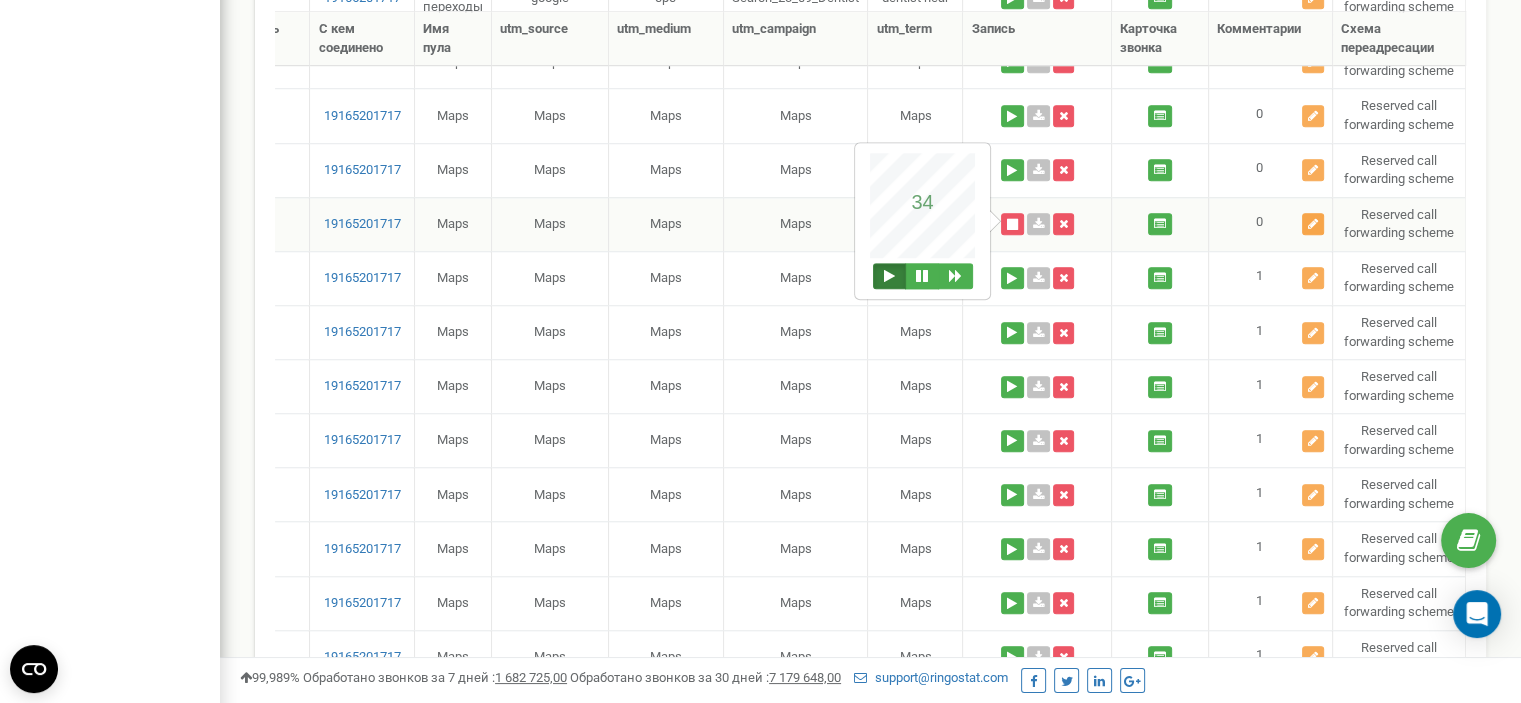click at bounding box center [1313, 224] 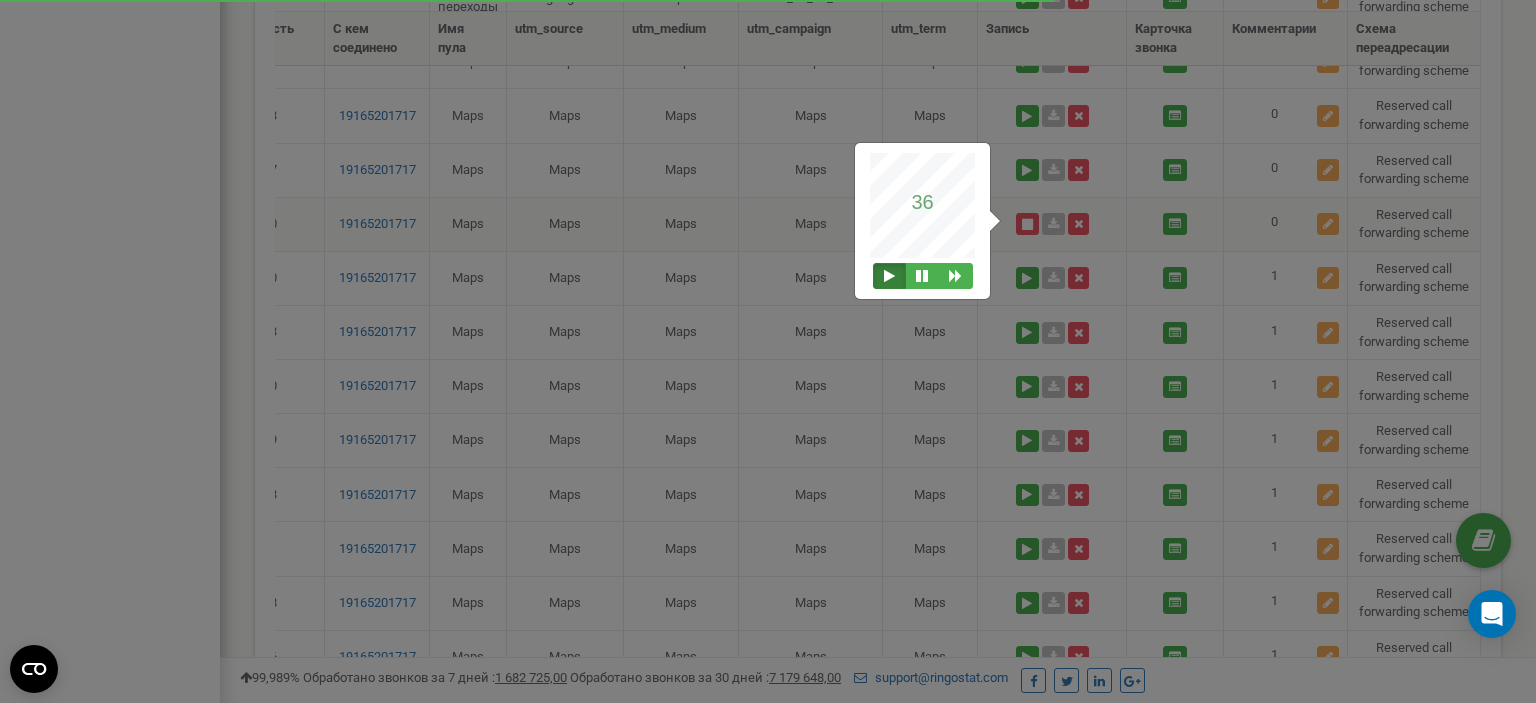 scroll, scrollTop: 0, scrollLeft: 612, axis: horizontal 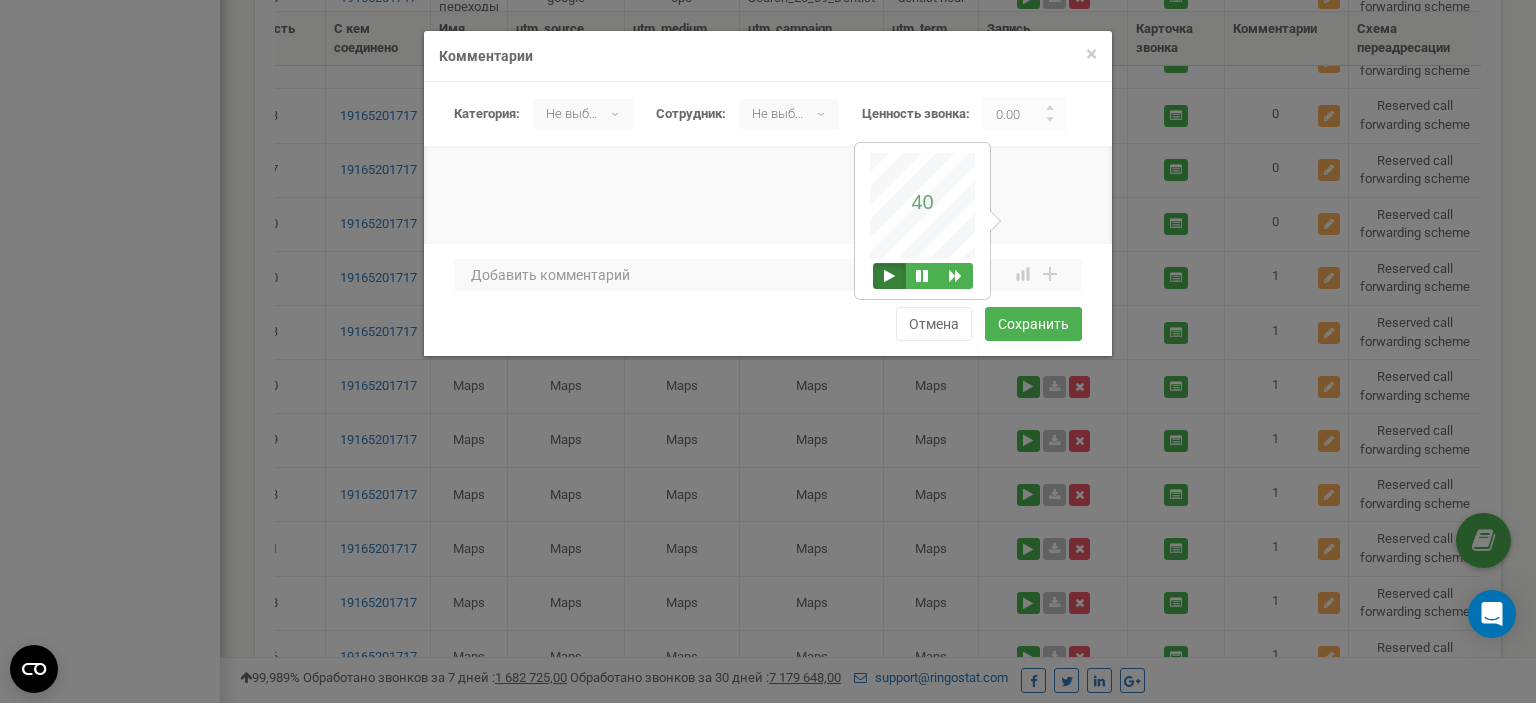 click at bounding box center (768, 216) 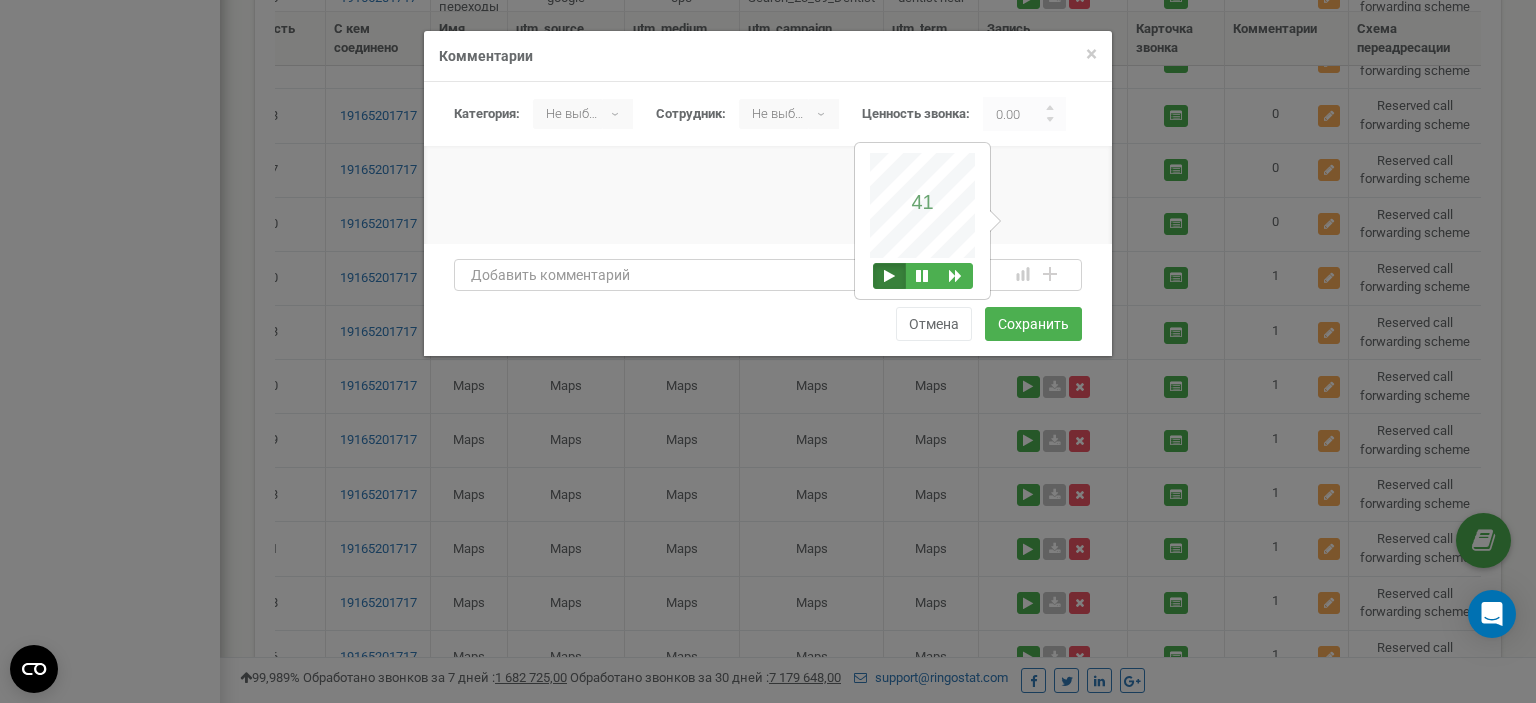 click at bounding box center [768, 275] 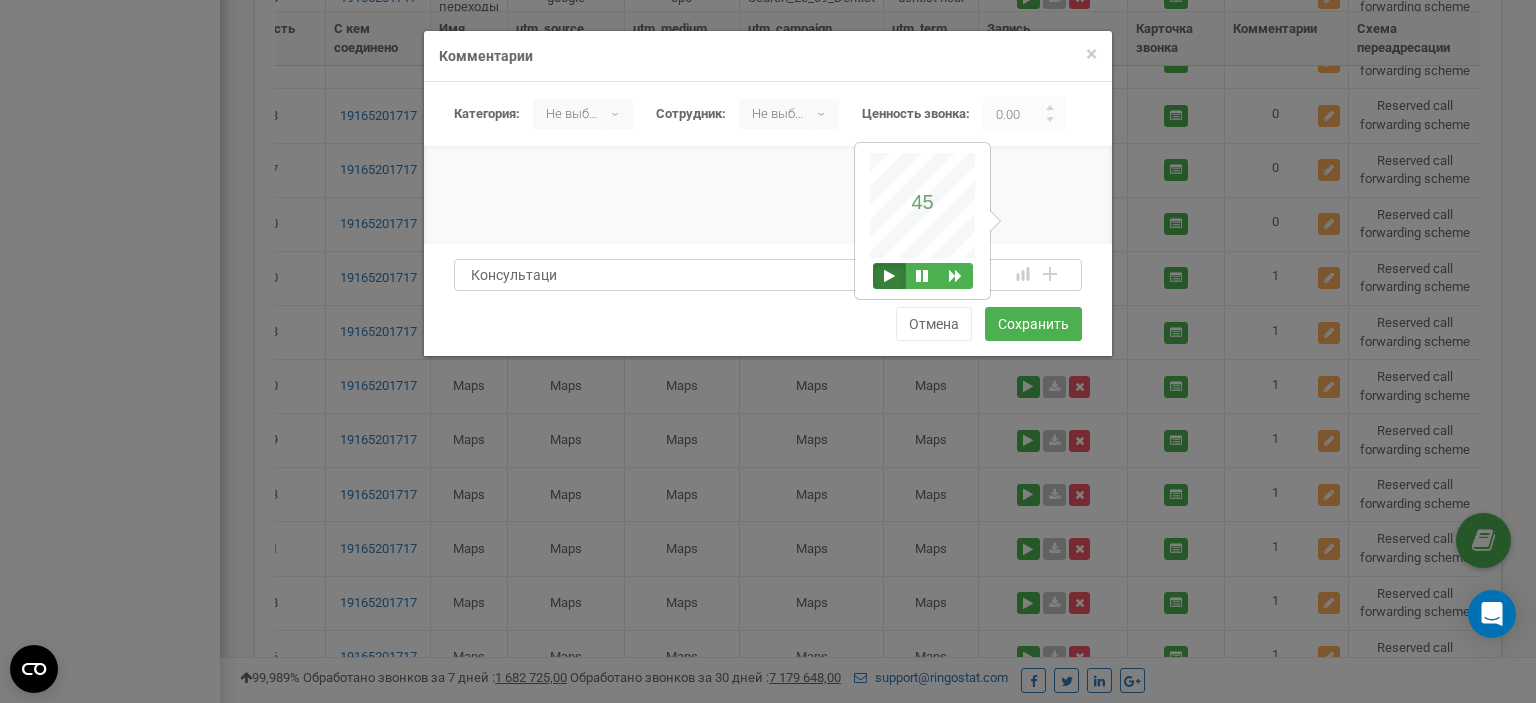 type on "Консультация" 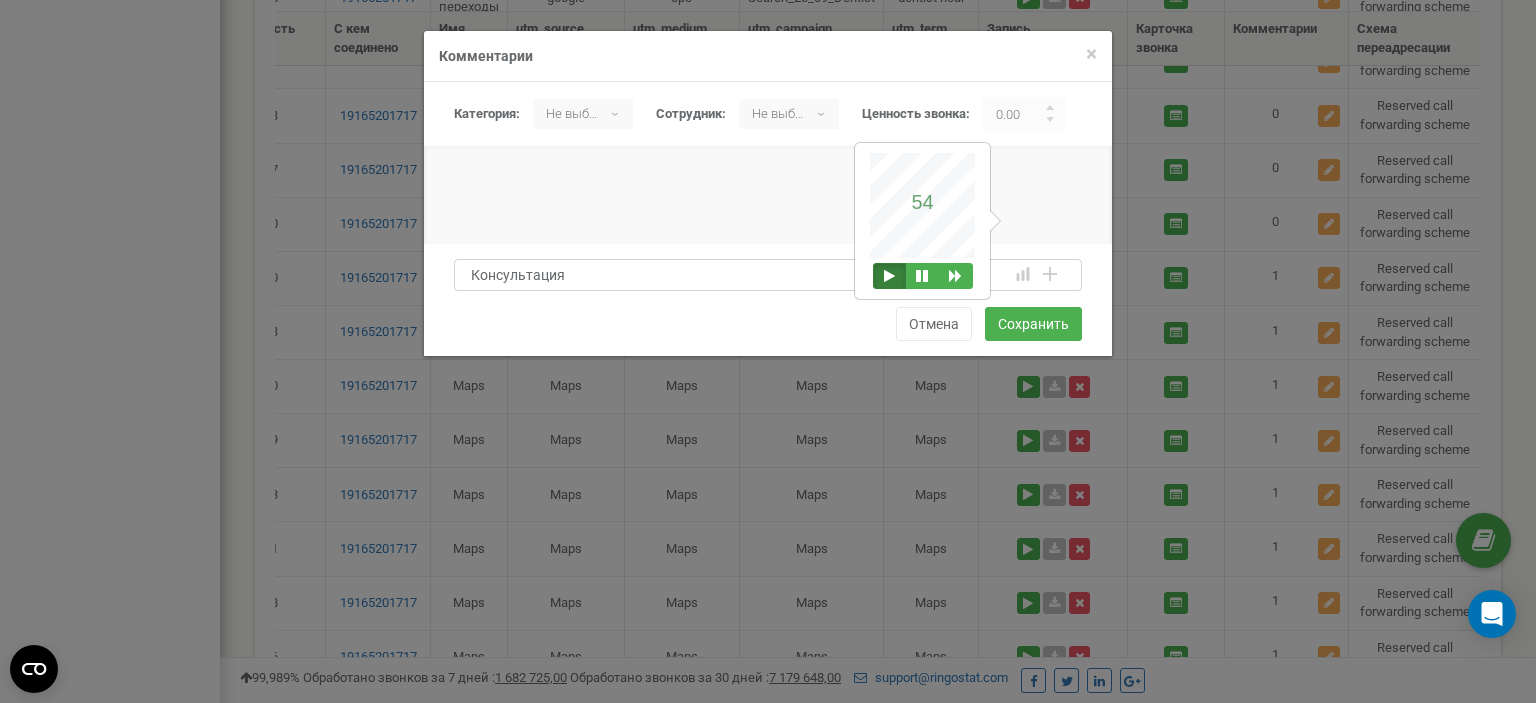 drag, startPoint x: 584, startPoint y: 275, endPoint x: 448, endPoint y: 279, distance: 136.0588 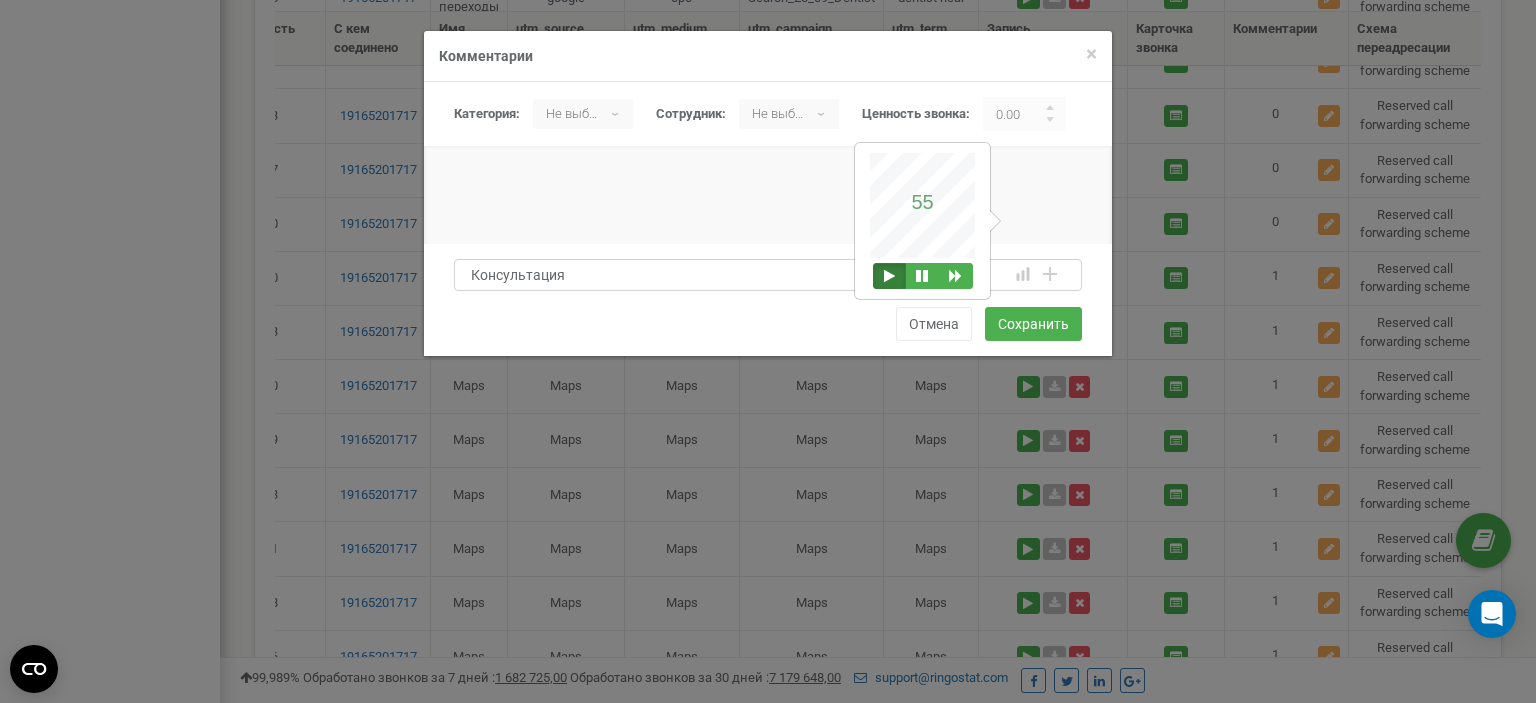 type 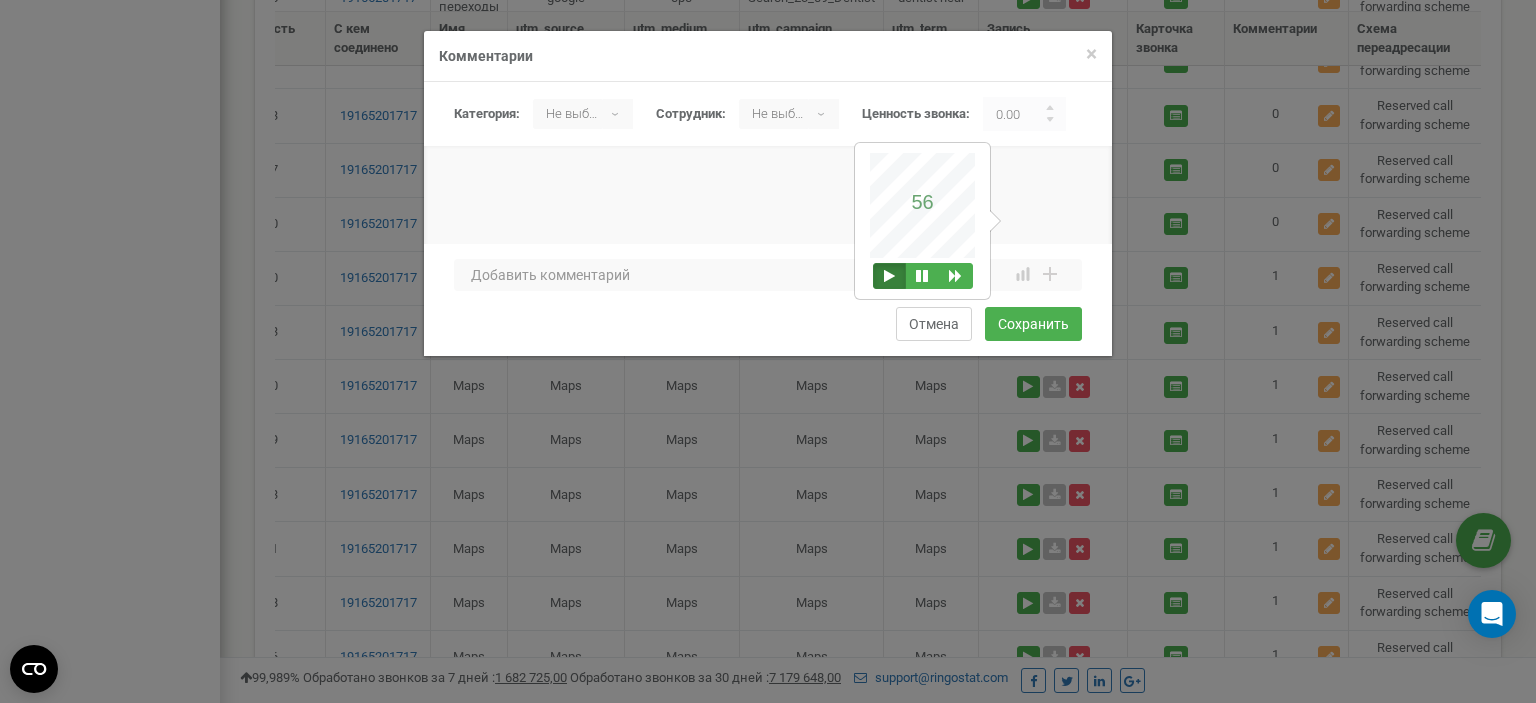 click on "Отмена" at bounding box center (934, 324) 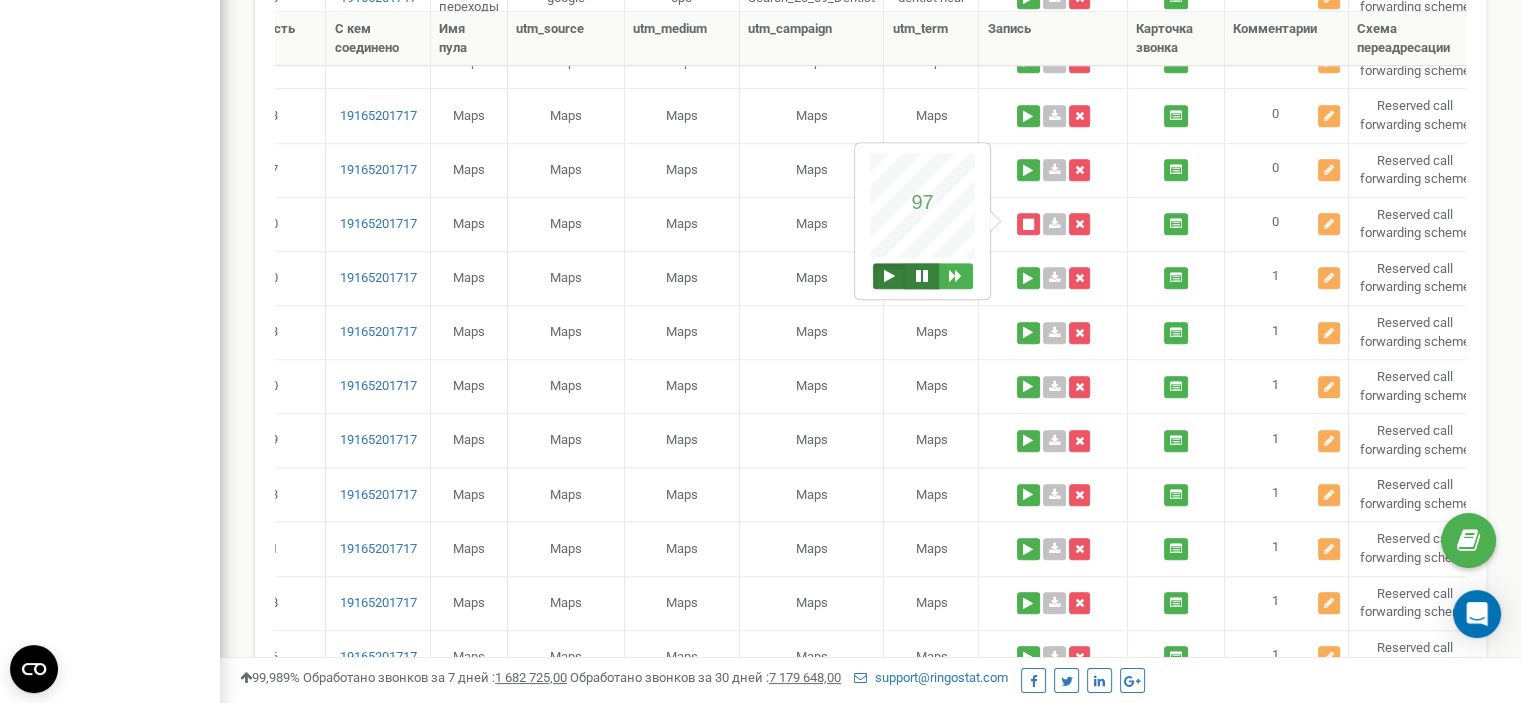 click at bounding box center (922, 276) 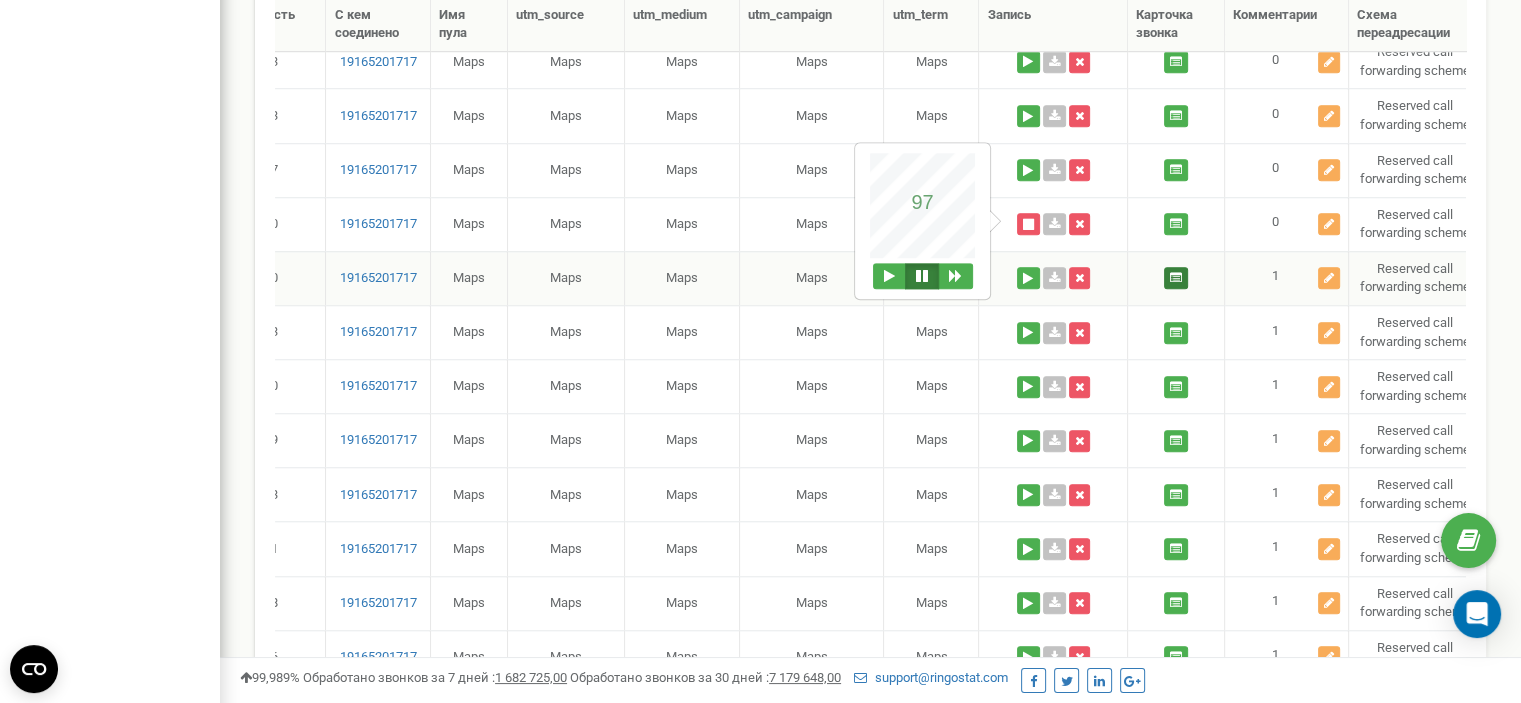 scroll, scrollTop: 1500, scrollLeft: 0, axis: vertical 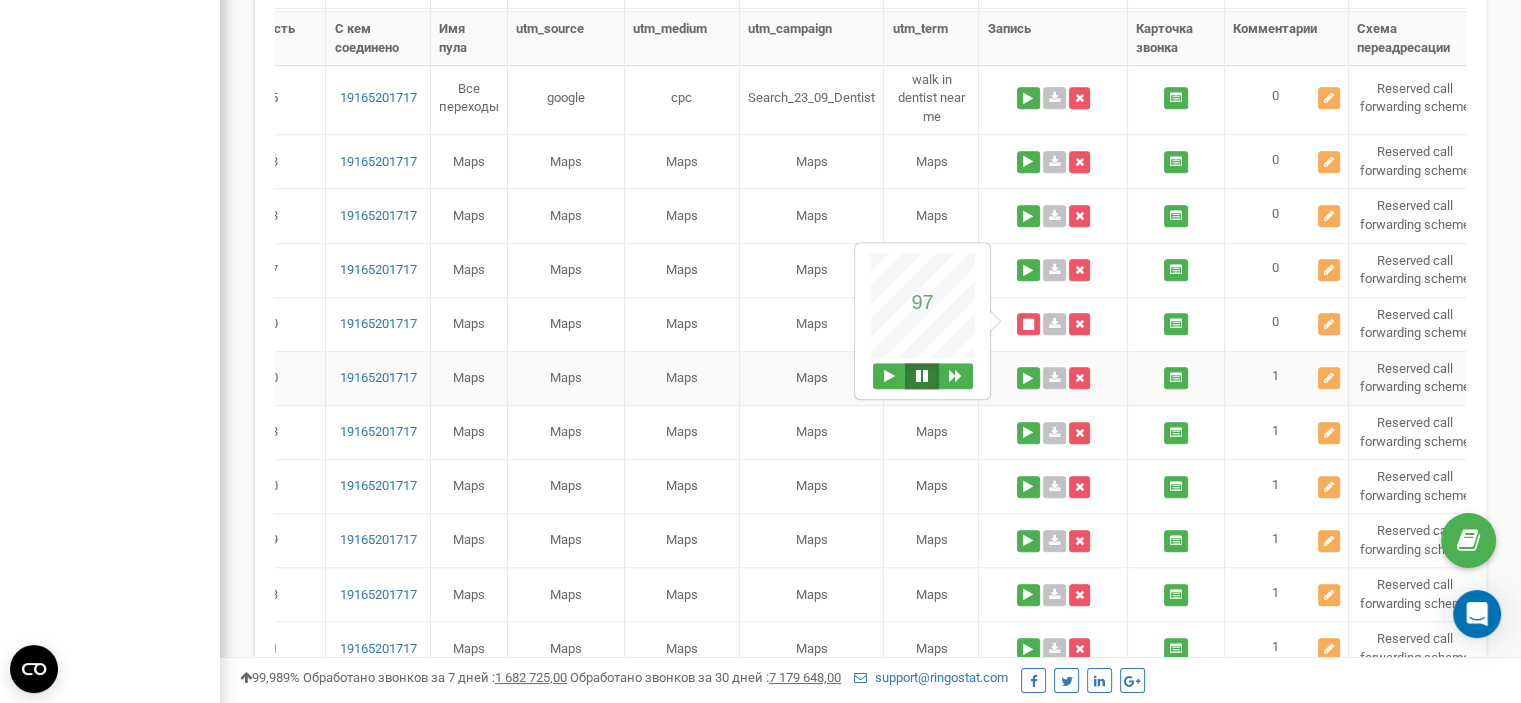 click at bounding box center [1053, 378] 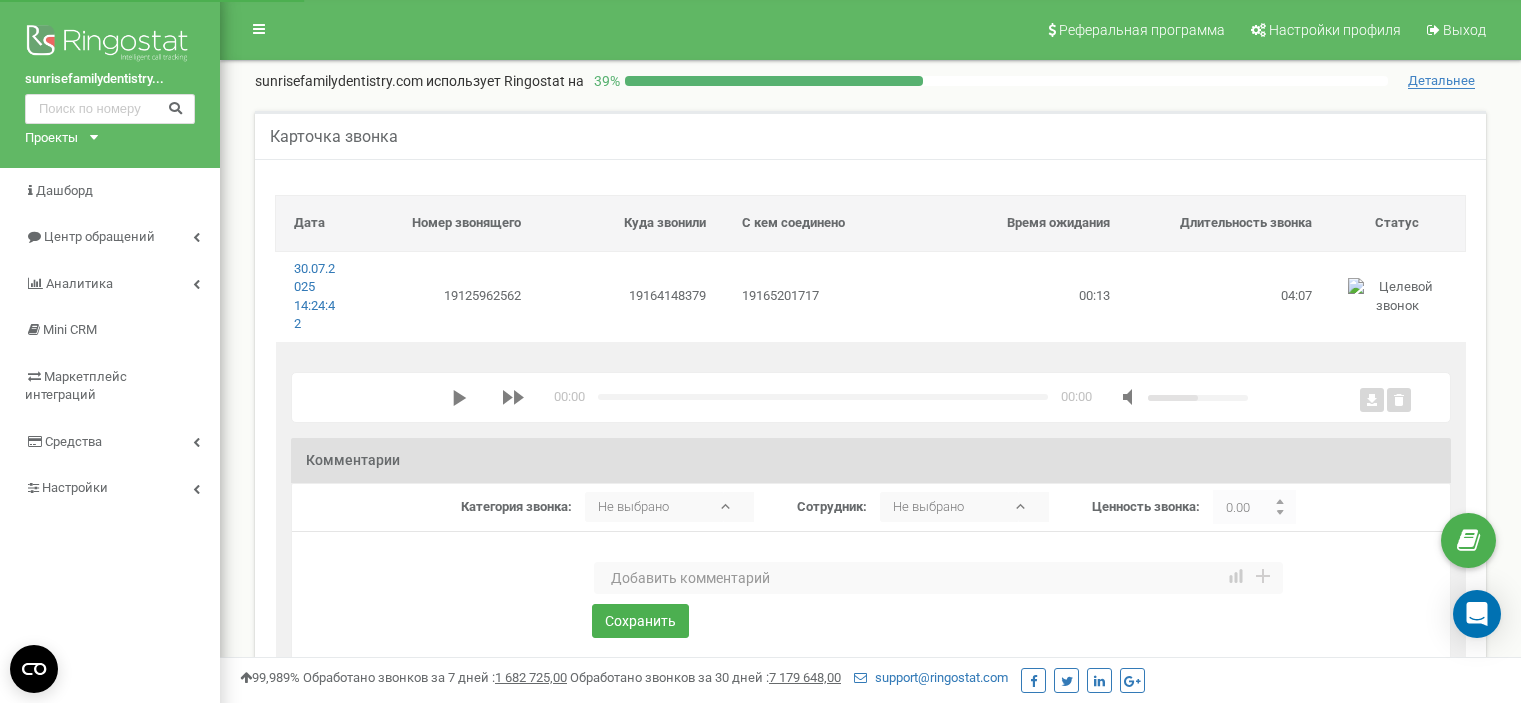 scroll, scrollTop: 0, scrollLeft: 0, axis: both 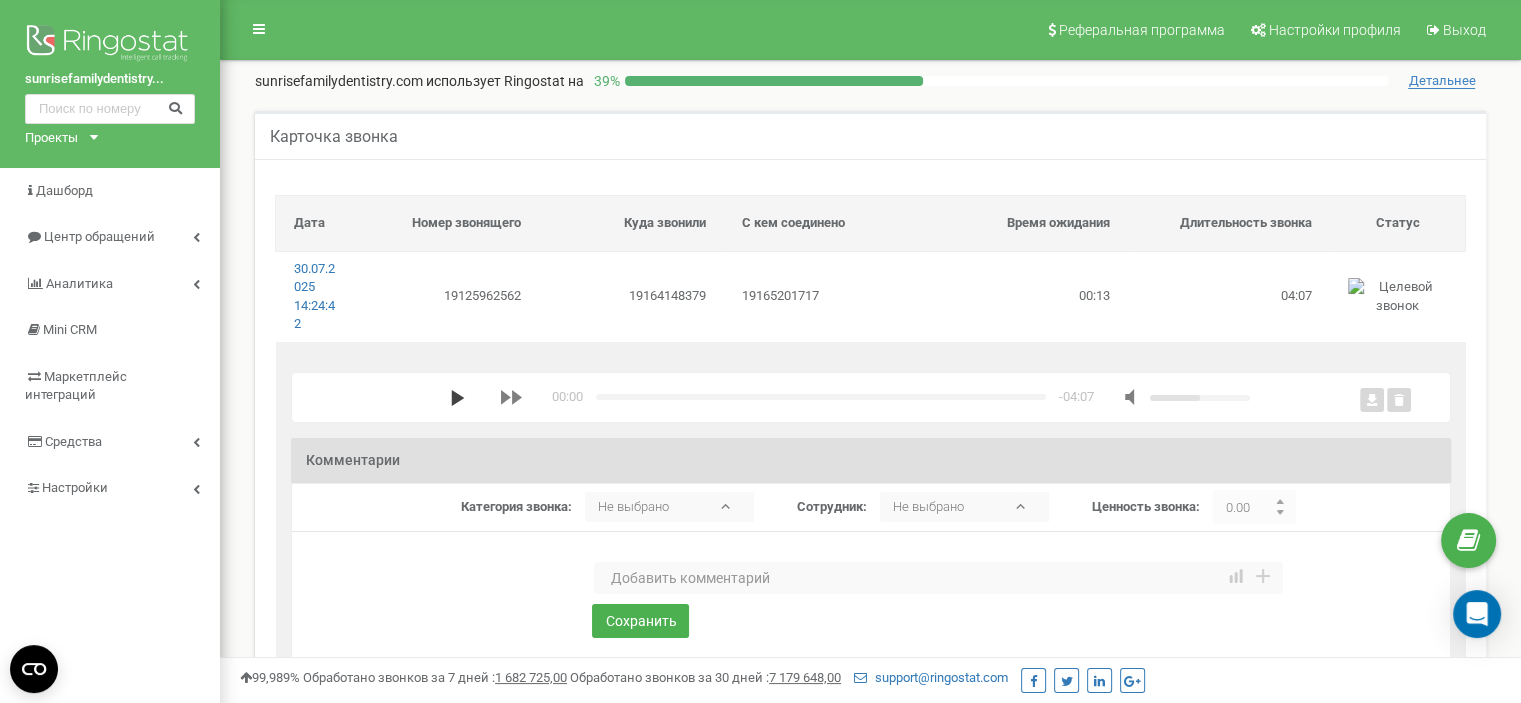 click 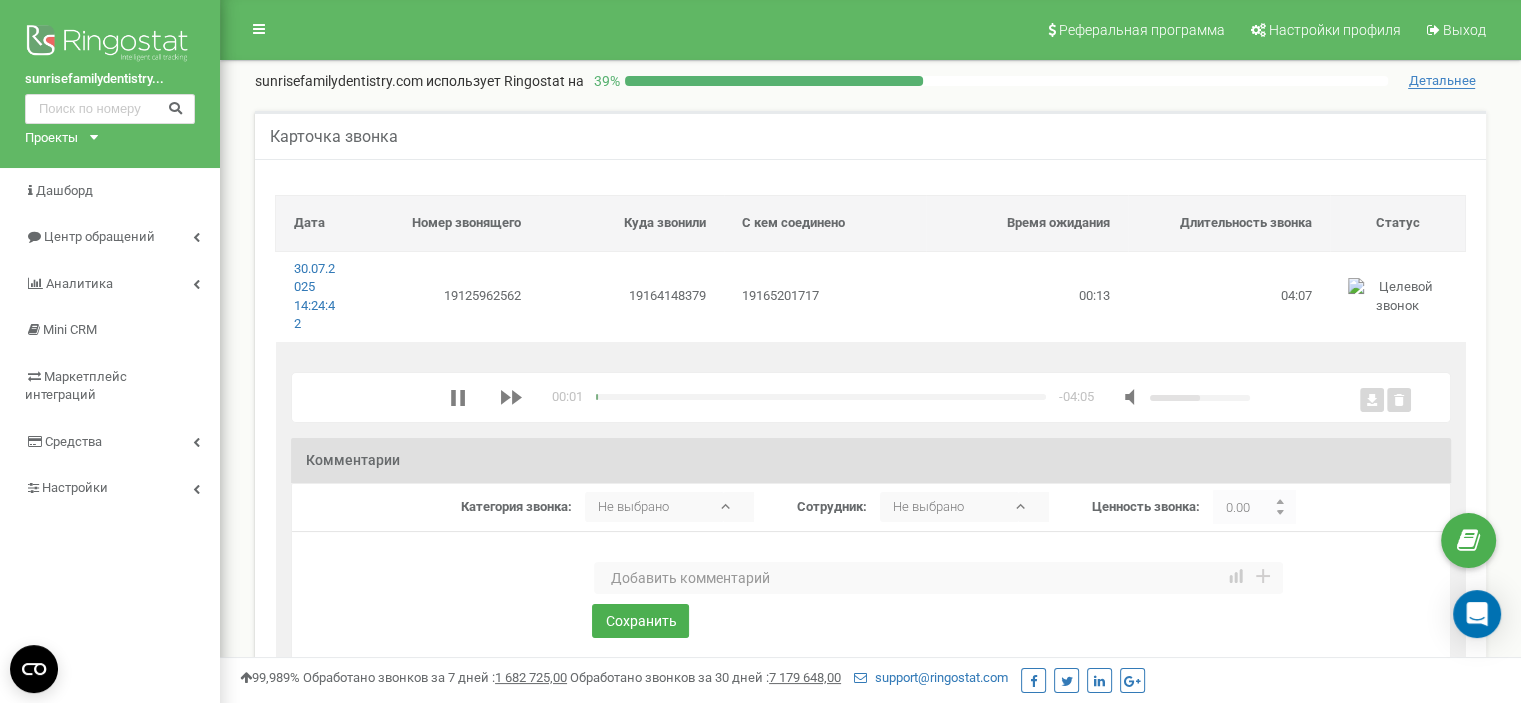 click at bounding box center (938, 578) 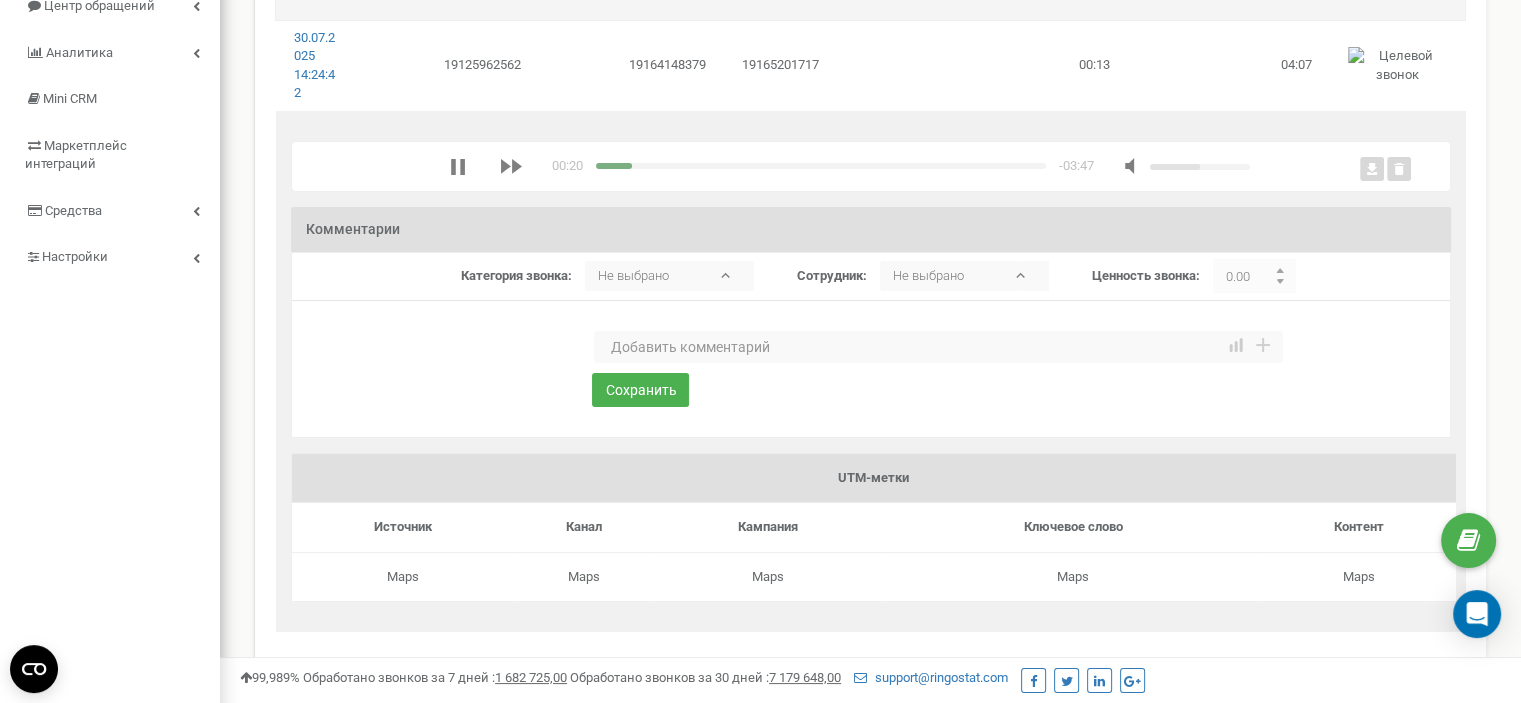 scroll, scrollTop: 200, scrollLeft: 0, axis: vertical 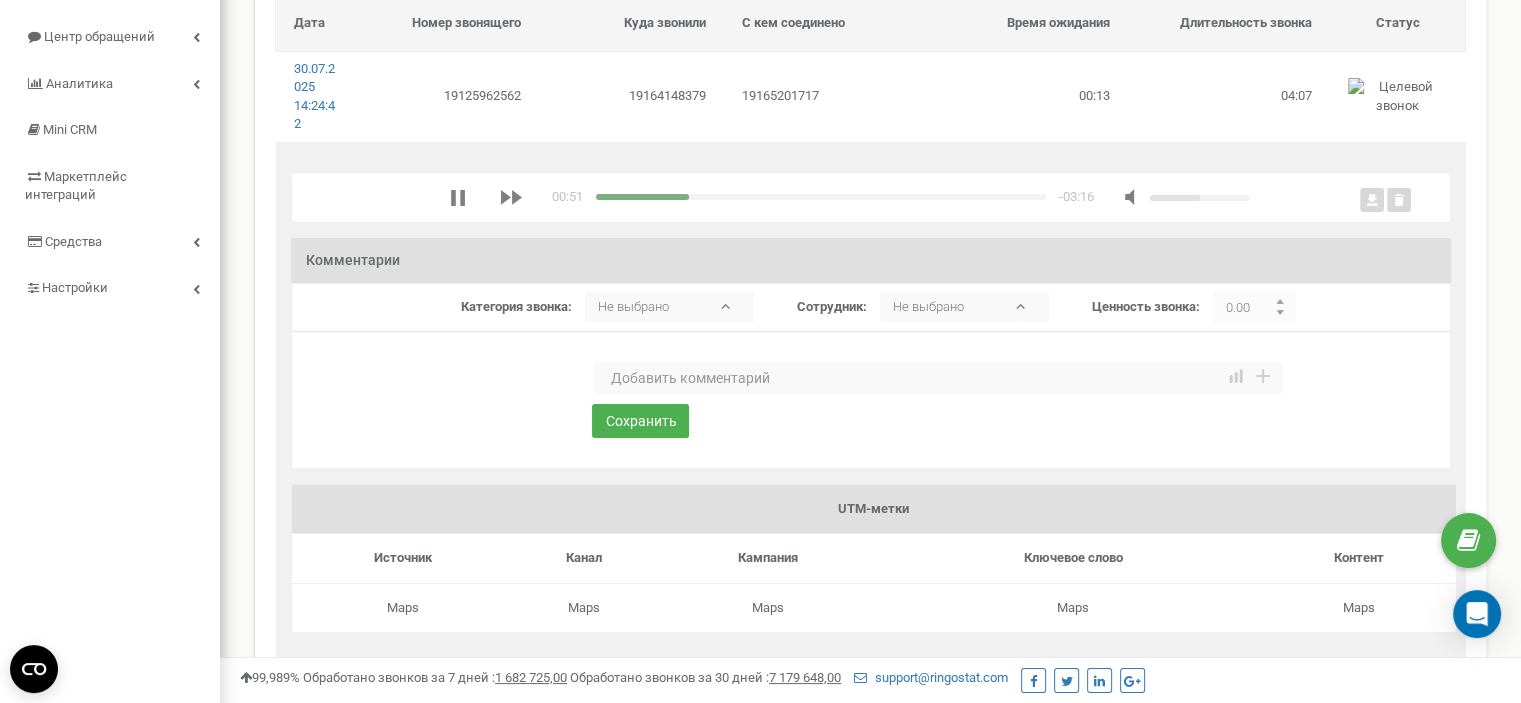 click at bounding box center [821, 197] 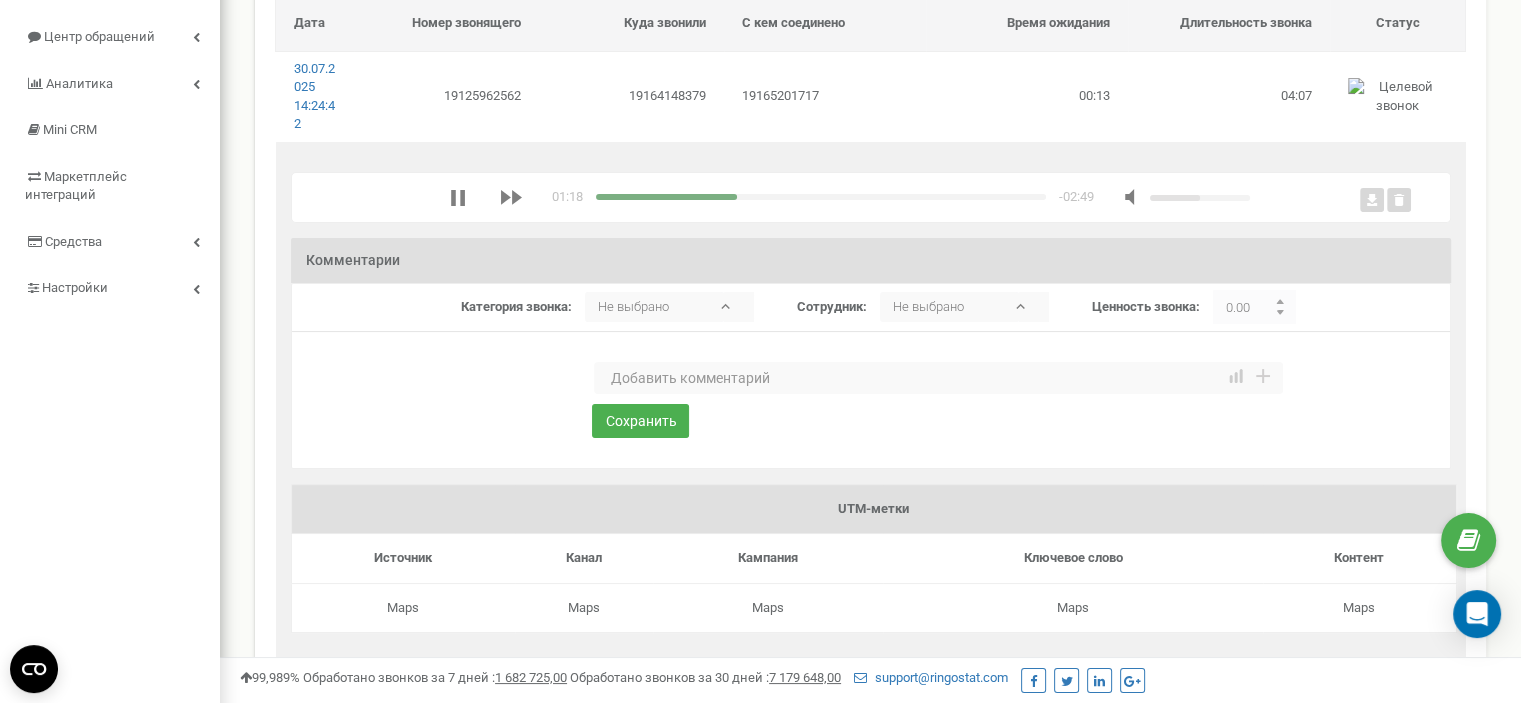 click on "01:18 x -02:49" at bounding box center (850, 197) 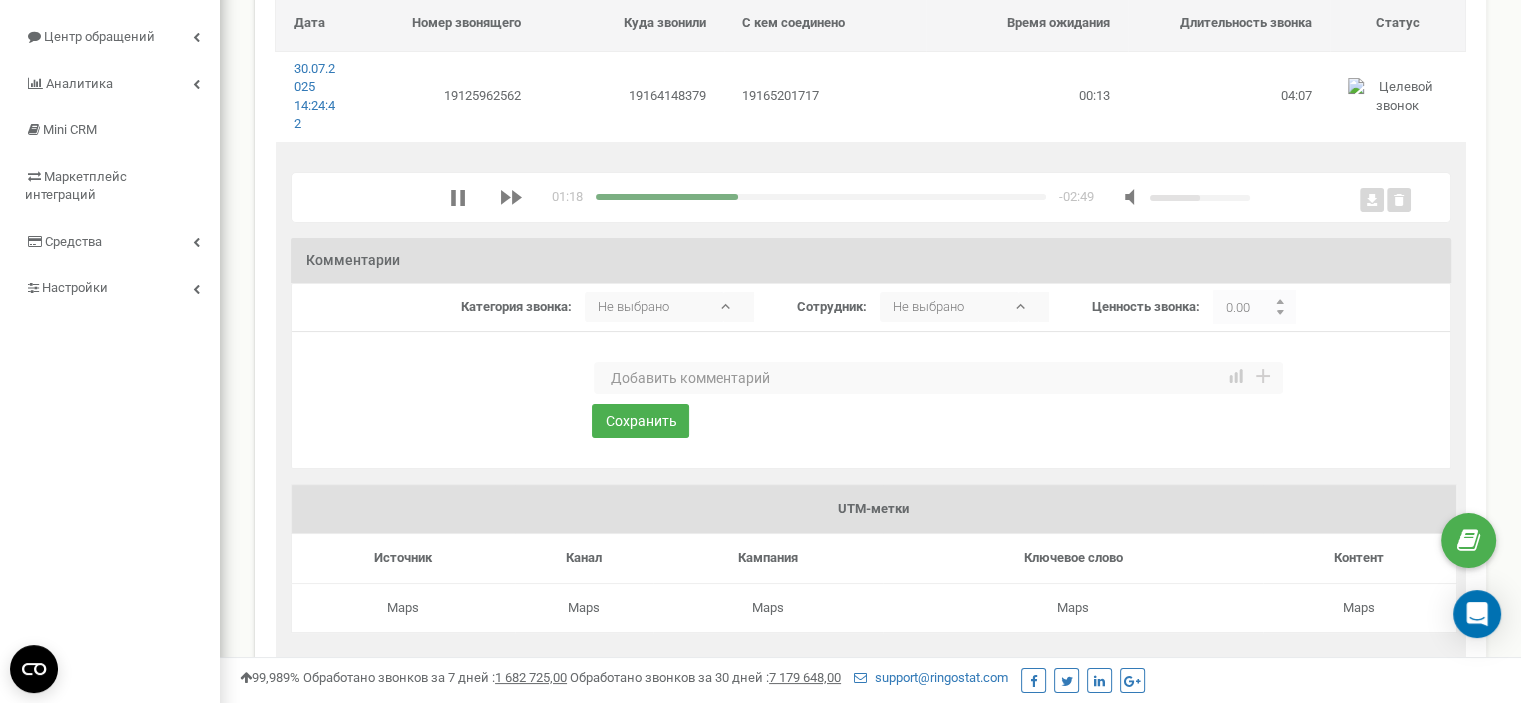 click at bounding box center [821, 197] 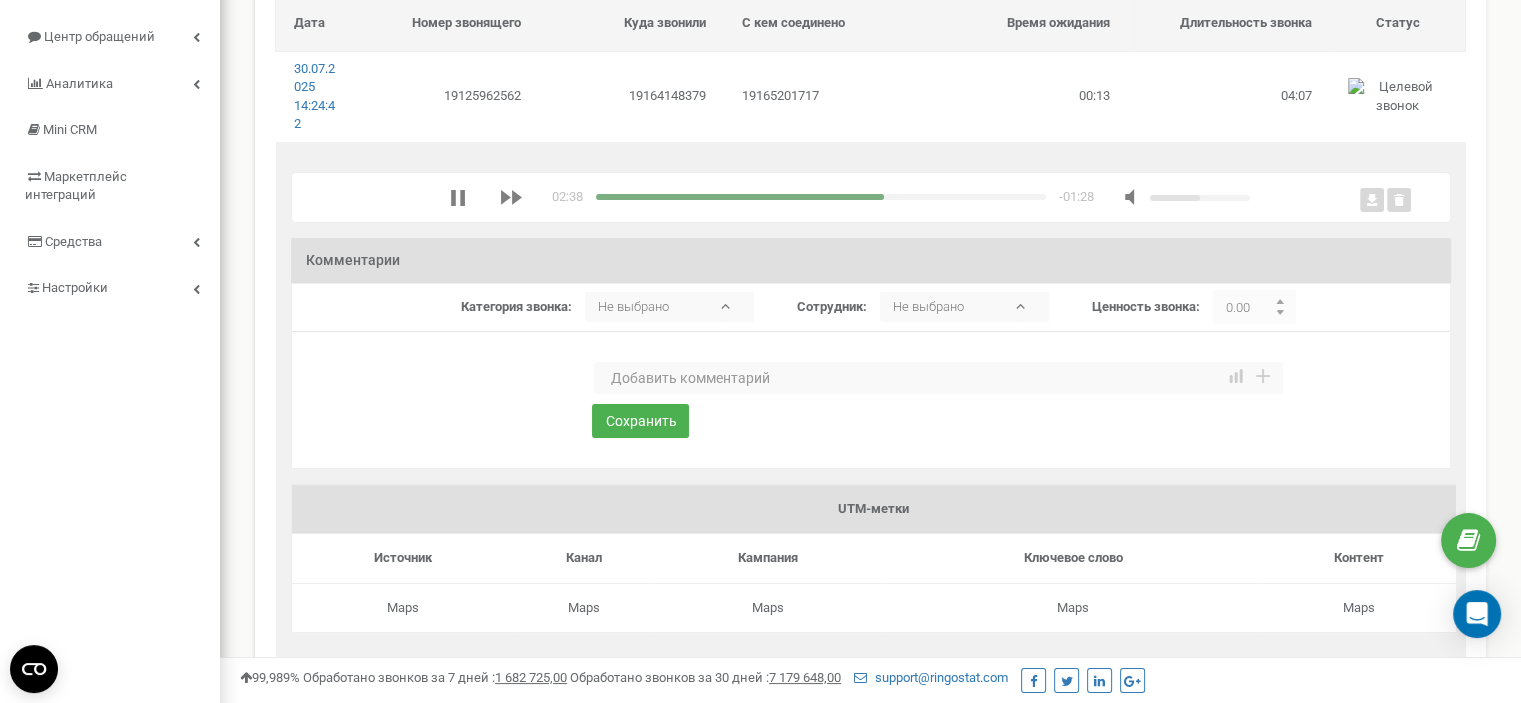 click at bounding box center [938, 378] 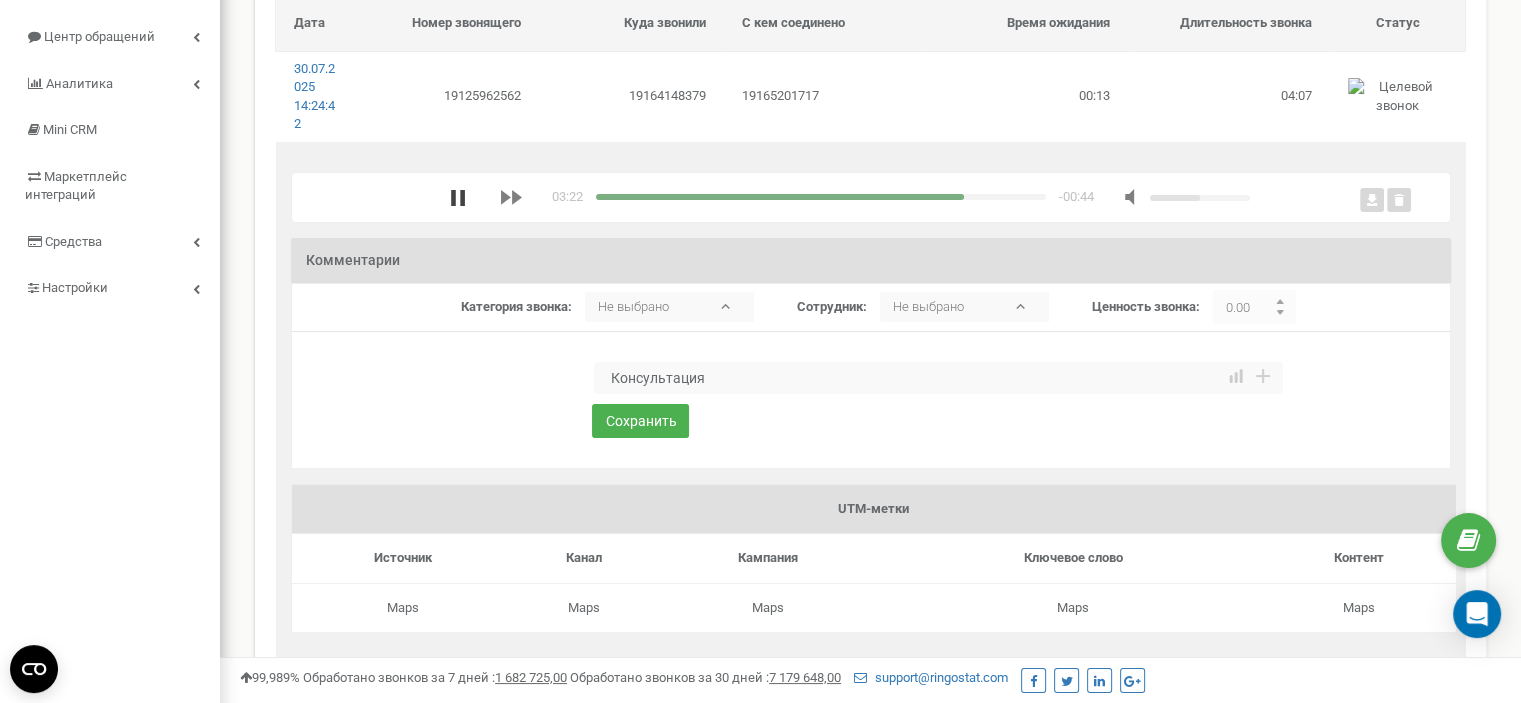 click 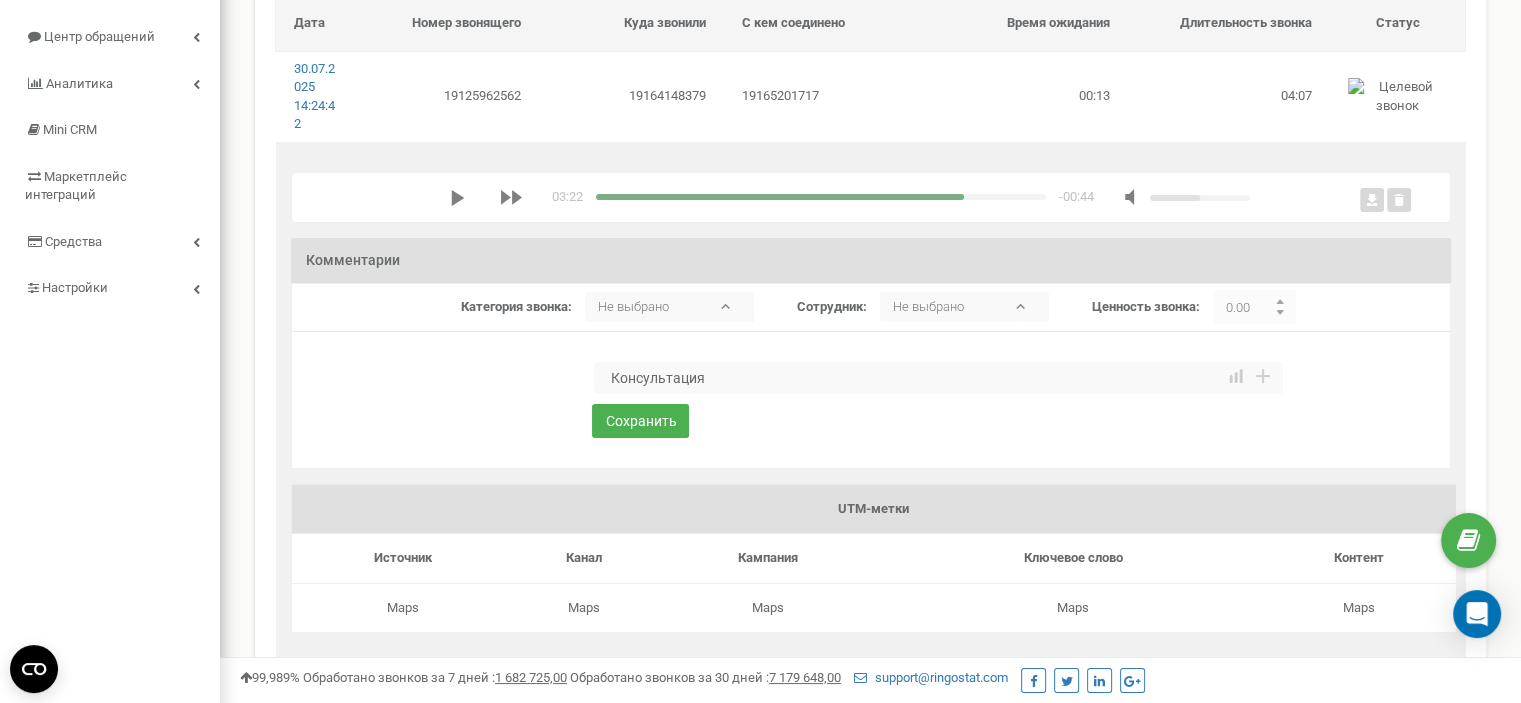 click on "Консультация" at bounding box center (938, 378) 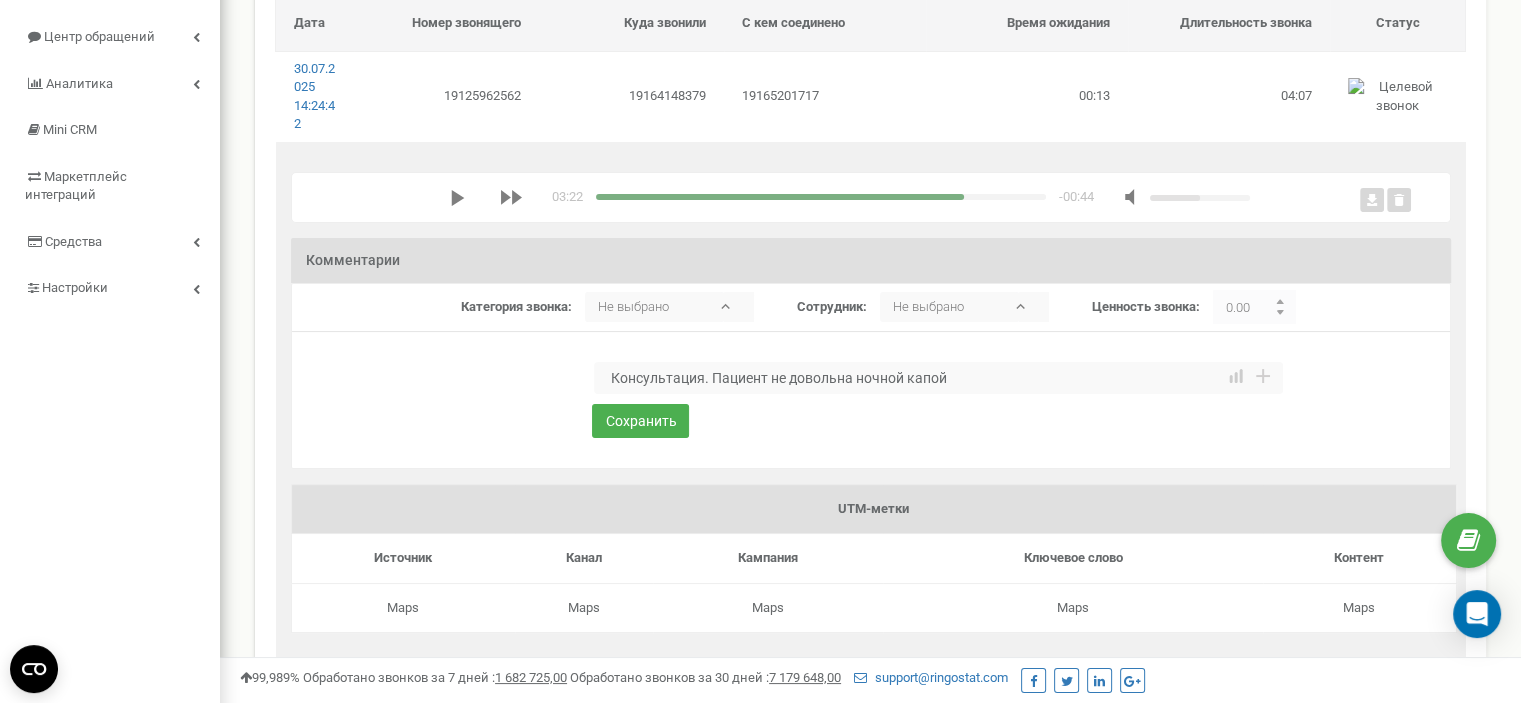 click on "03:22 x -00:44" at bounding box center [875, 197] 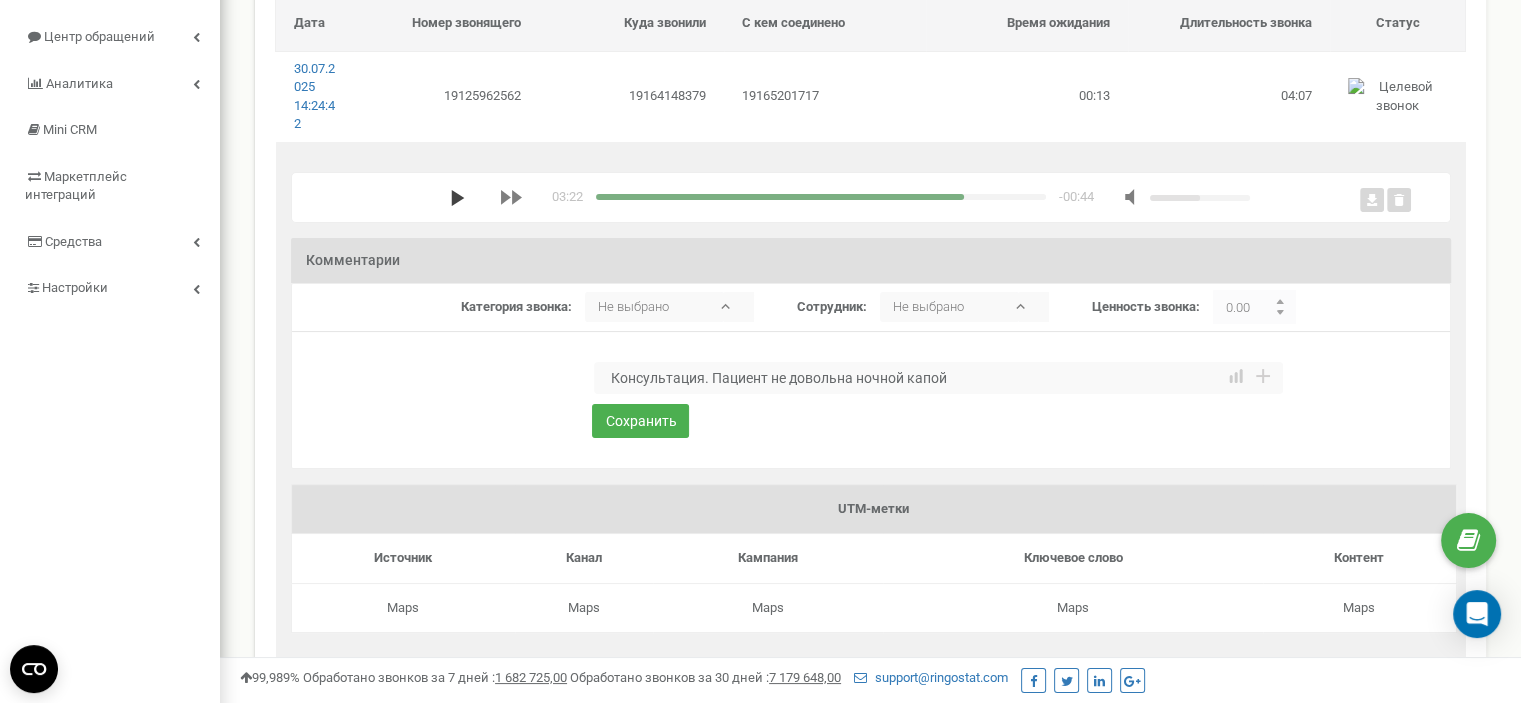 click 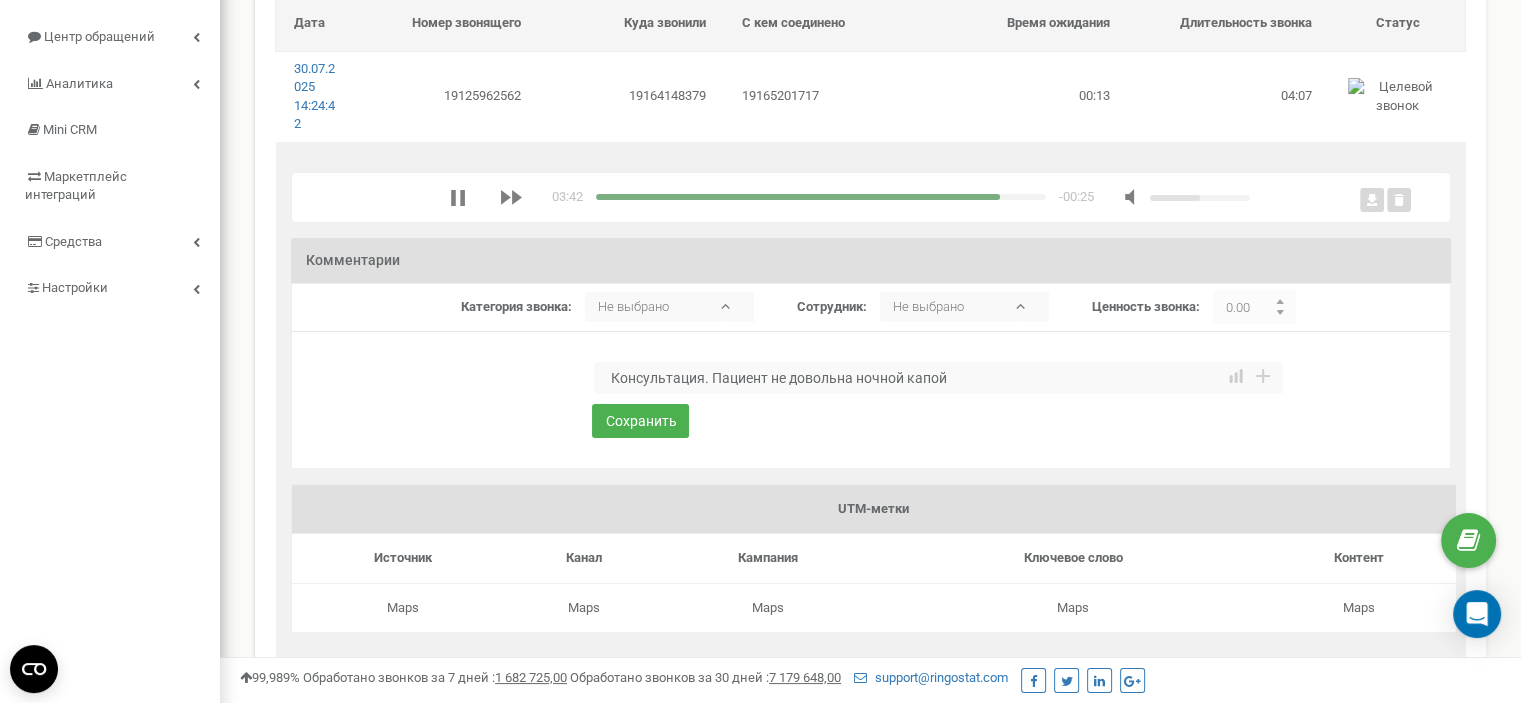 click on "Консультация. Пациент не довольна ночной капой" at bounding box center (938, 378) 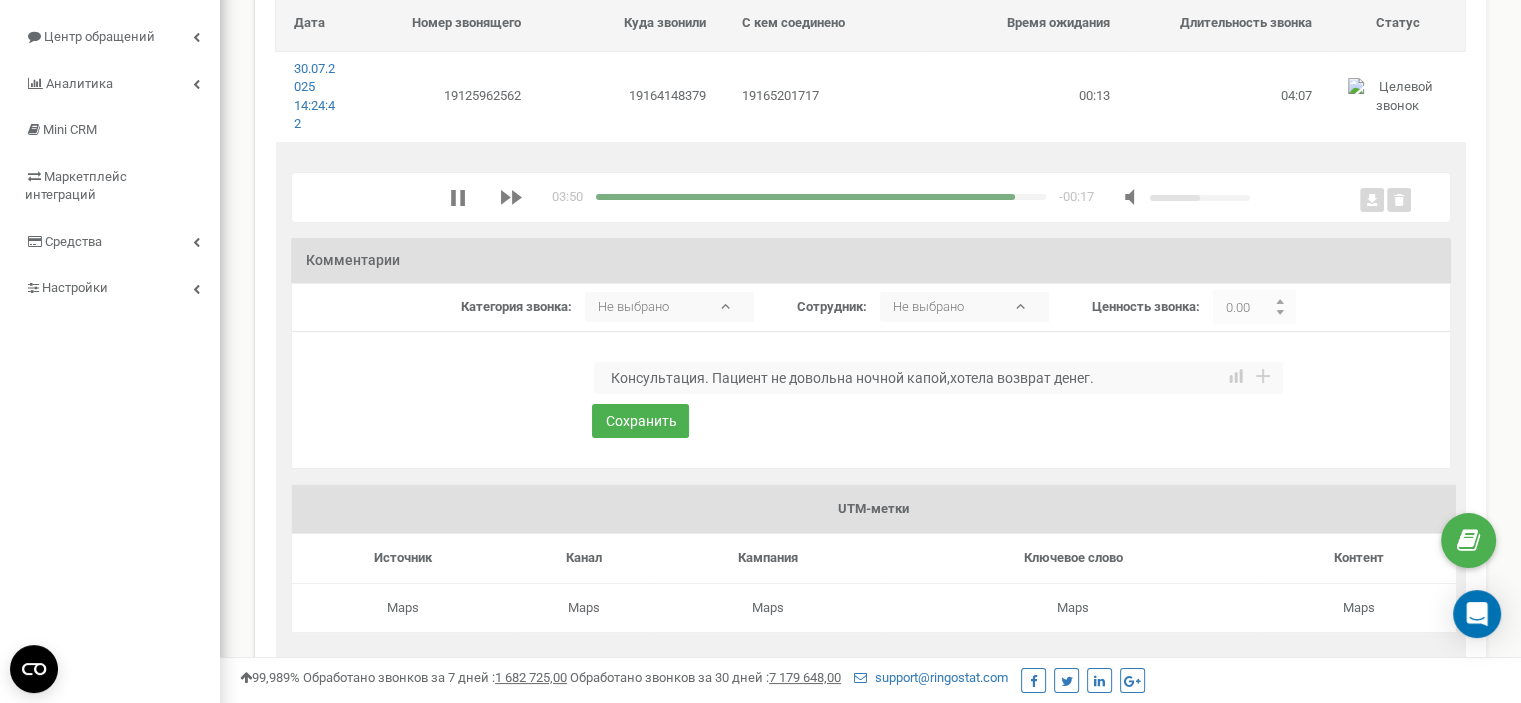 click on "Консультация. Пациент не довольна ночной капой,хотела возврат денег." at bounding box center [938, 378] 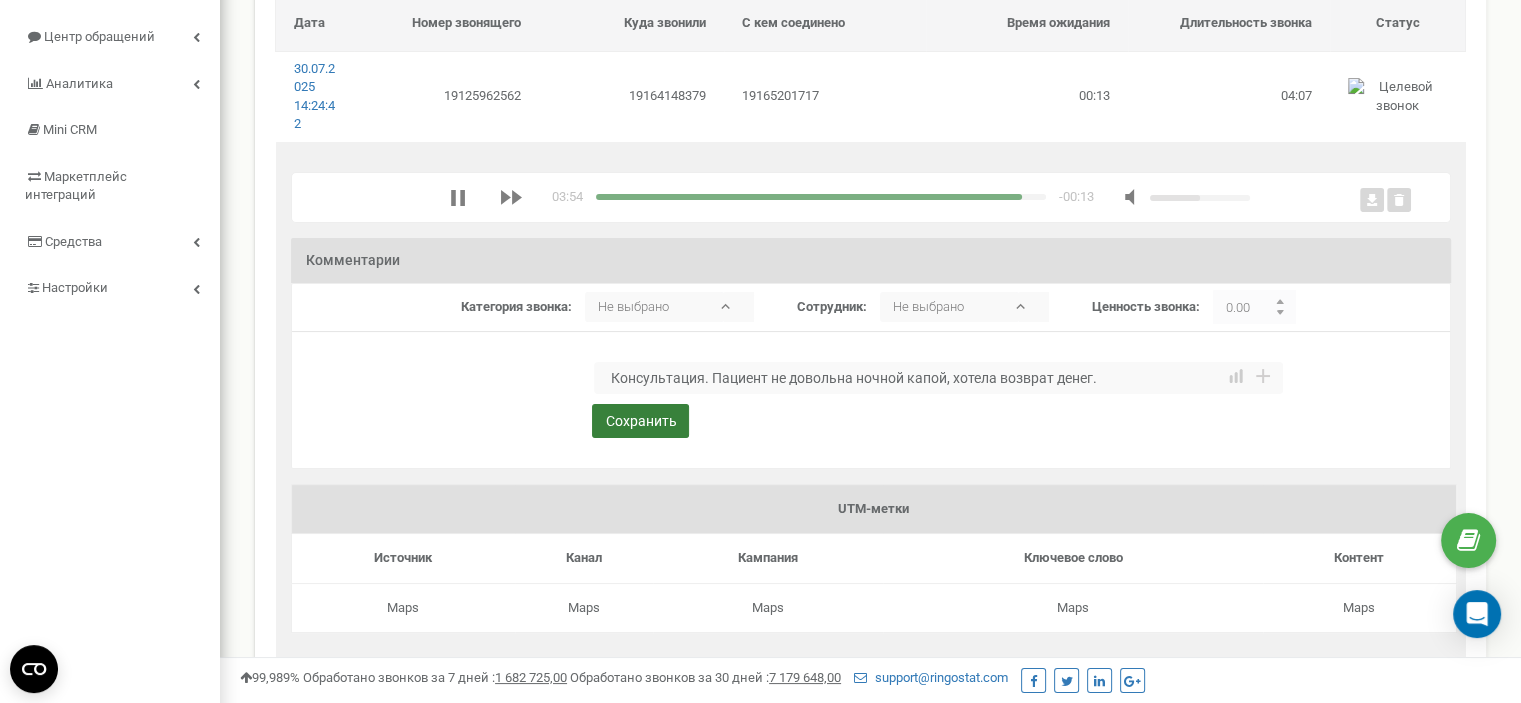type on "Консультация. Пациент не довольна ночной капой, хотела возврат денег." 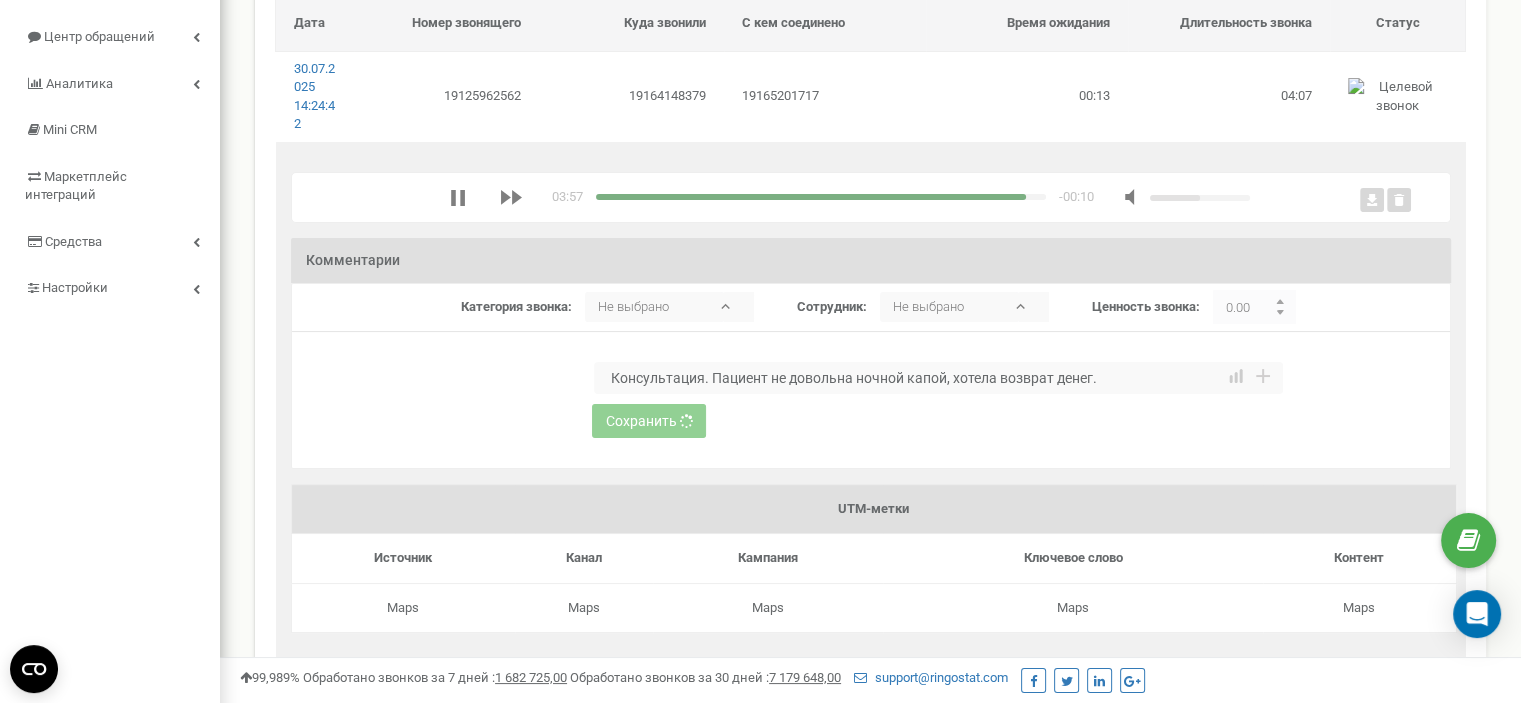 type 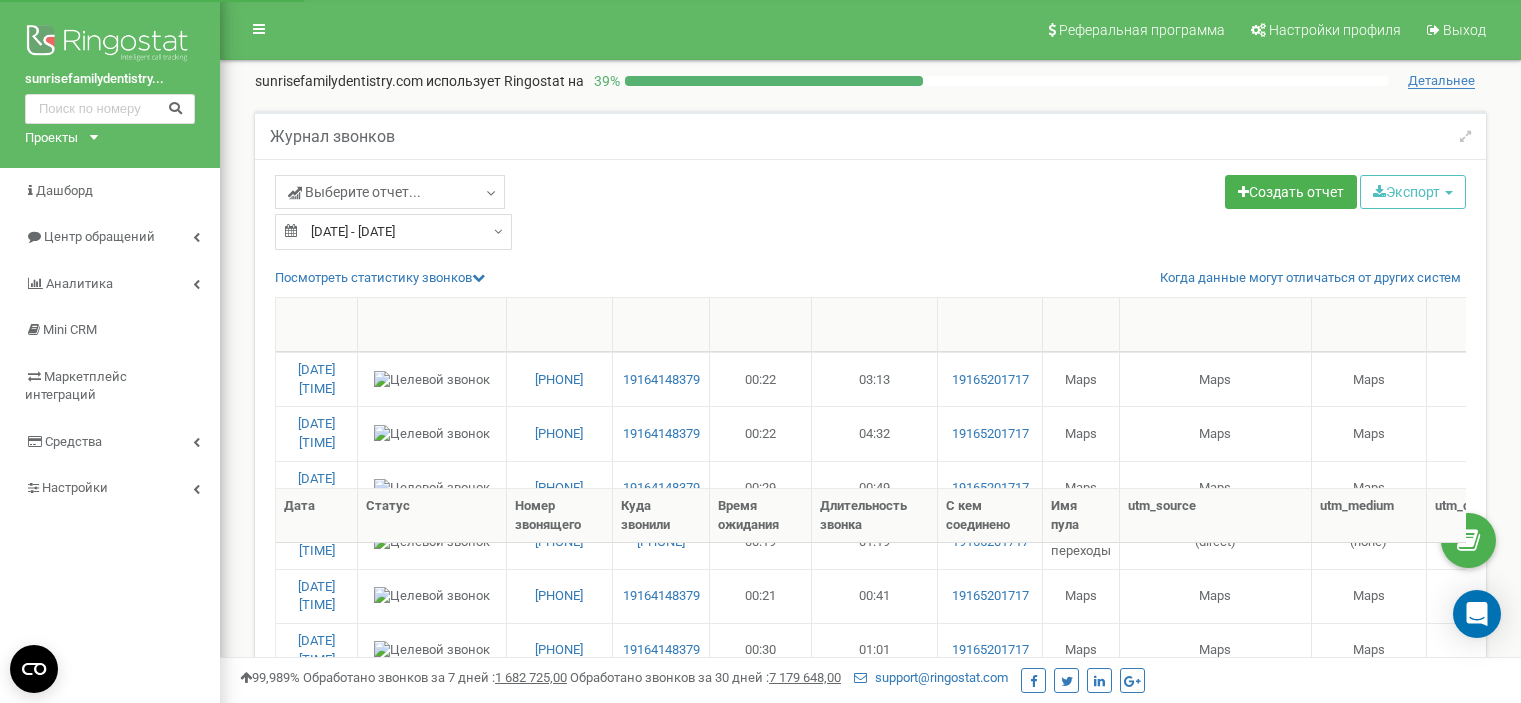 select on "50" 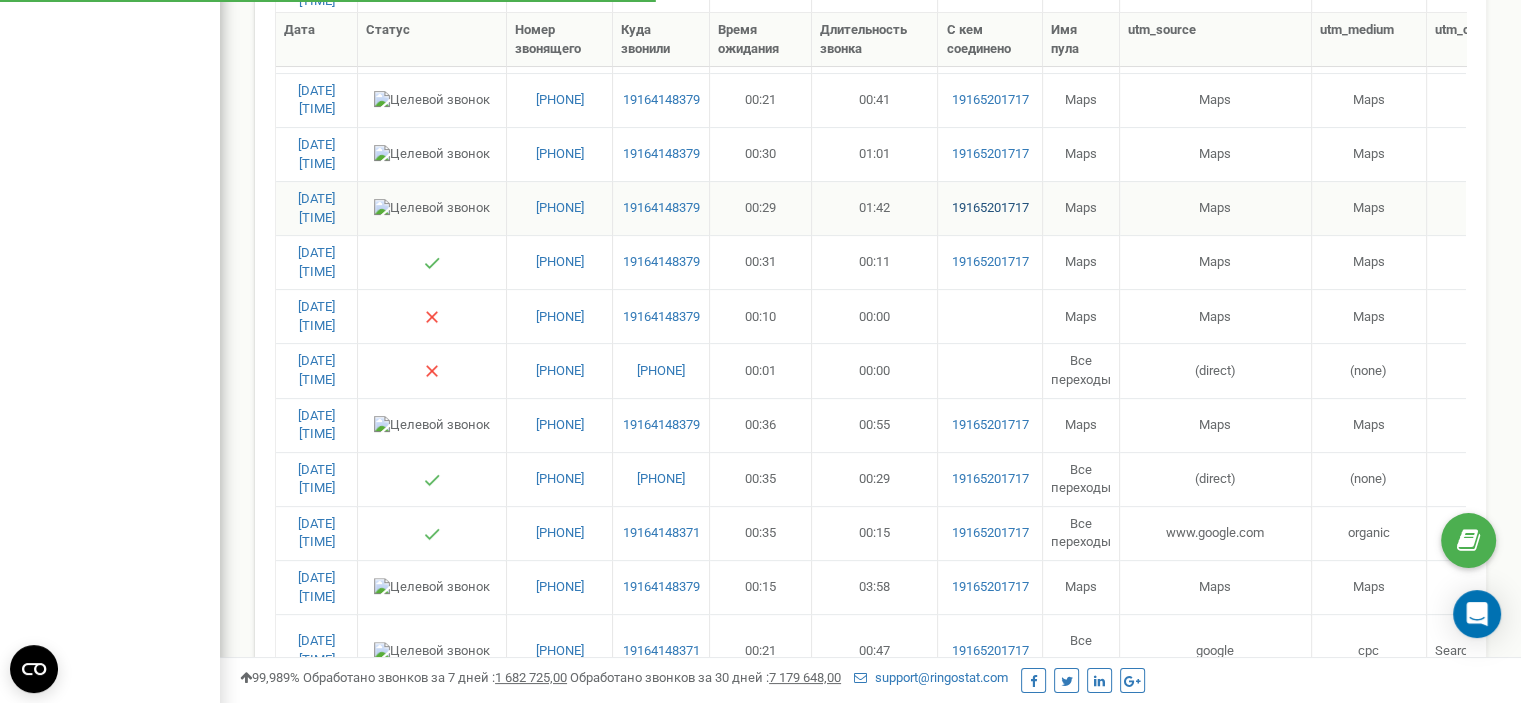 scroll, scrollTop: 496, scrollLeft: 0, axis: vertical 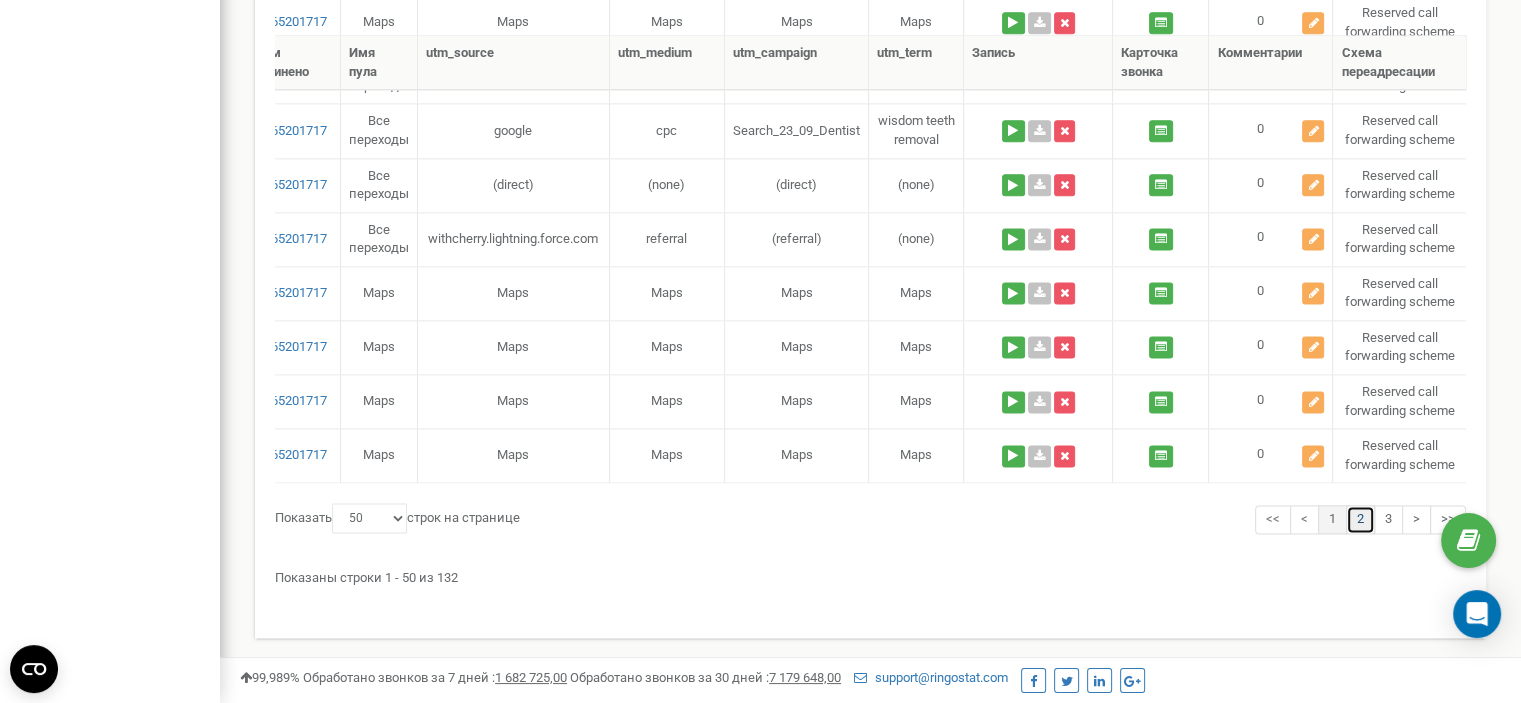click on "2" at bounding box center [1360, 519] 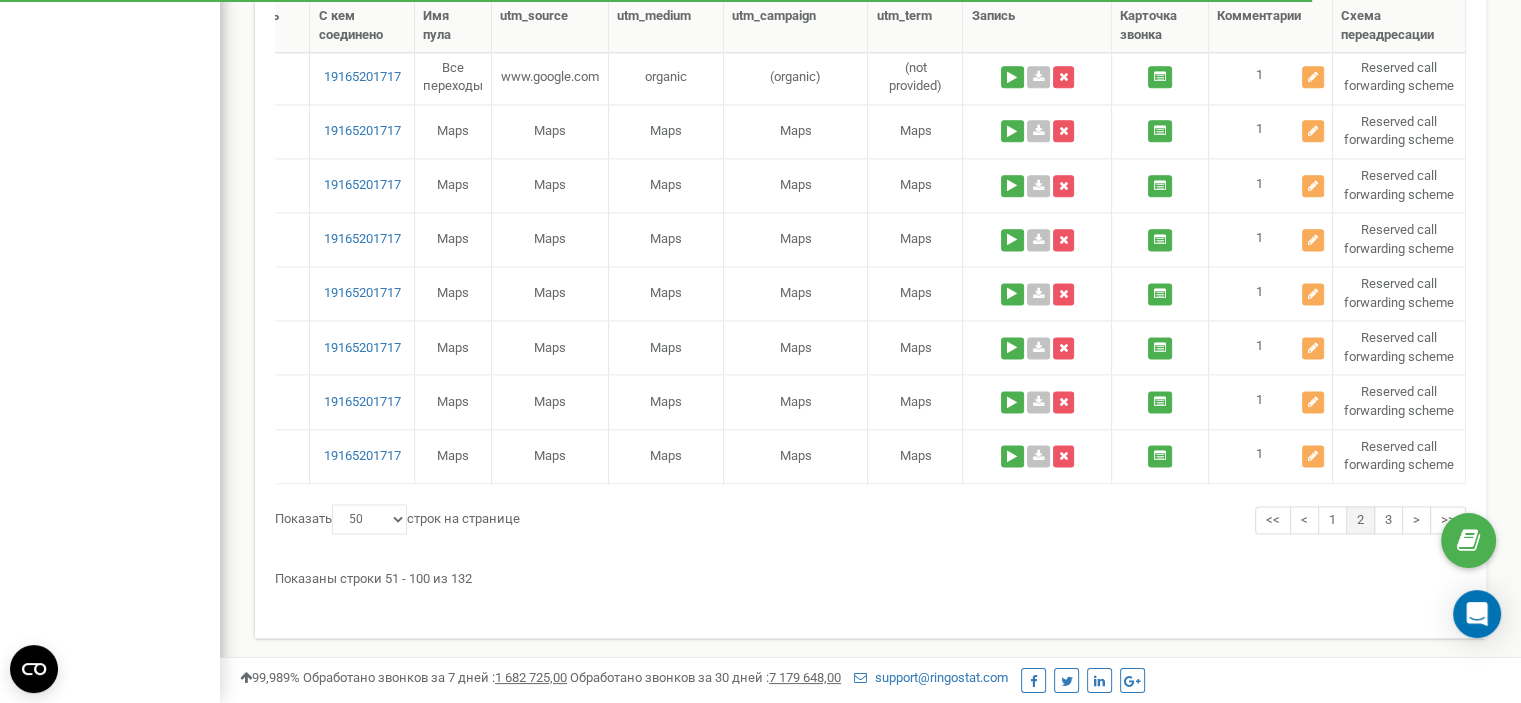 scroll, scrollTop: 2600, scrollLeft: 0, axis: vertical 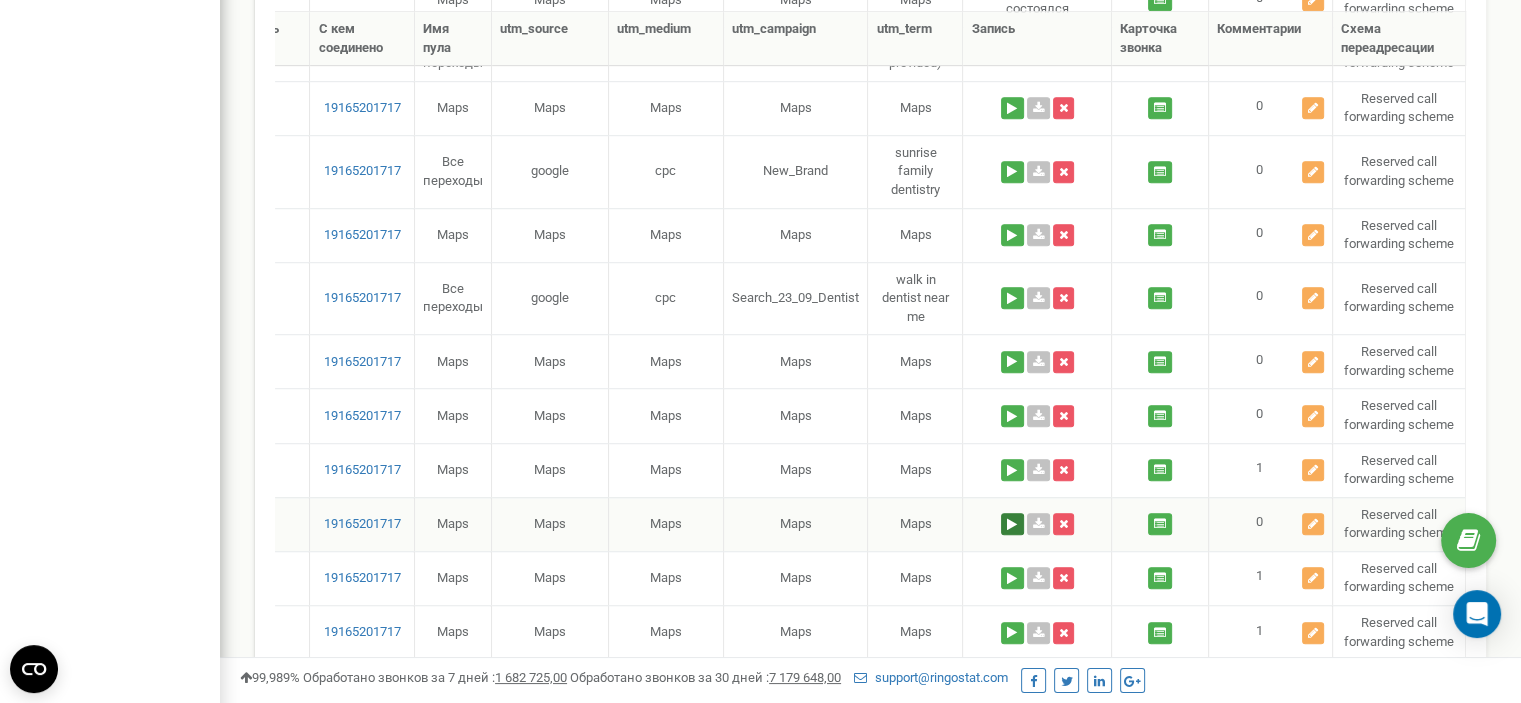 click at bounding box center (1012, 524) 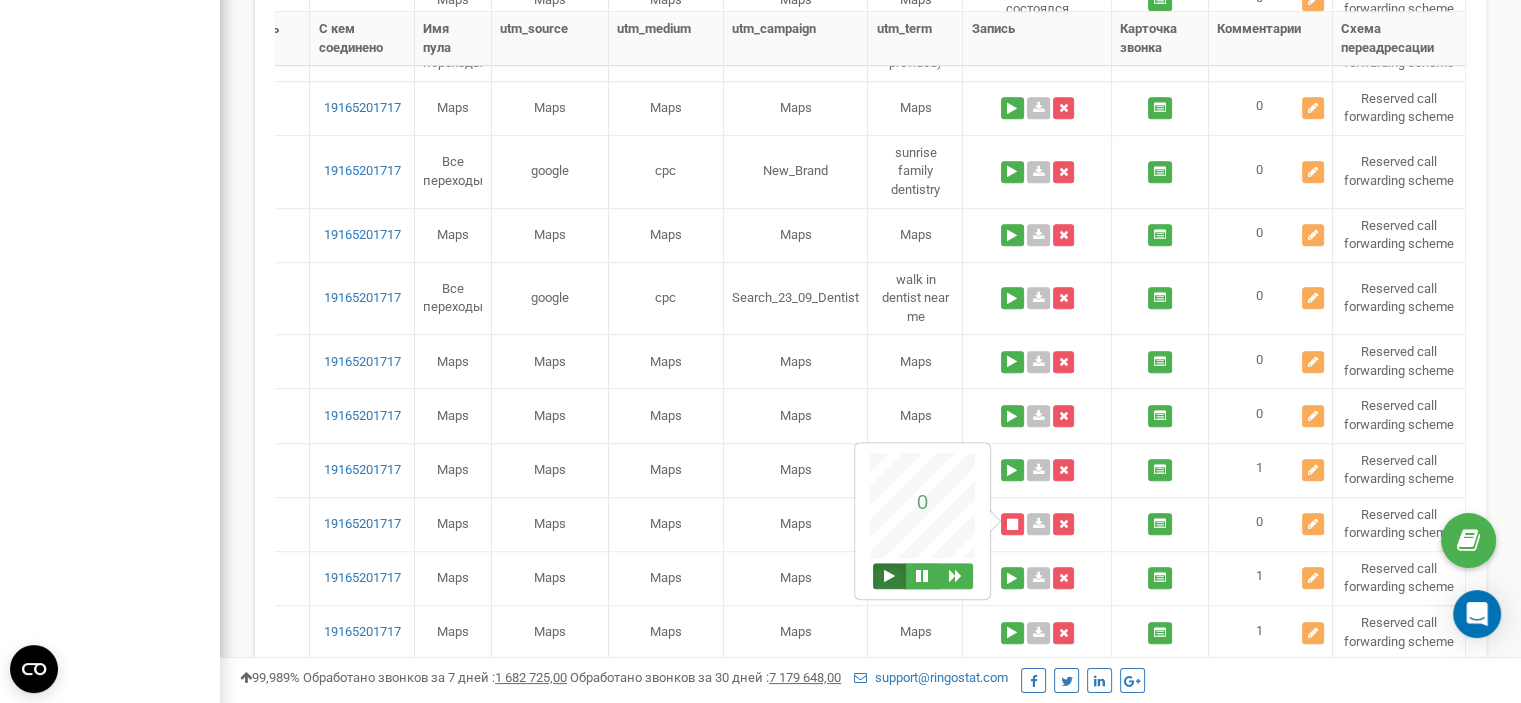 click at bounding box center (889, 576) 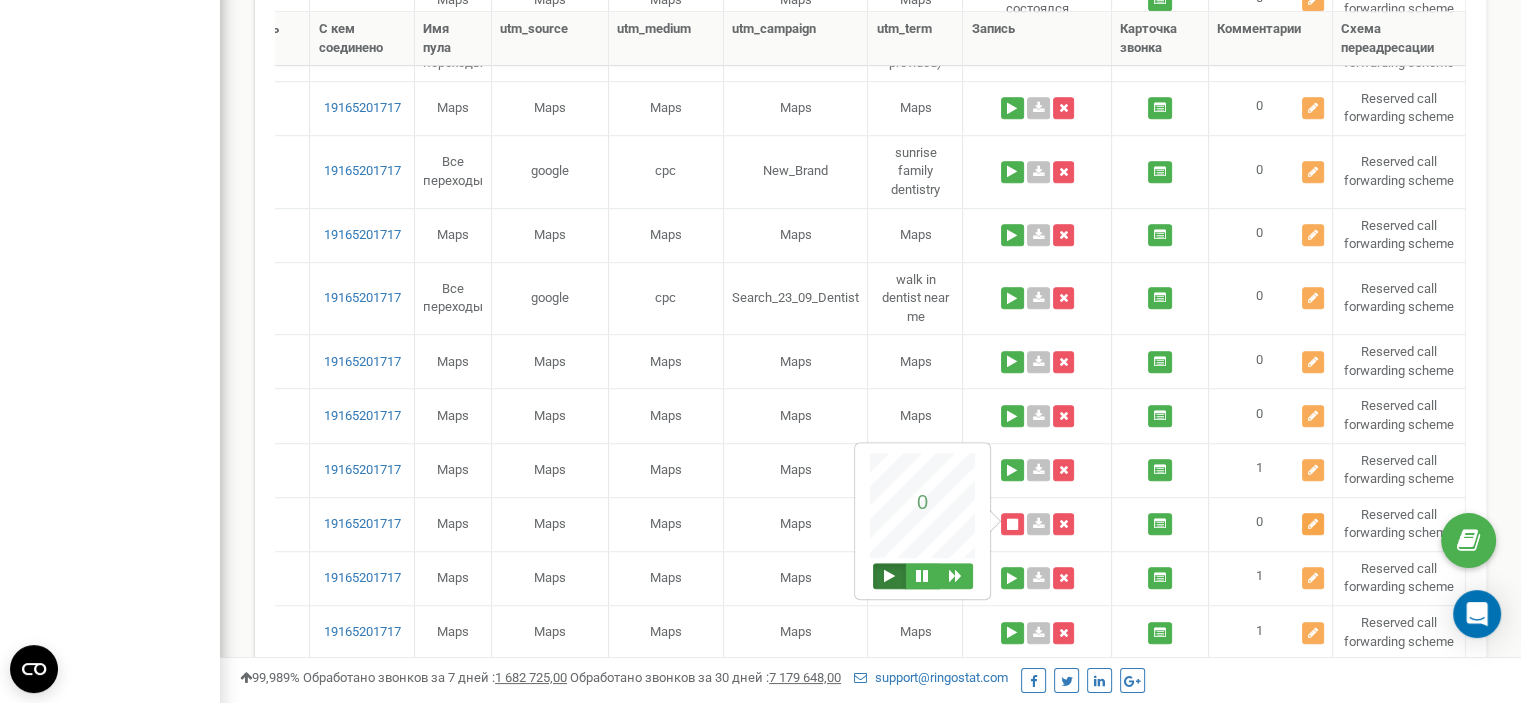 click at bounding box center (1313, 524) 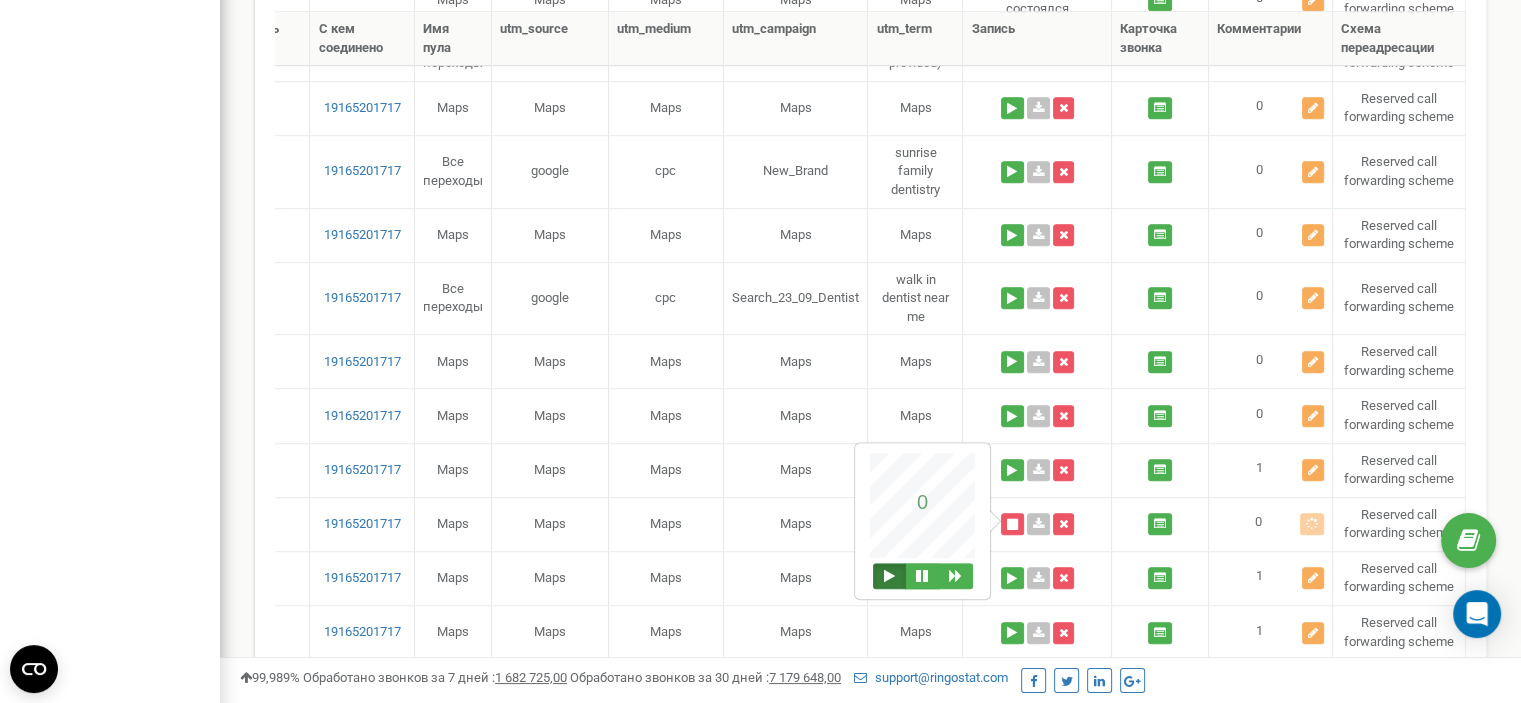 click at bounding box center [889, 576] 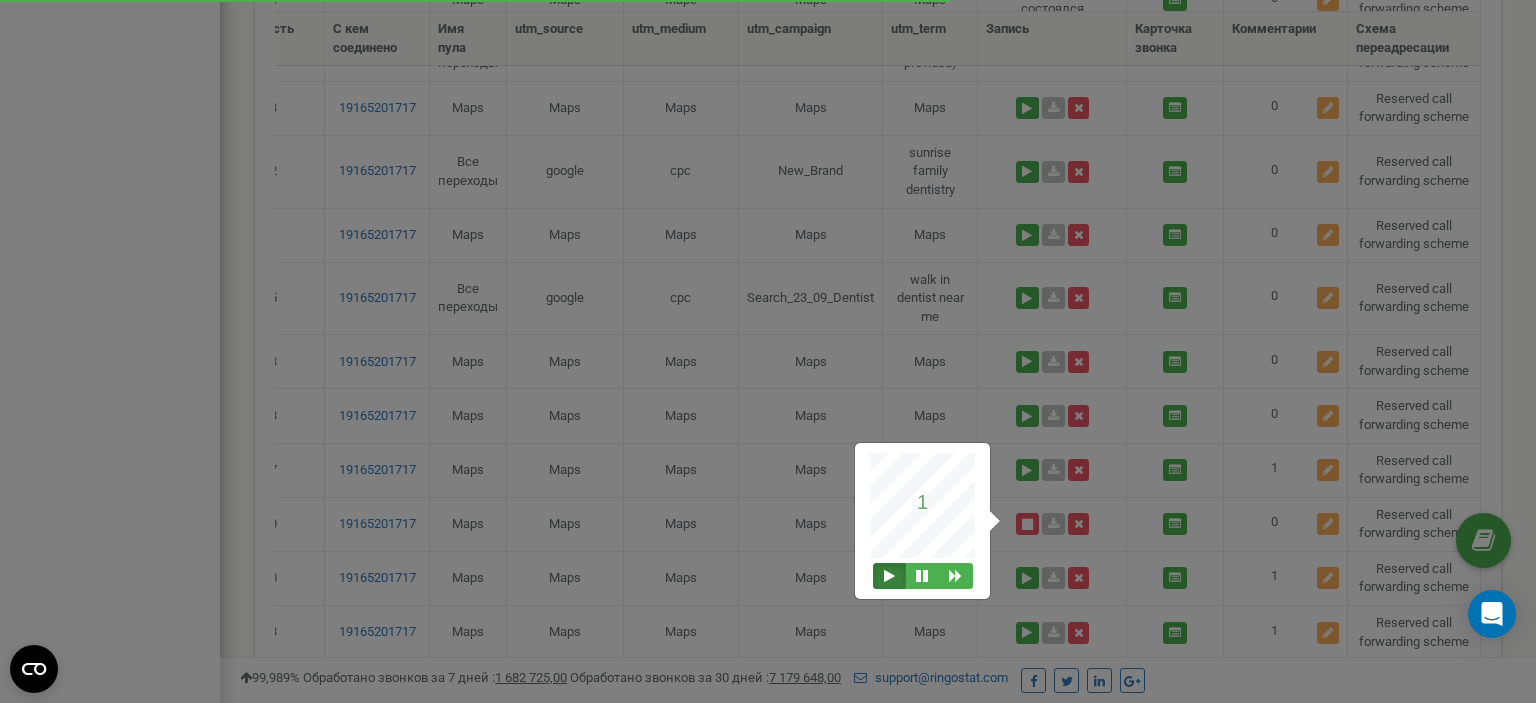 scroll, scrollTop: 0, scrollLeft: 612, axis: horizontal 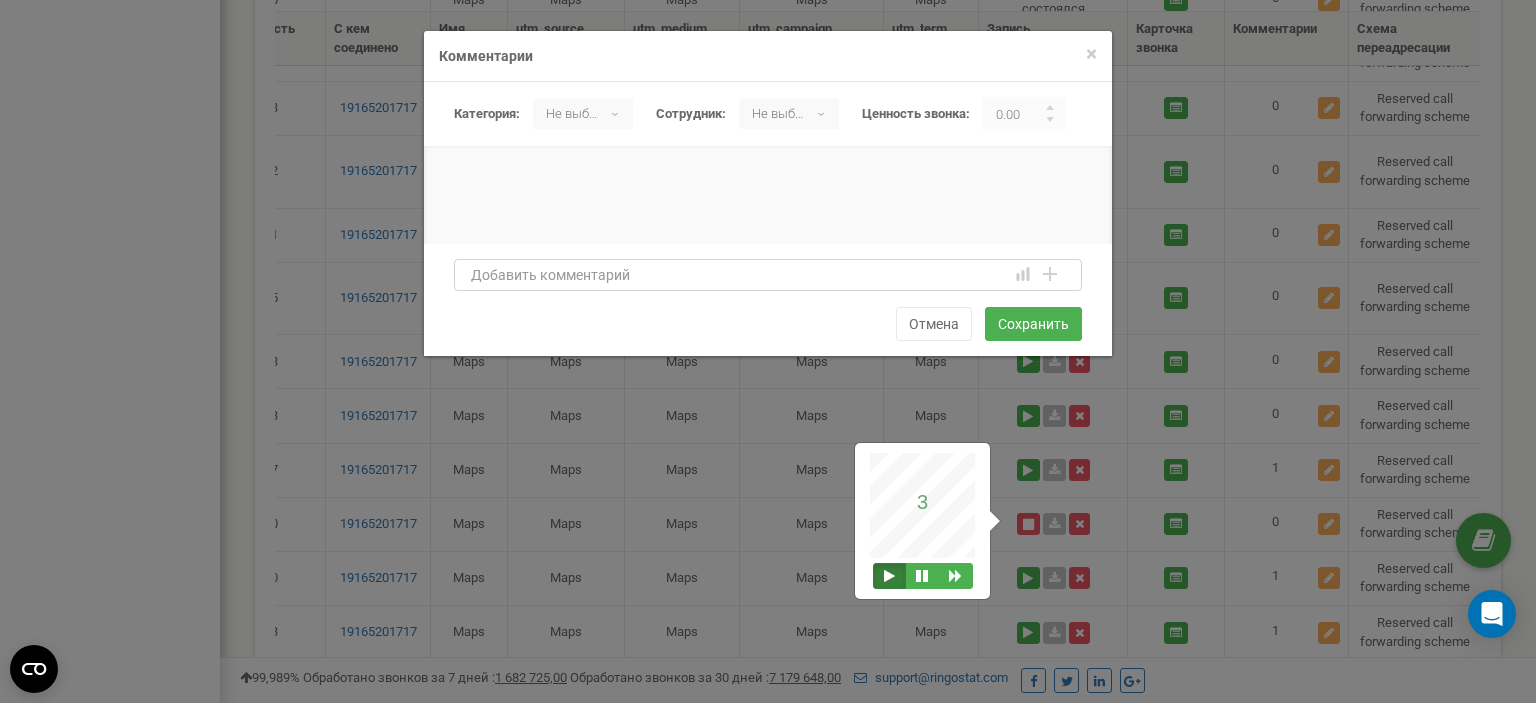 click at bounding box center (768, 275) 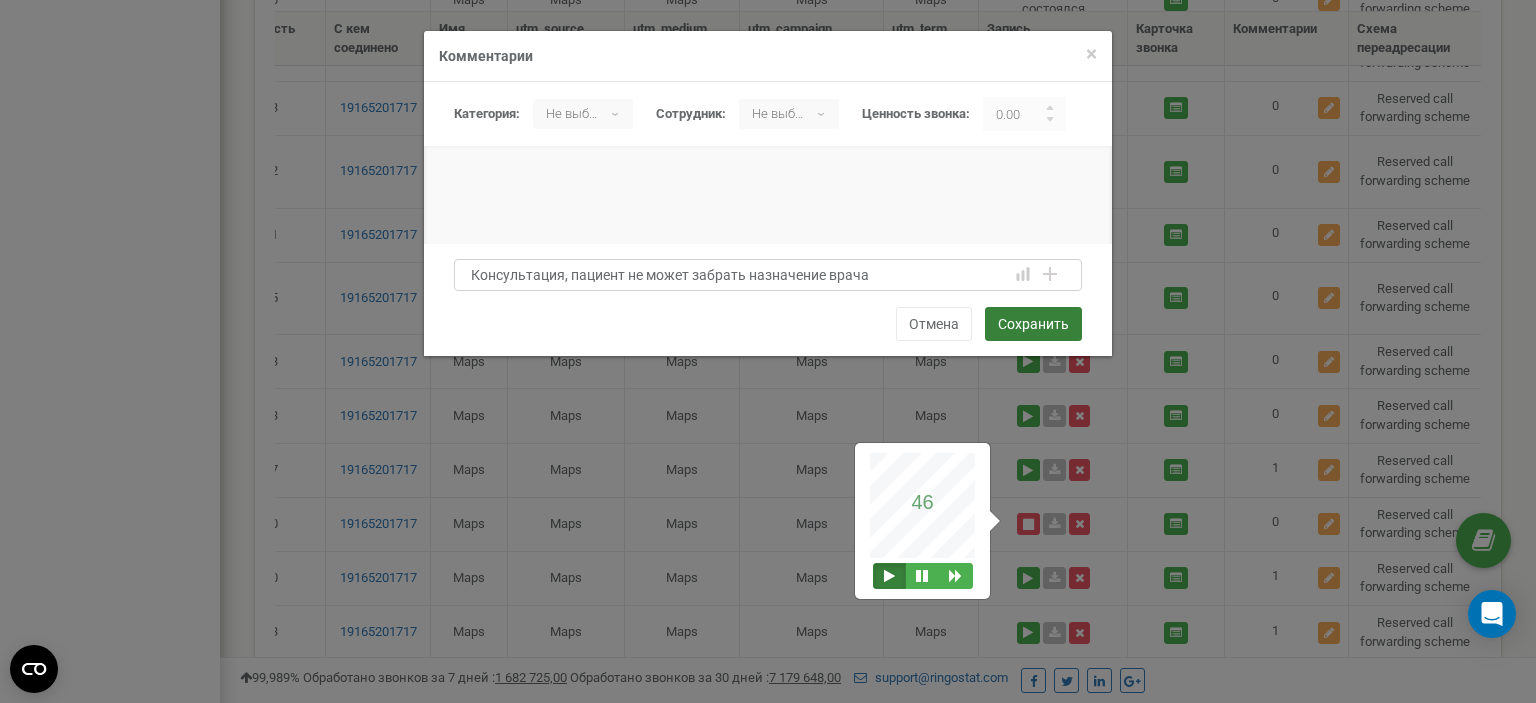 type on "Консультация, пациент не может забрать назначение врача" 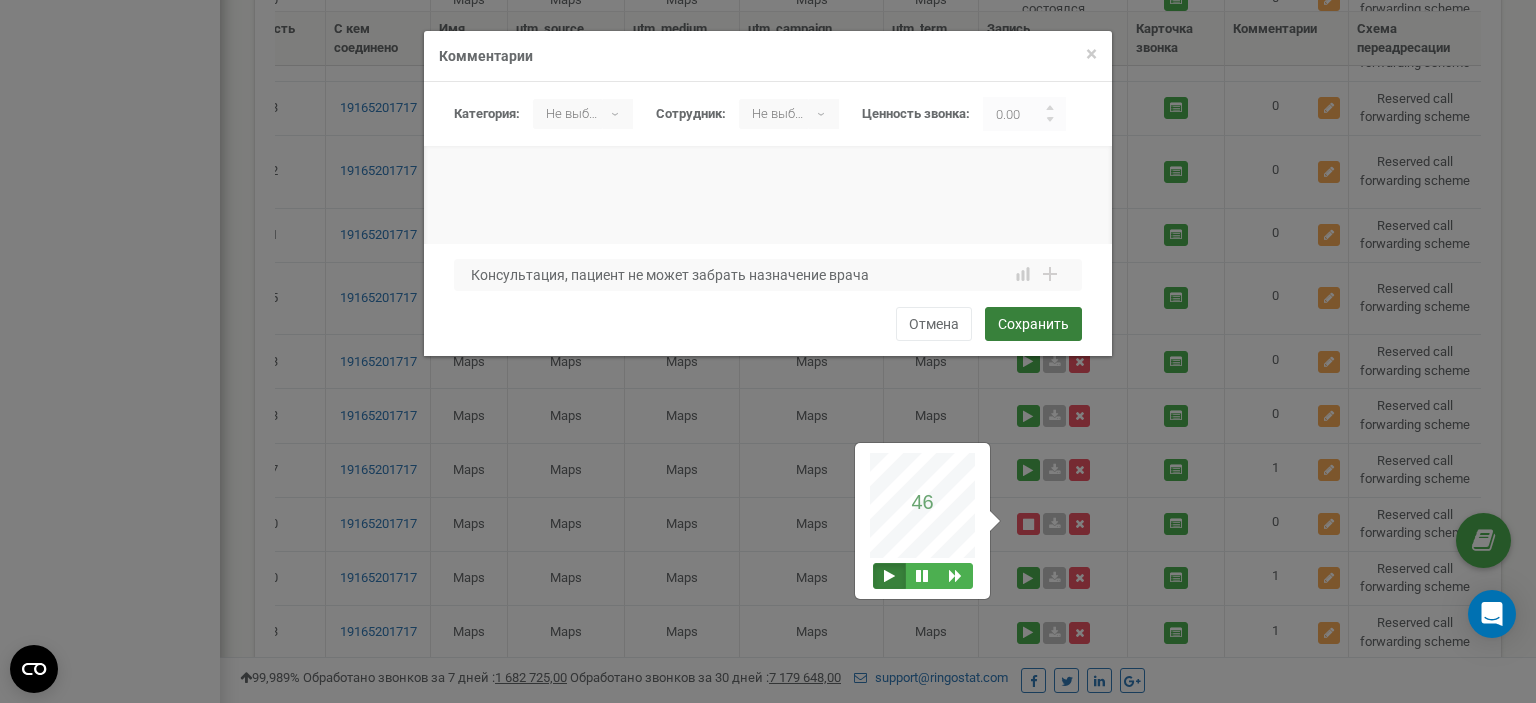 click on "Сохранить" at bounding box center (1033, 324) 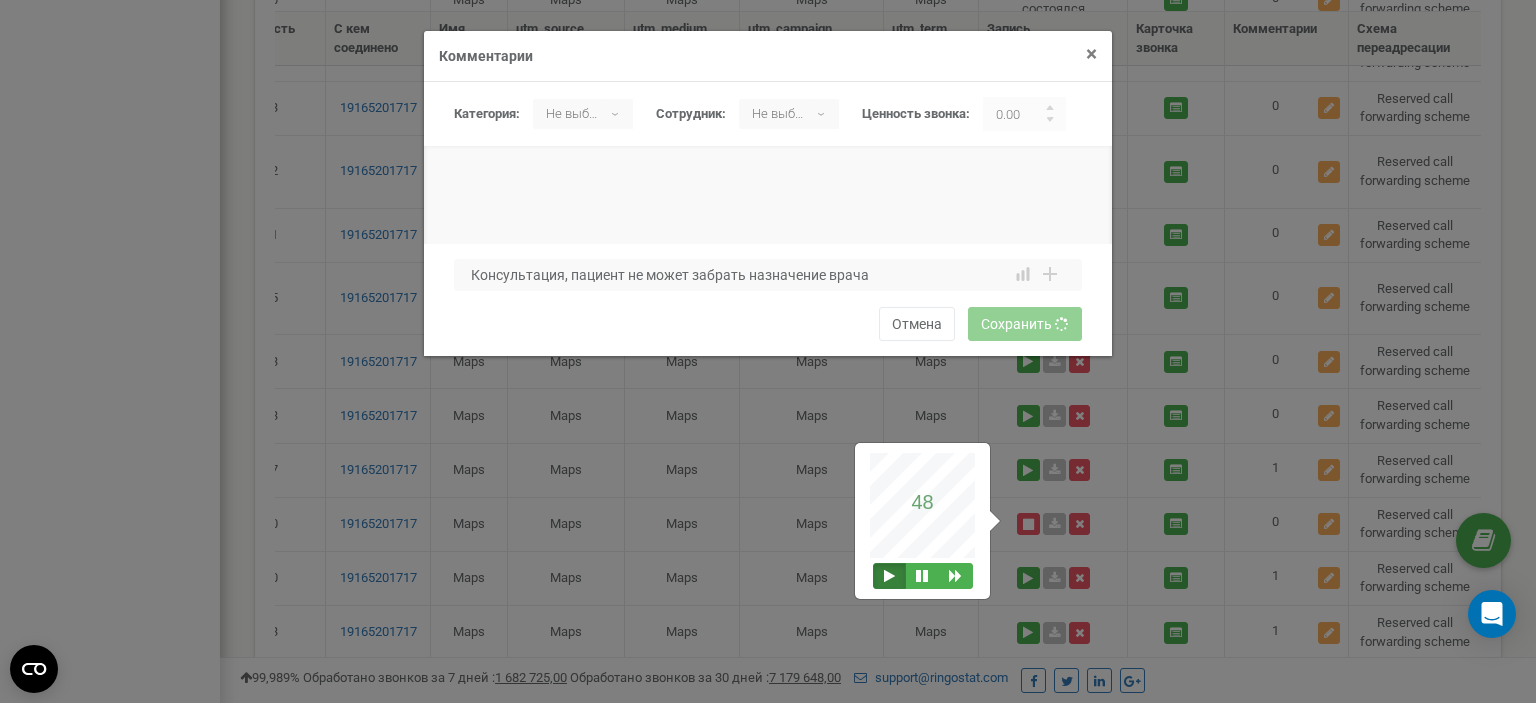type 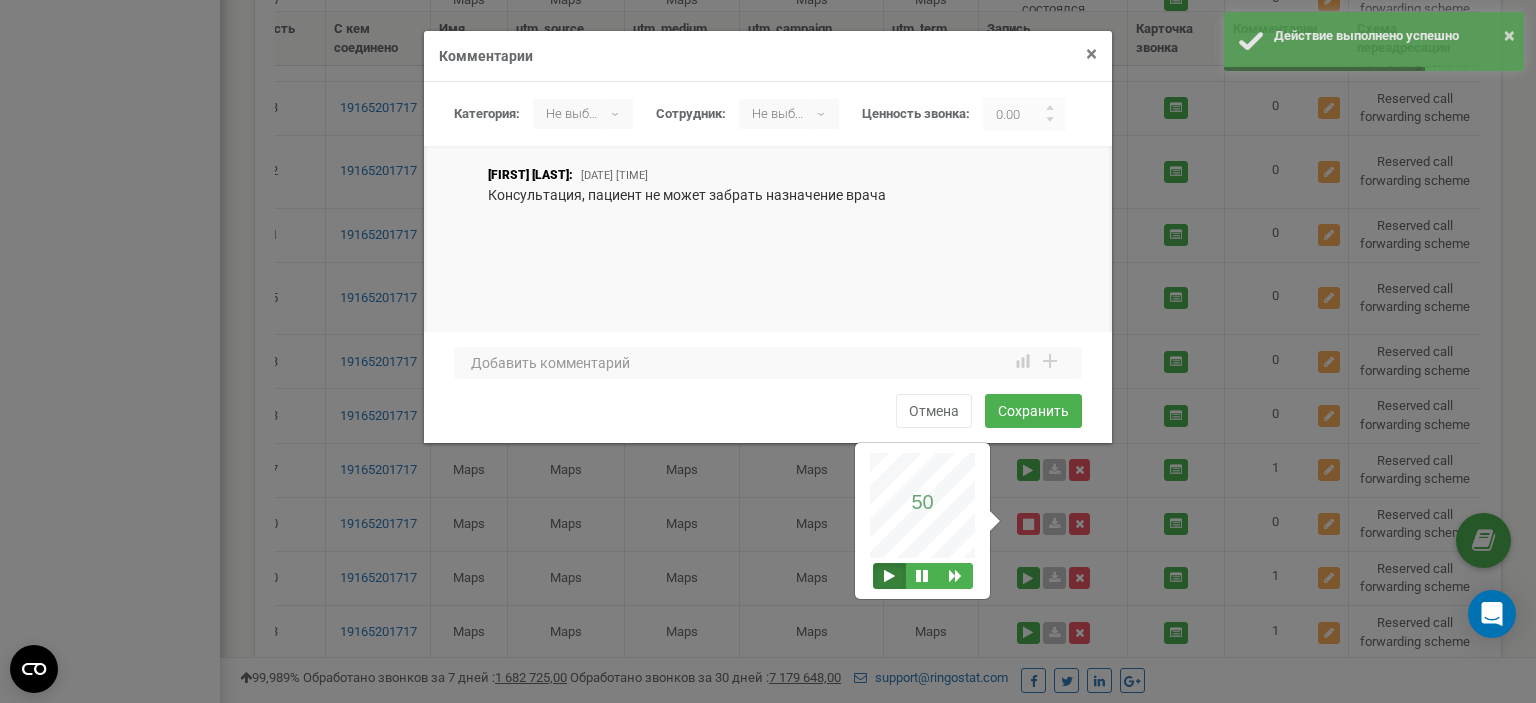 click on "×" at bounding box center (1091, 54) 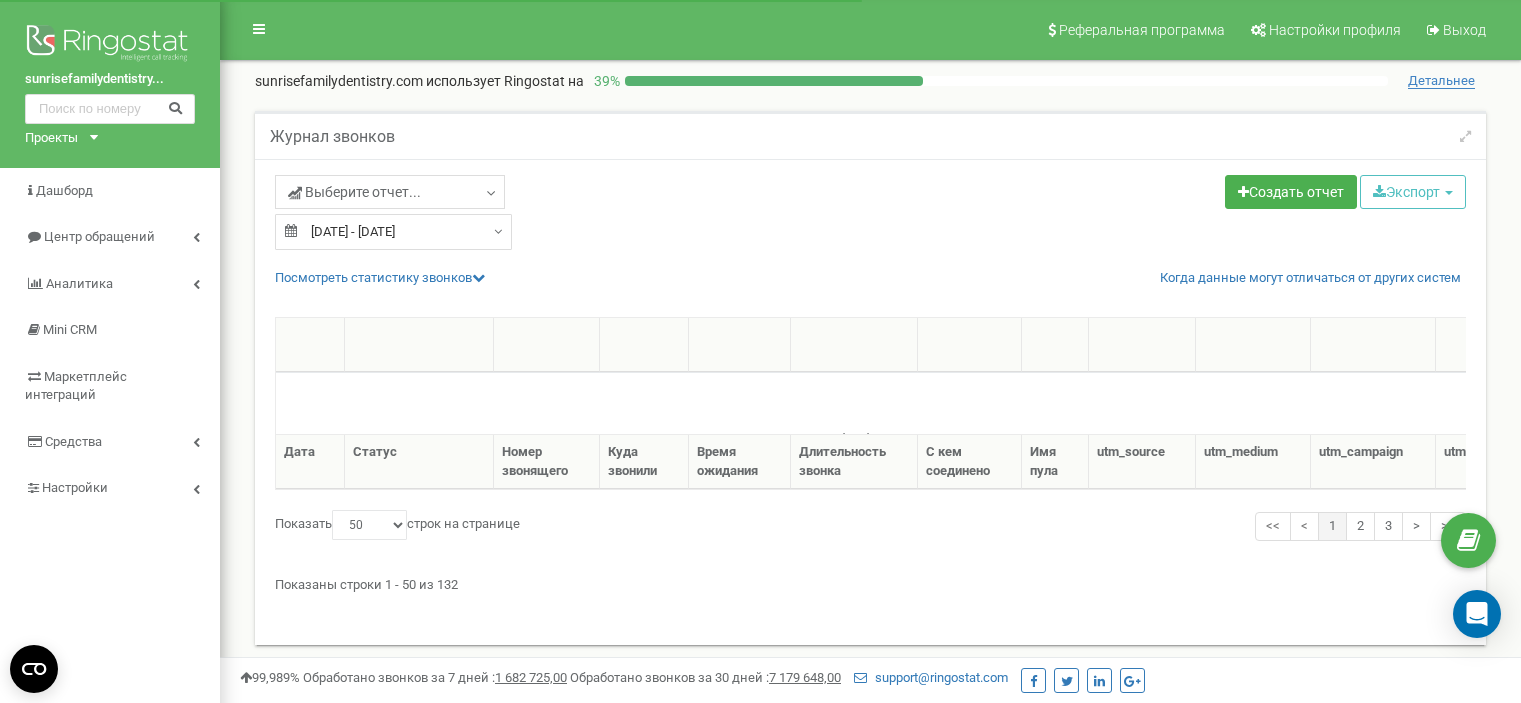 select on "50" 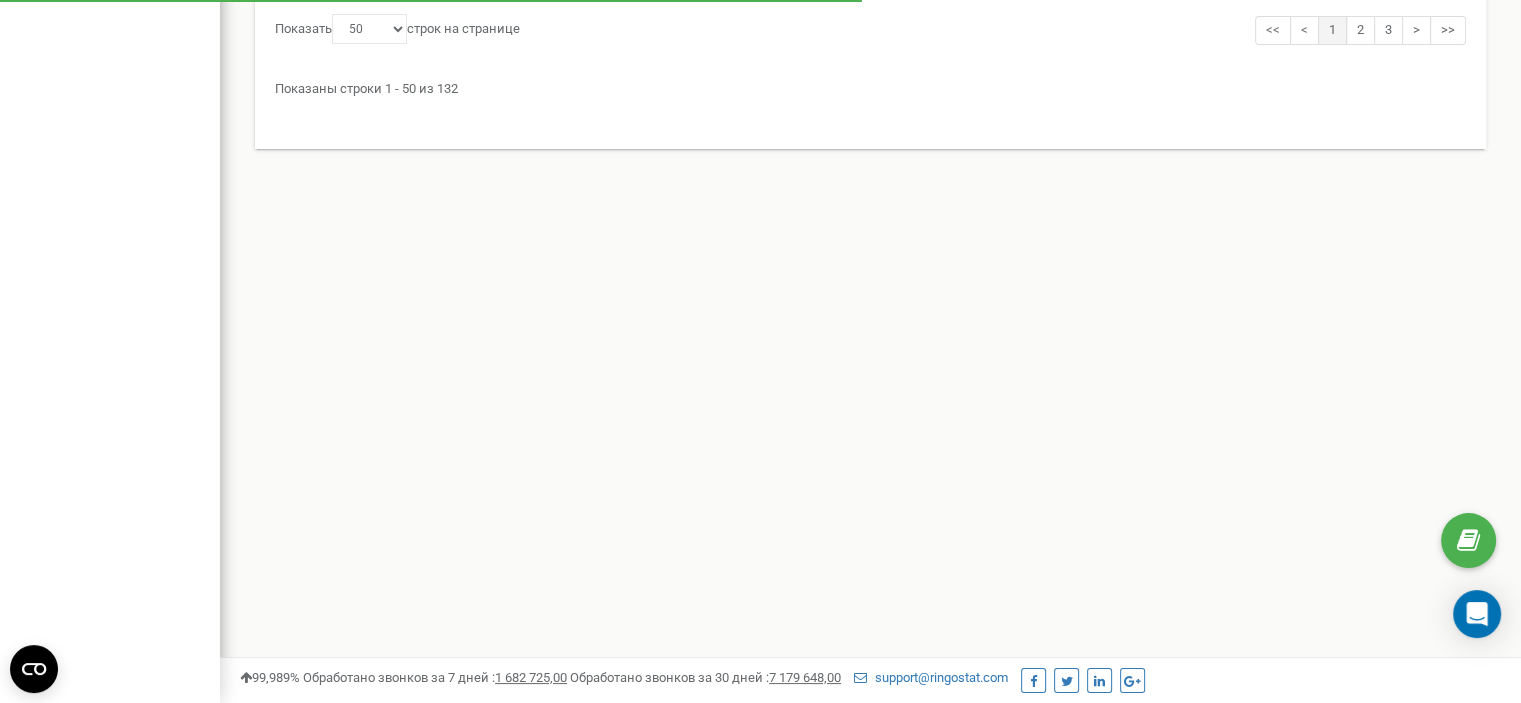 scroll, scrollTop: 0, scrollLeft: 0, axis: both 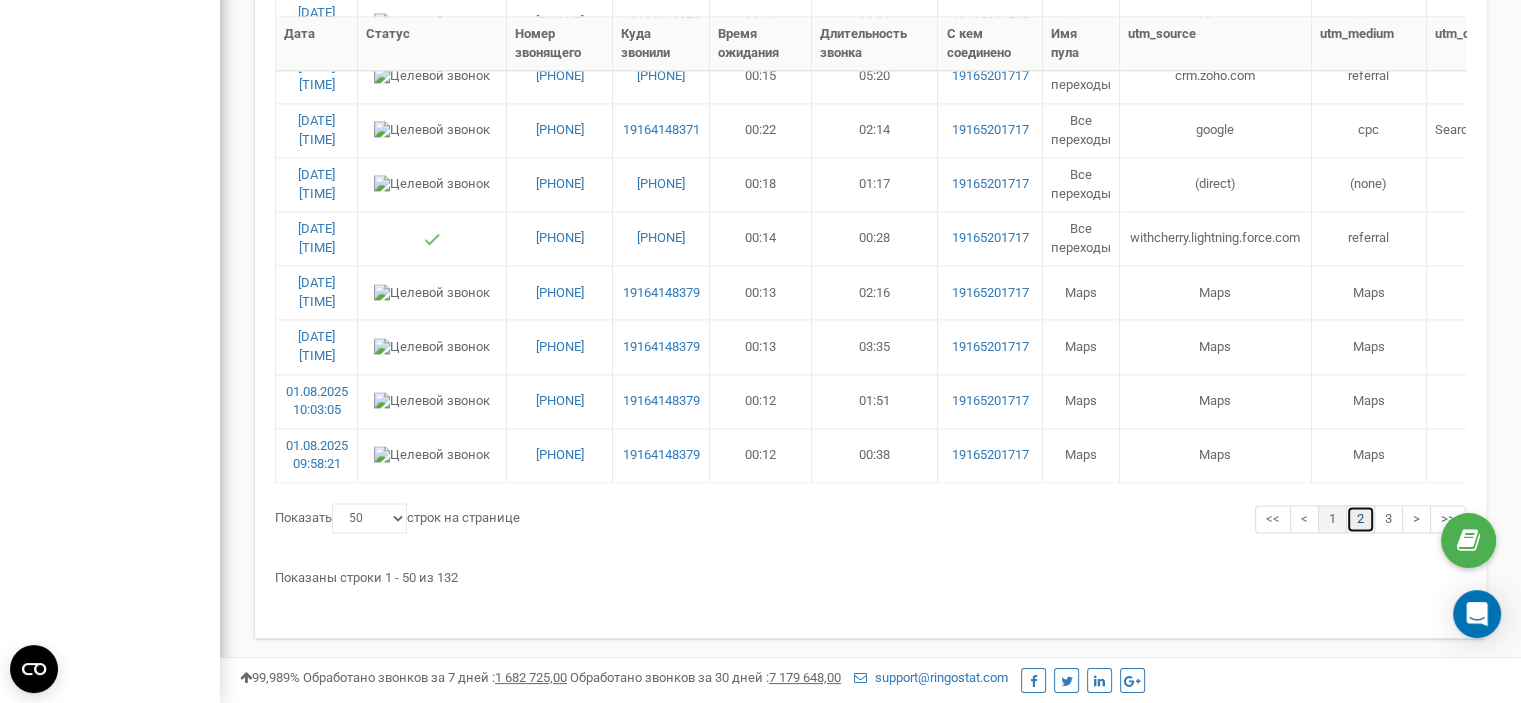 click on "2" at bounding box center [1360, 519] 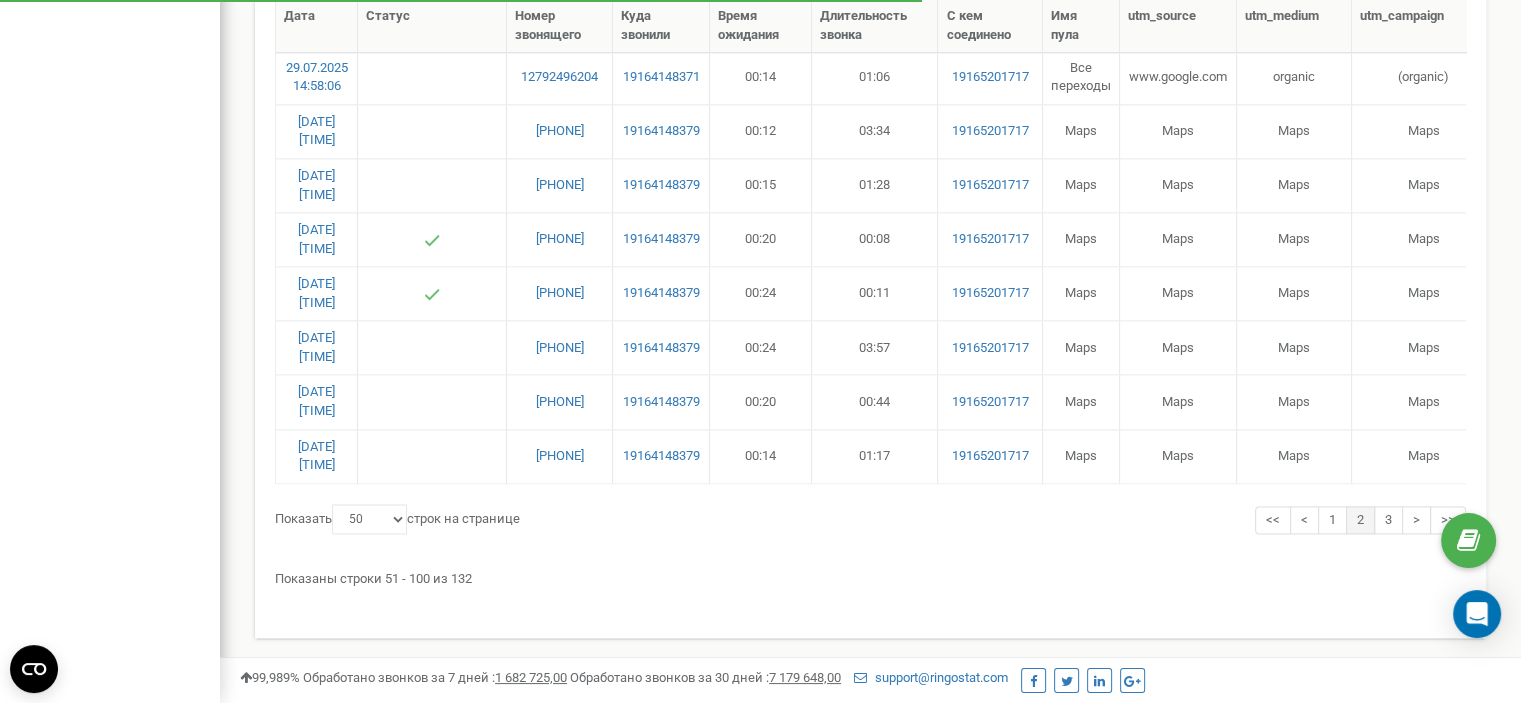 scroll, scrollTop: 2600, scrollLeft: 0, axis: vertical 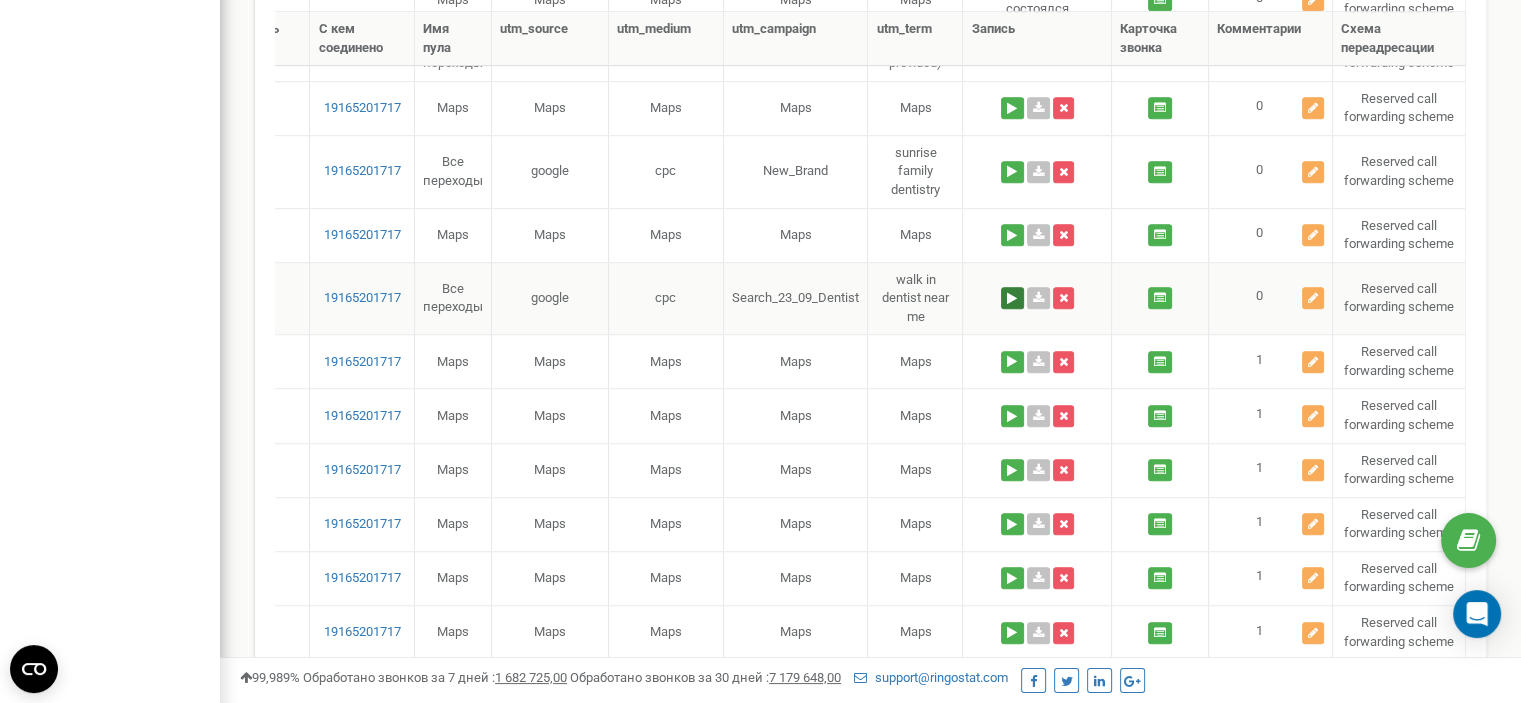 click at bounding box center (1012, 298) 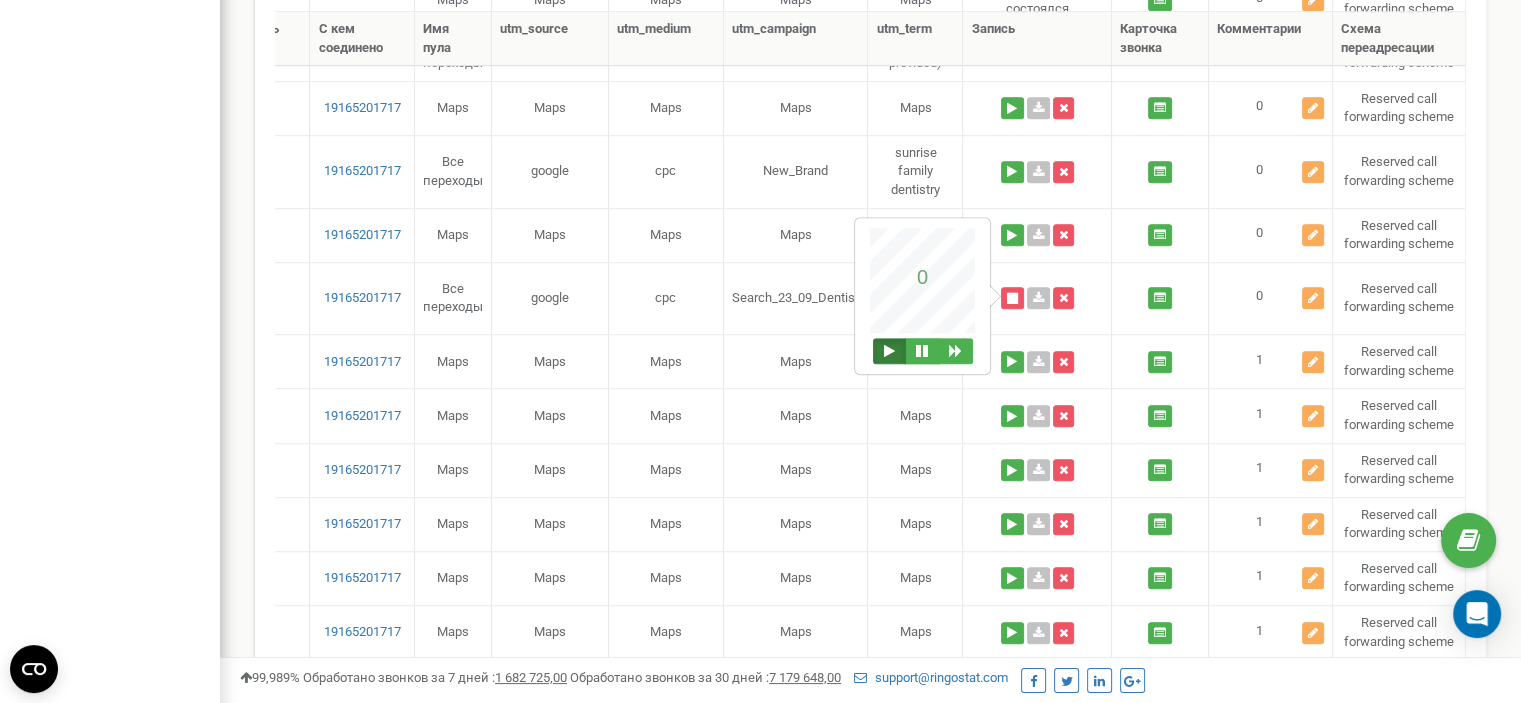 click at bounding box center [889, 351] 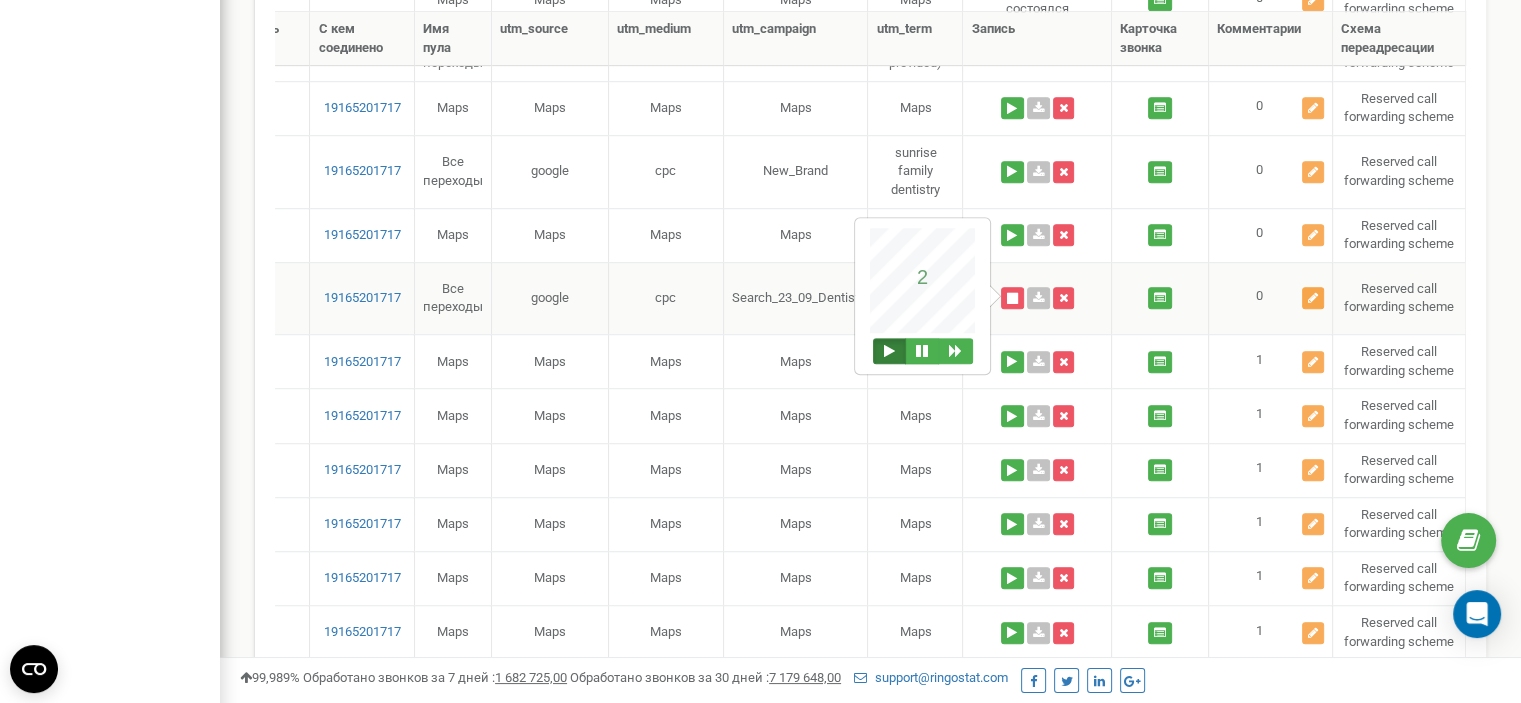 click at bounding box center [1313, 298] 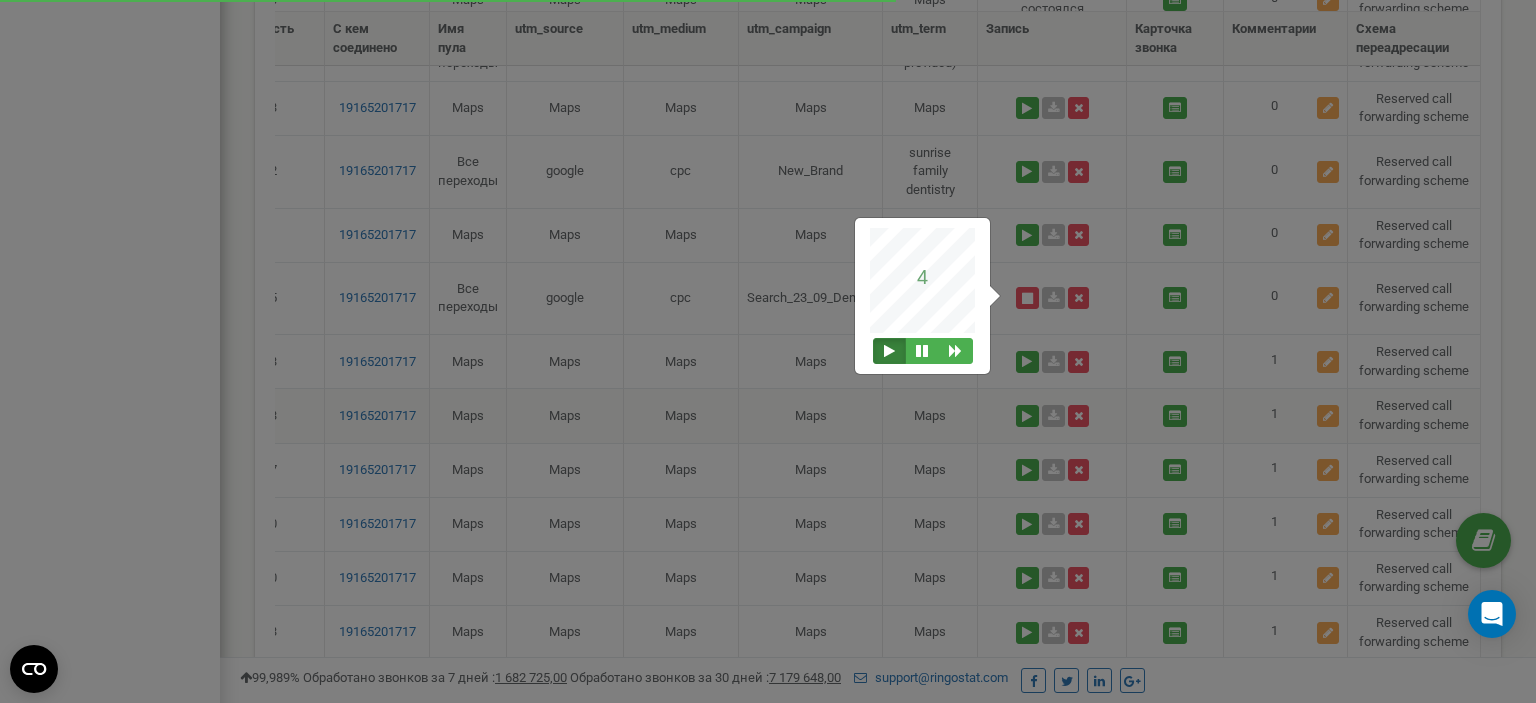scroll, scrollTop: 0, scrollLeft: 612, axis: horizontal 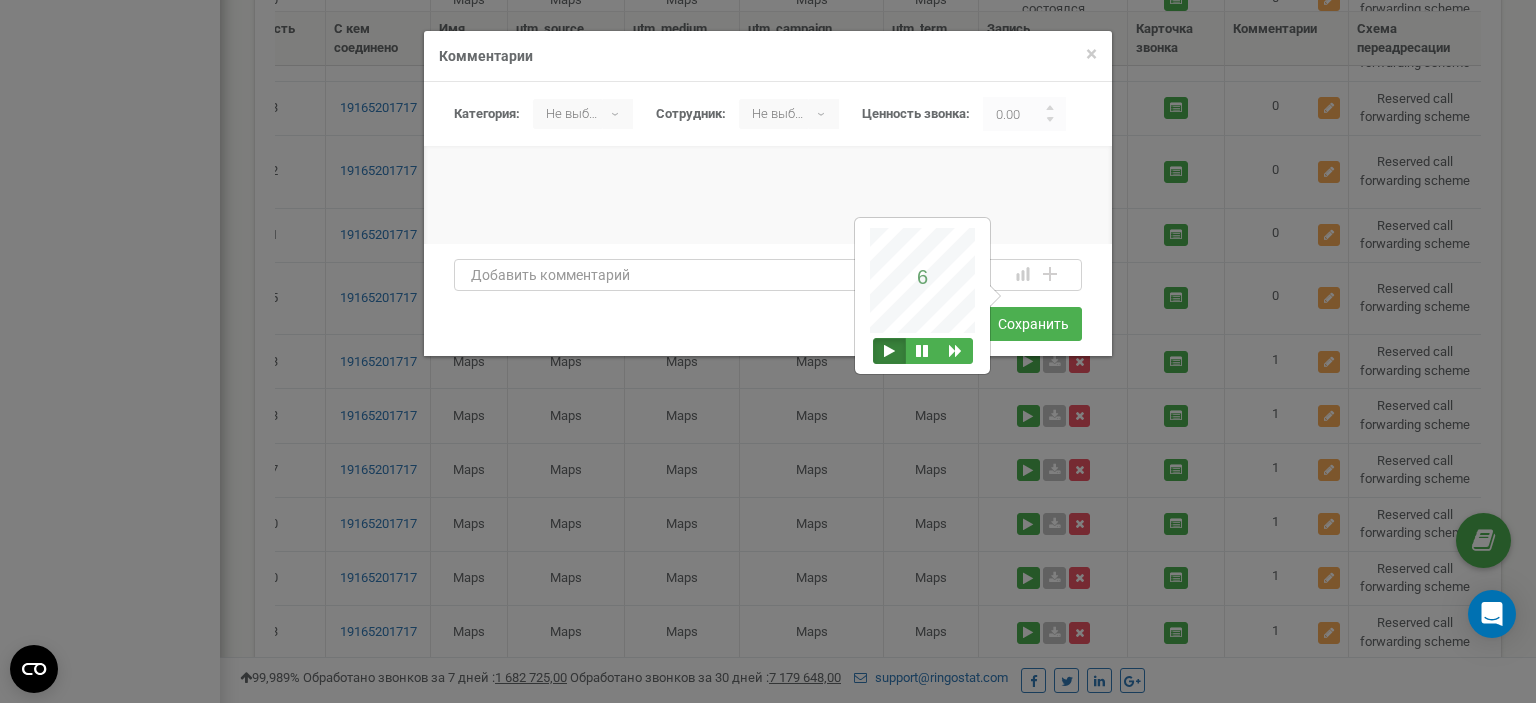 click at bounding box center [768, 275] 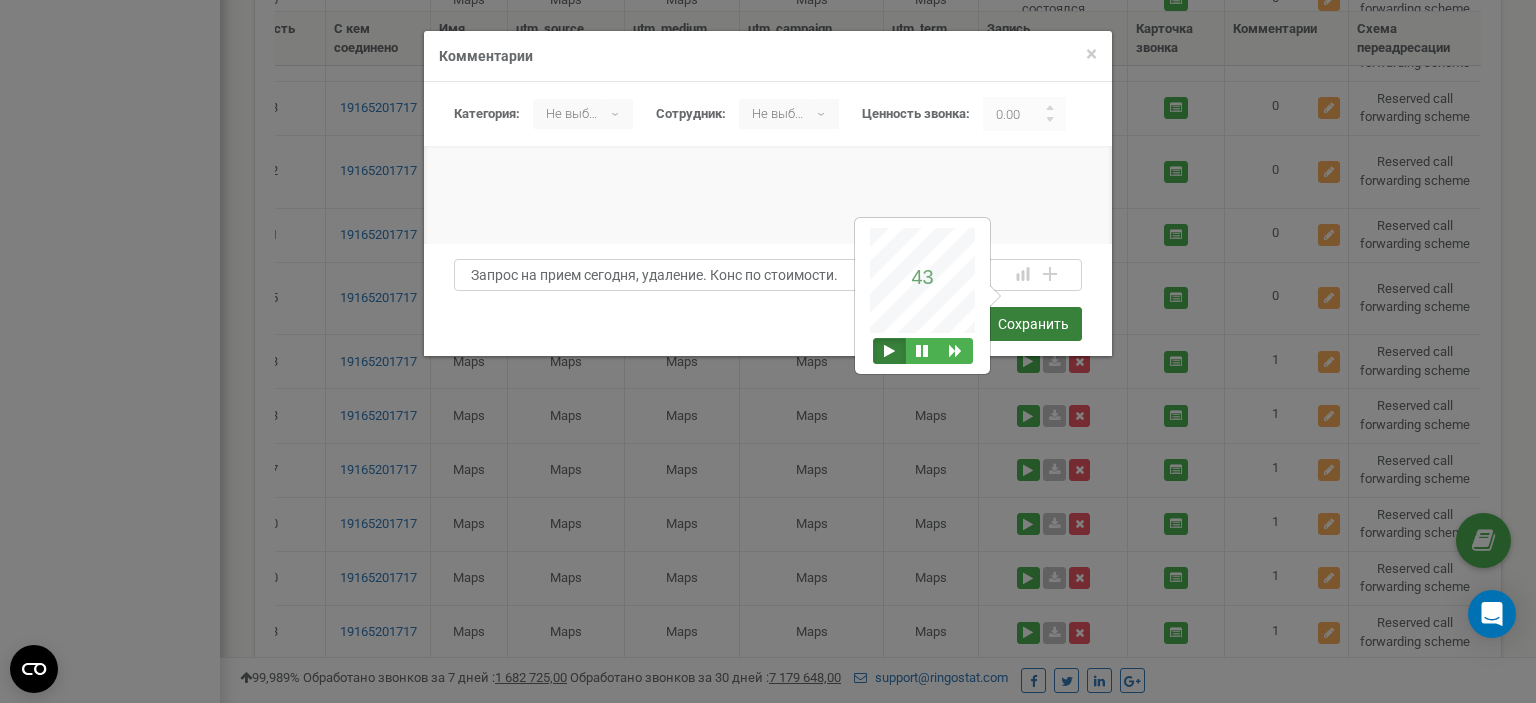 type on "Запрос на прием сегодня, удаление. Конс по стоимости." 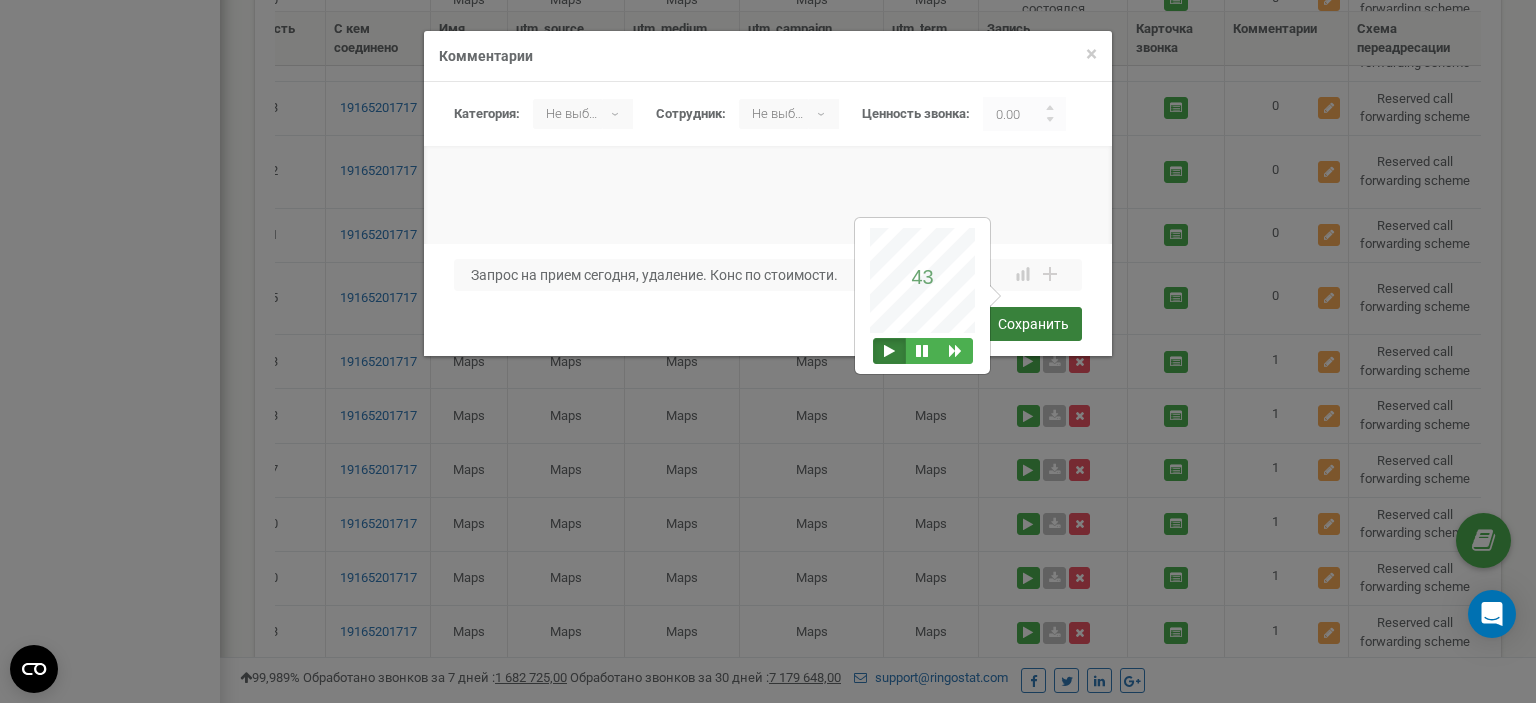 click on "Сохранить" at bounding box center [1033, 324] 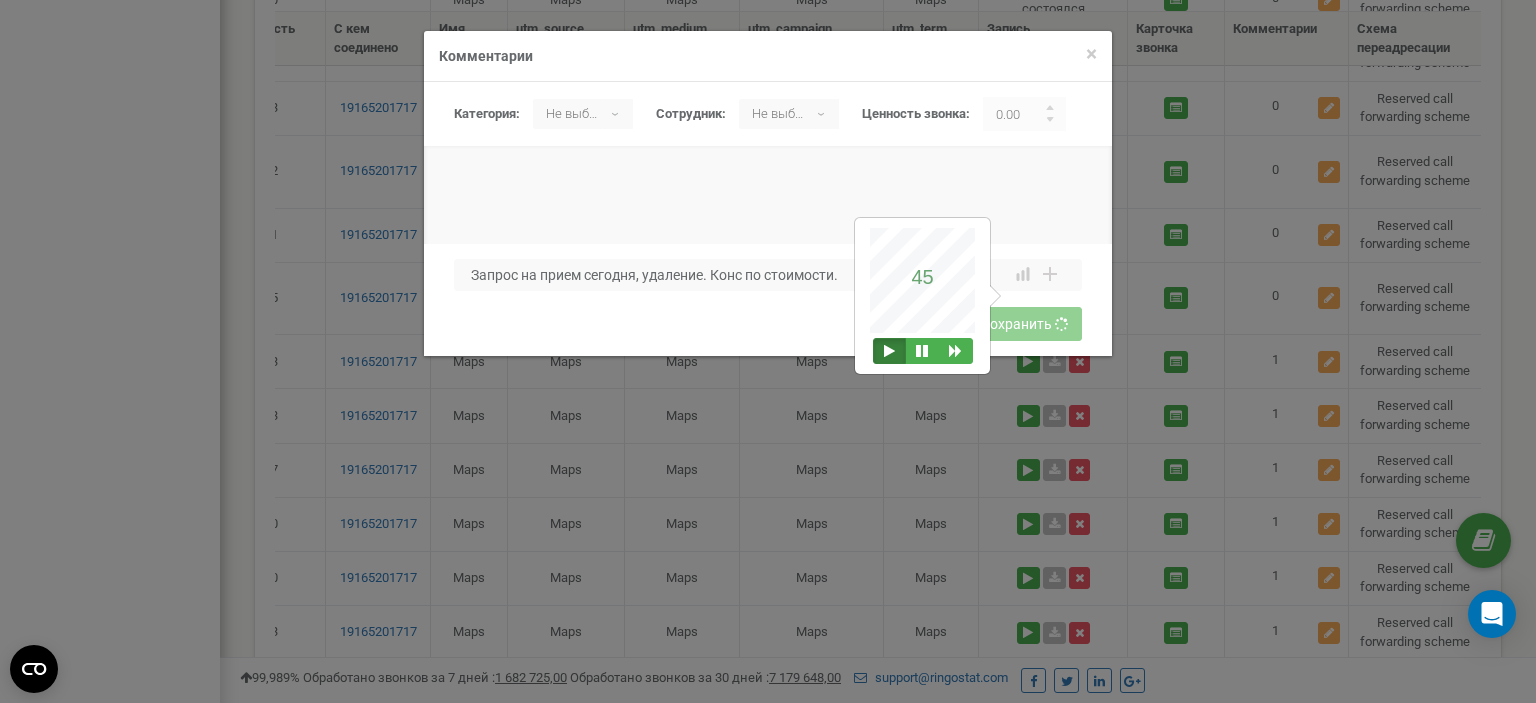 type 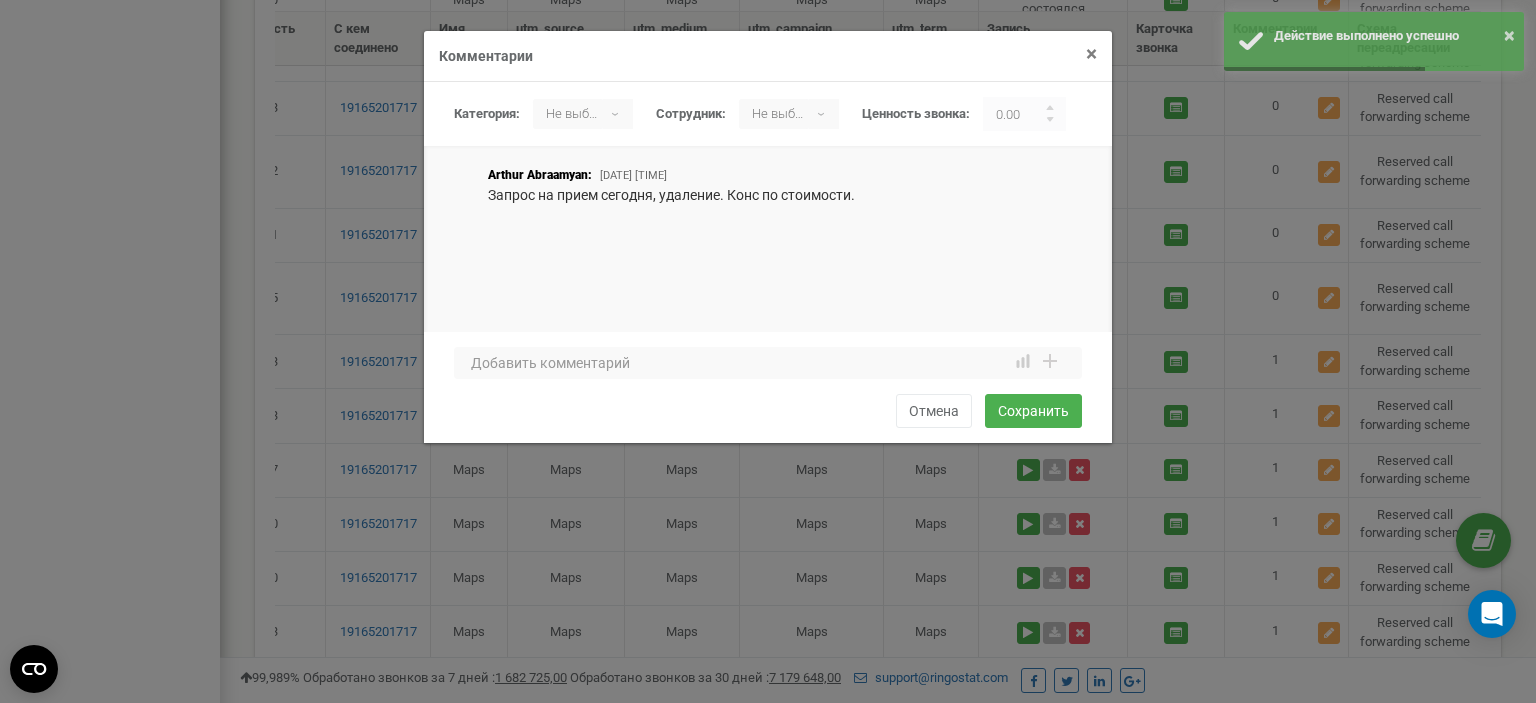 click on "×" at bounding box center [1091, 54] 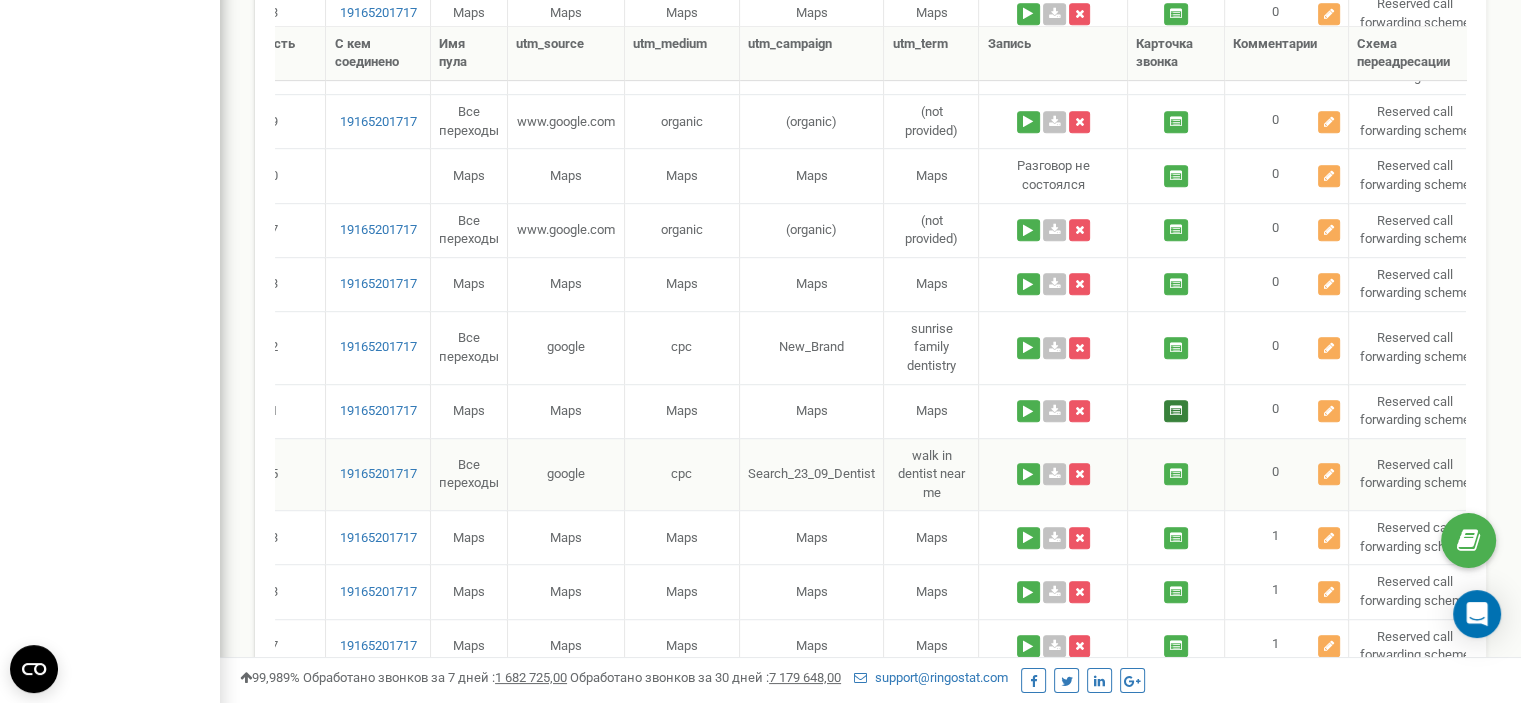 scroll, scrollTop: 1100, scrollLeft: 0, axis: vertical 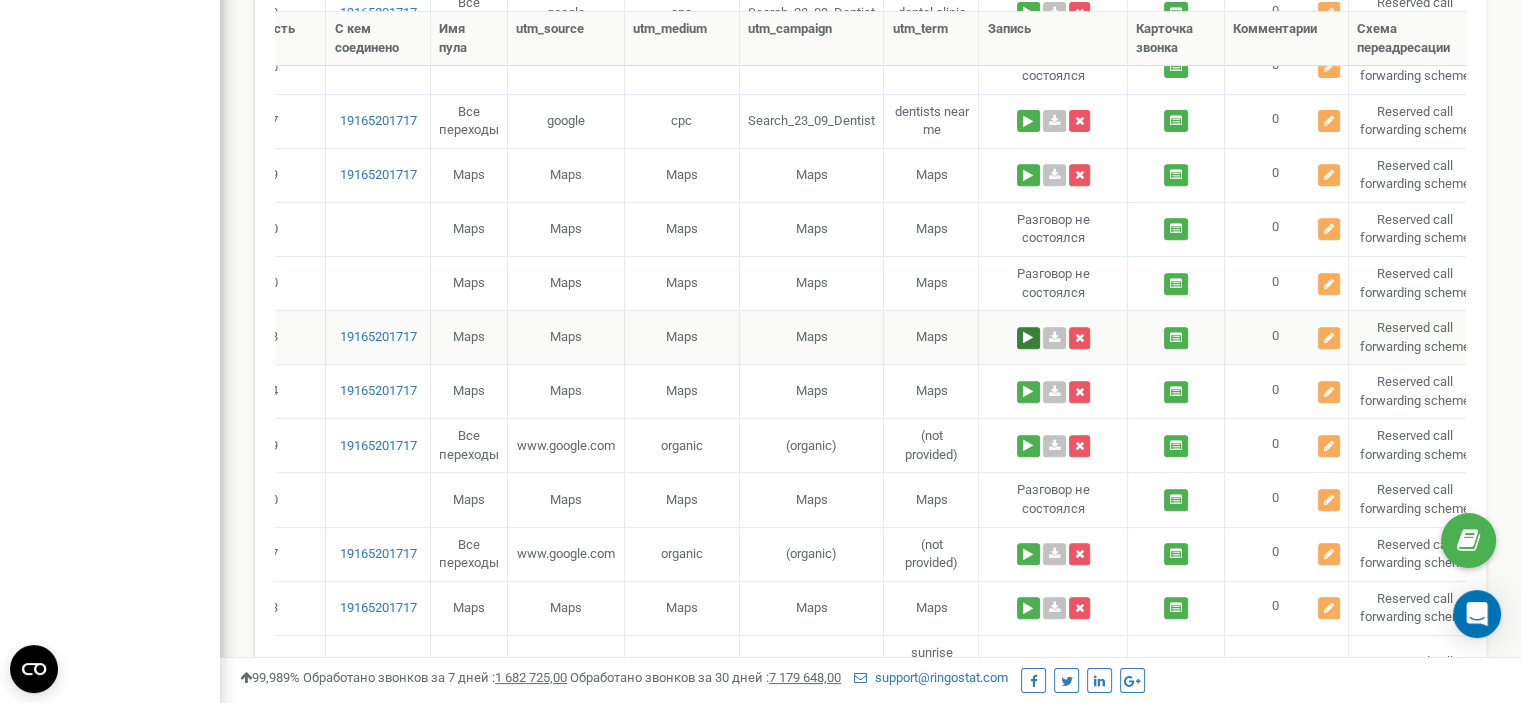 click at bounding box center (1028, 338) 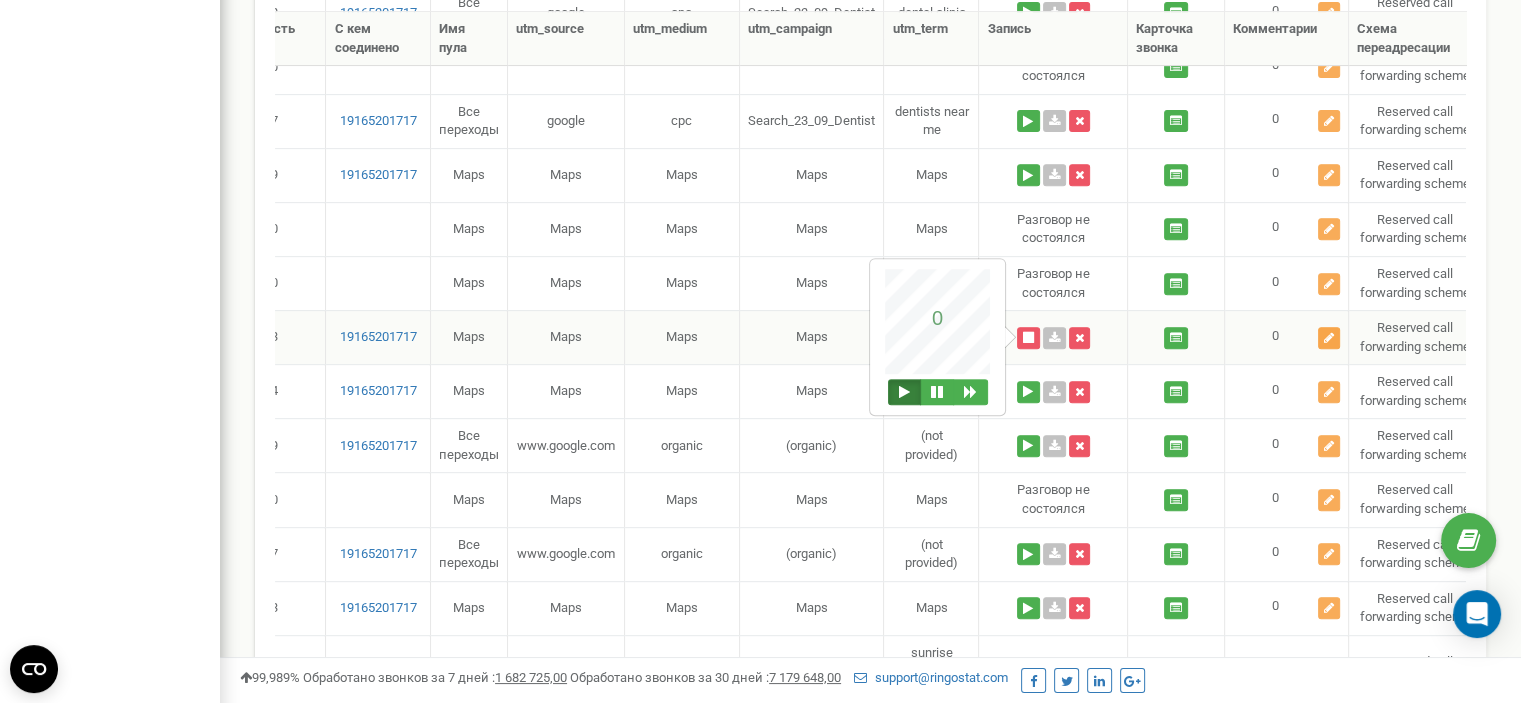 click at bounding box center (1329, 338) 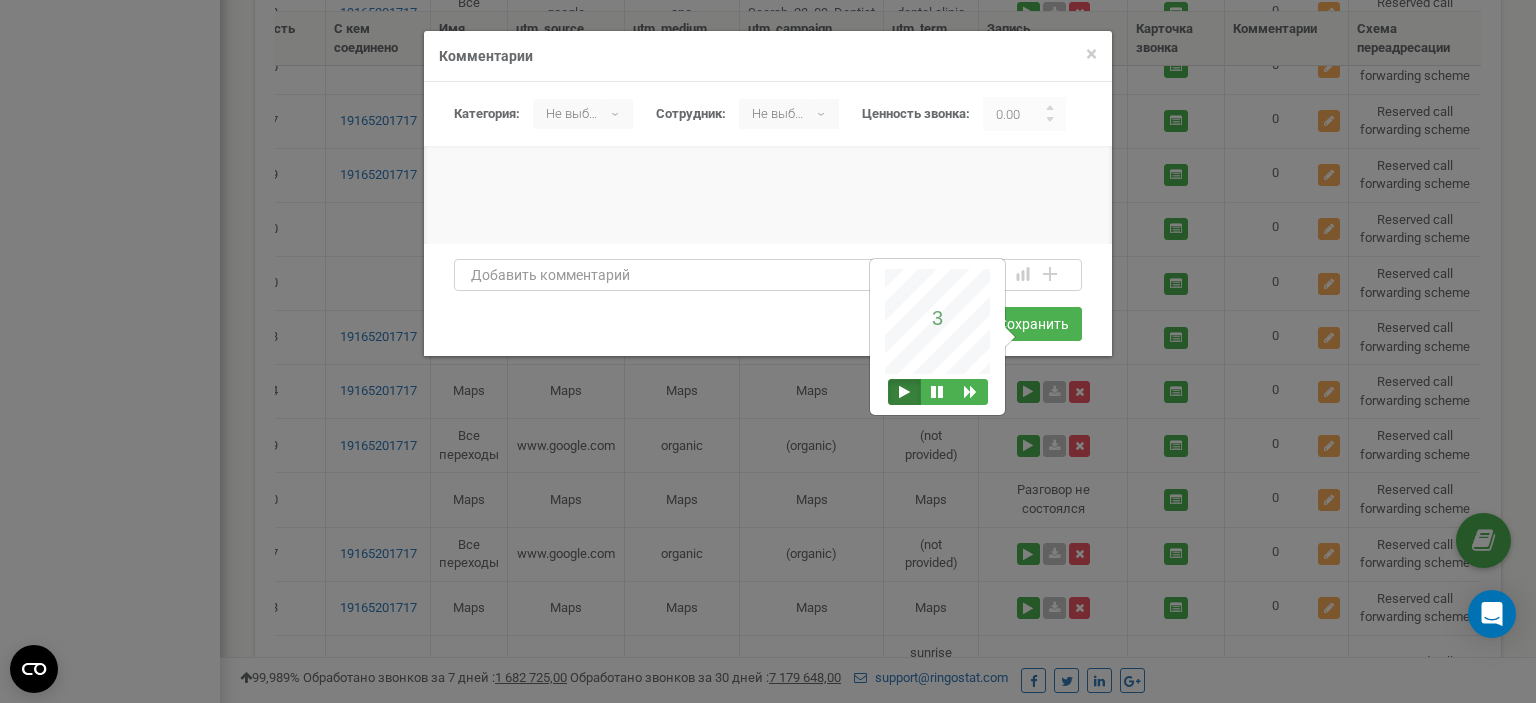 click at bounding box center (768, 275) 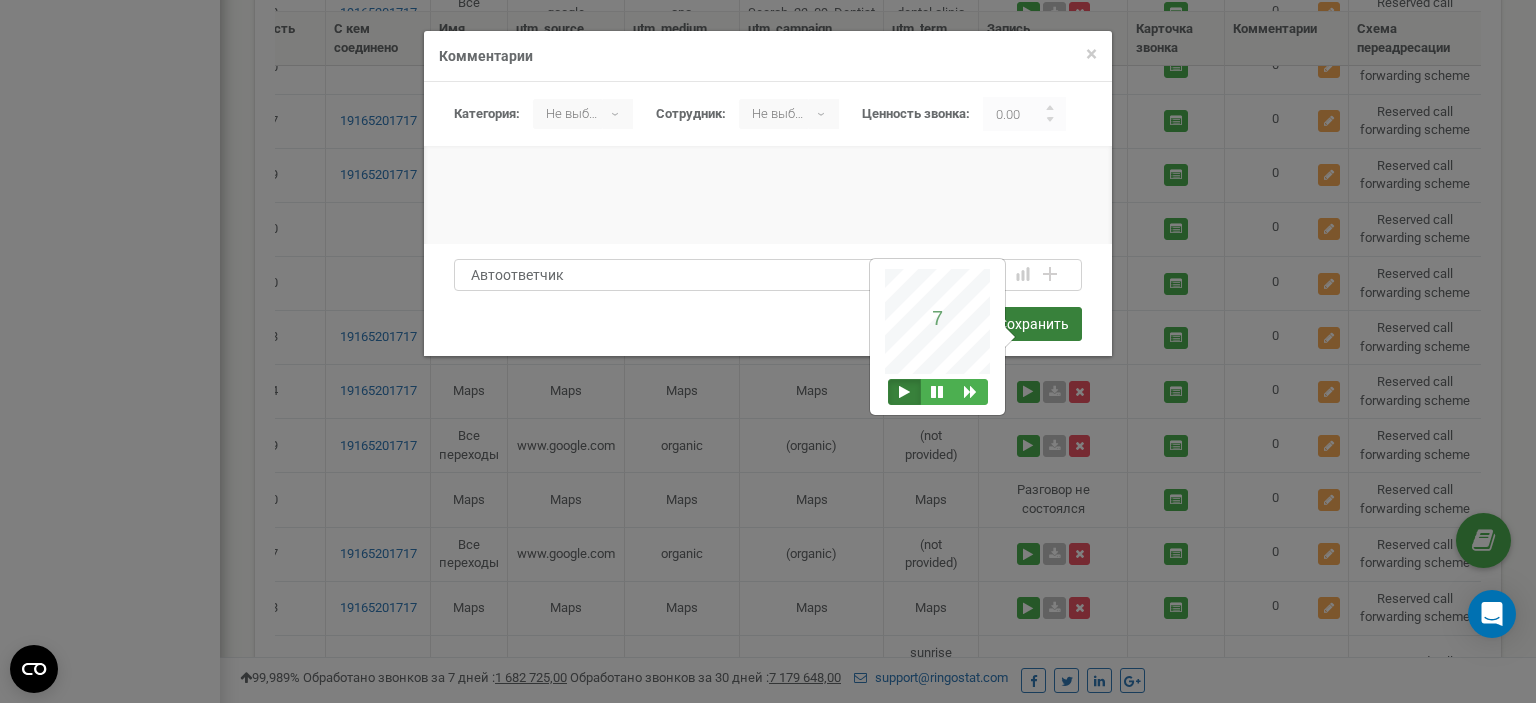 type on "Автоответчик" 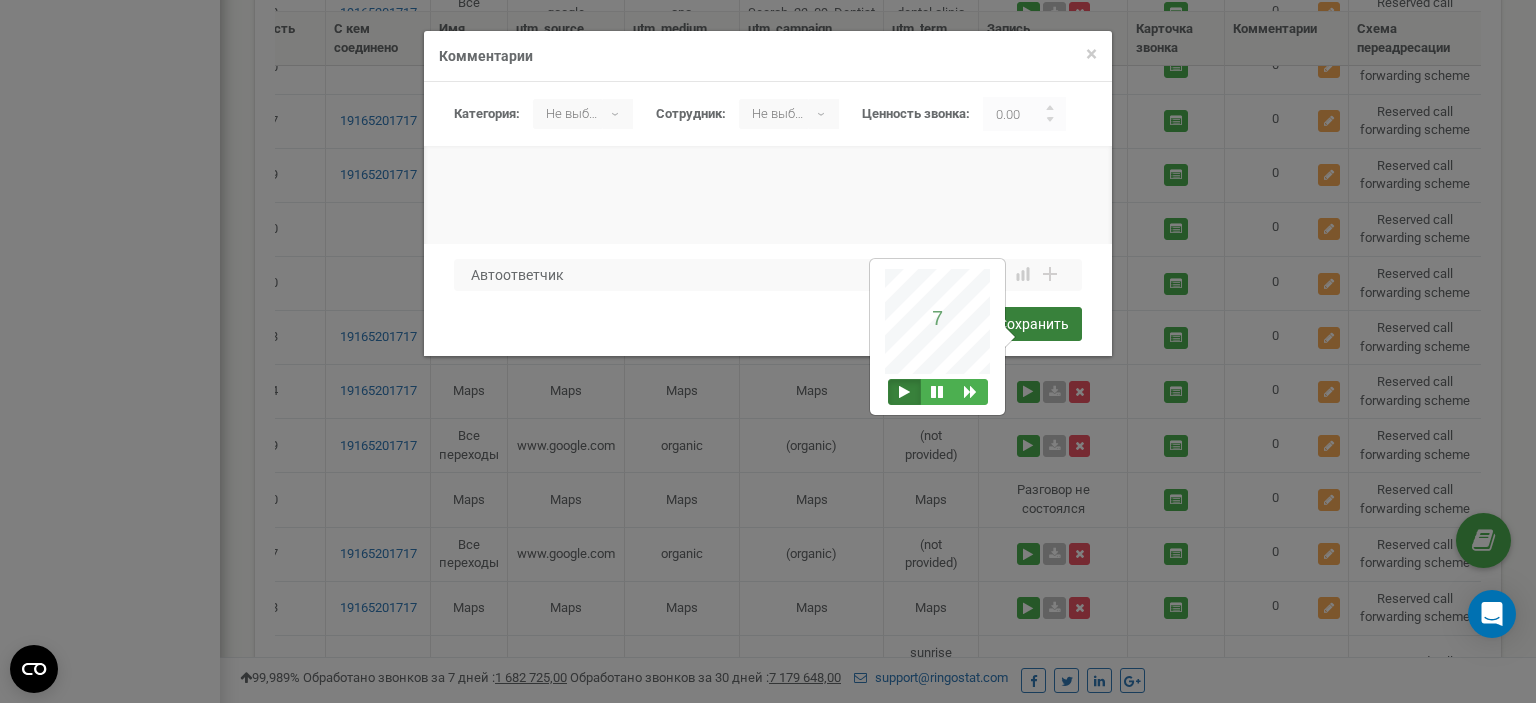 click on "Сохранить" at bounding box center [1033, 324] 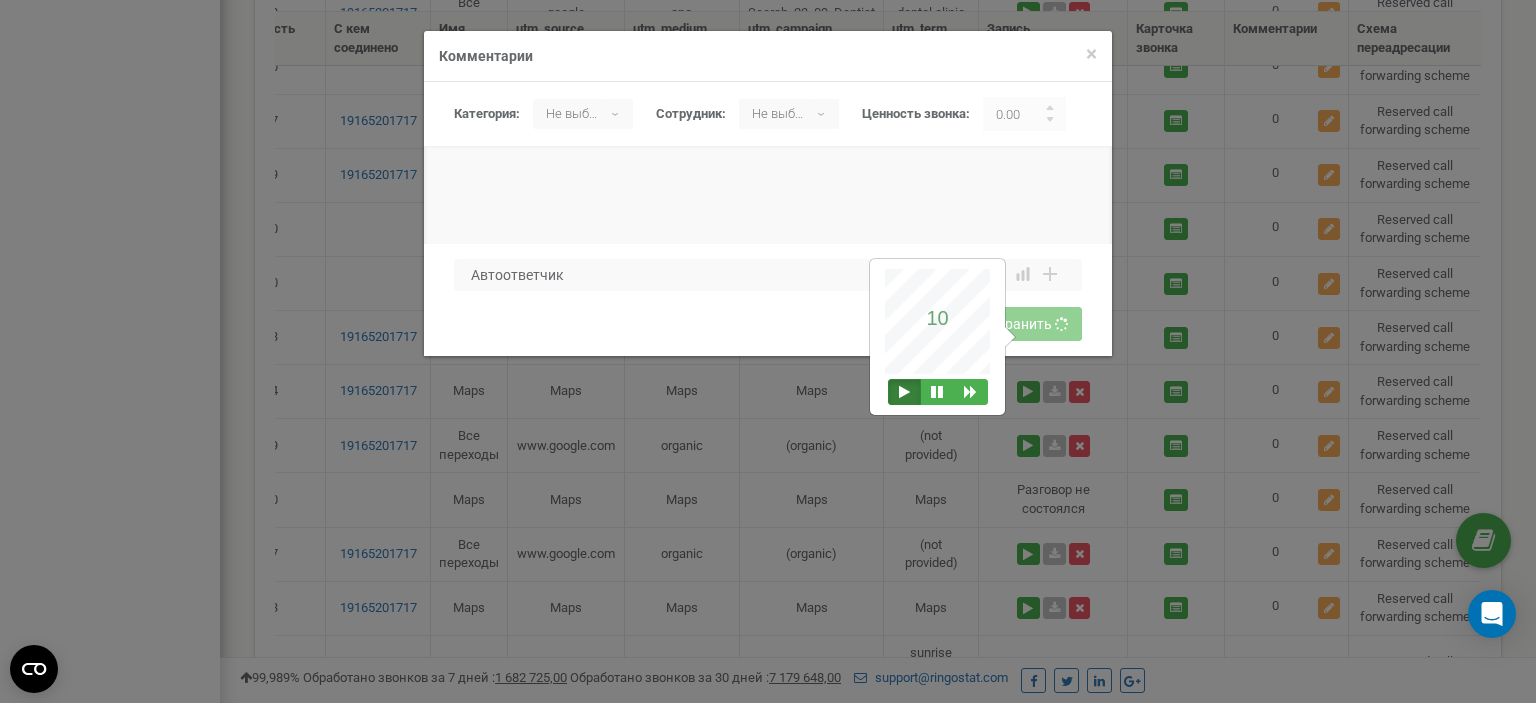 type 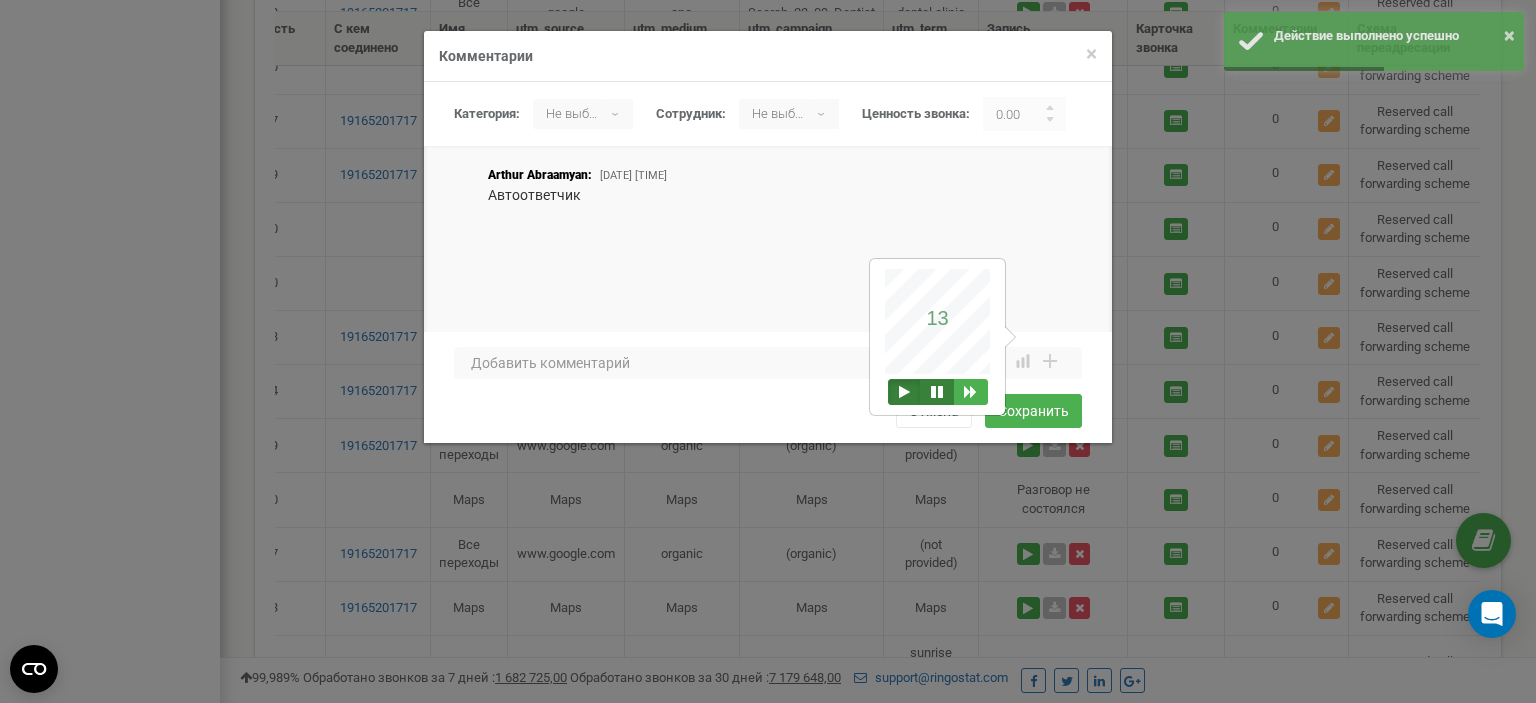 click at bounding box center [937, 392] 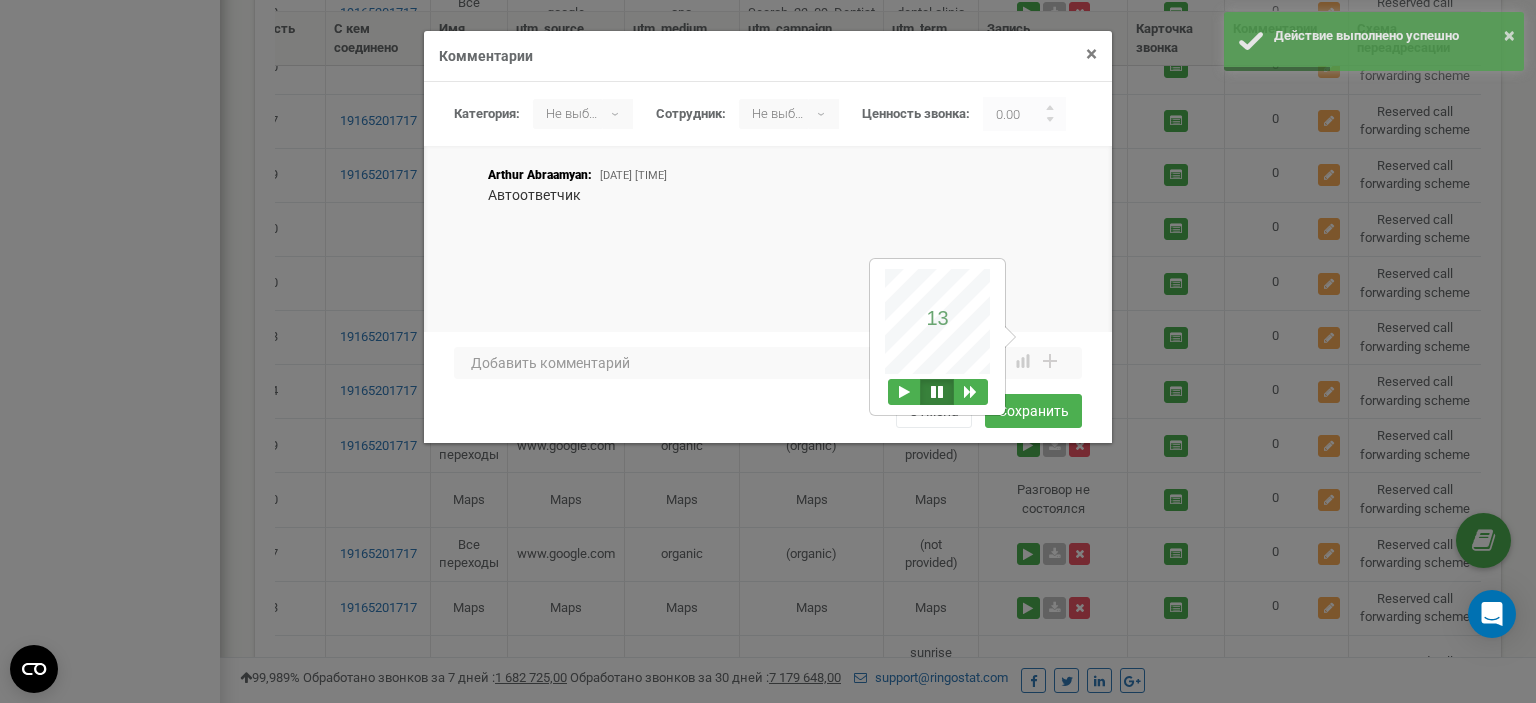 click on "×" at bounding box center (1091, 54) 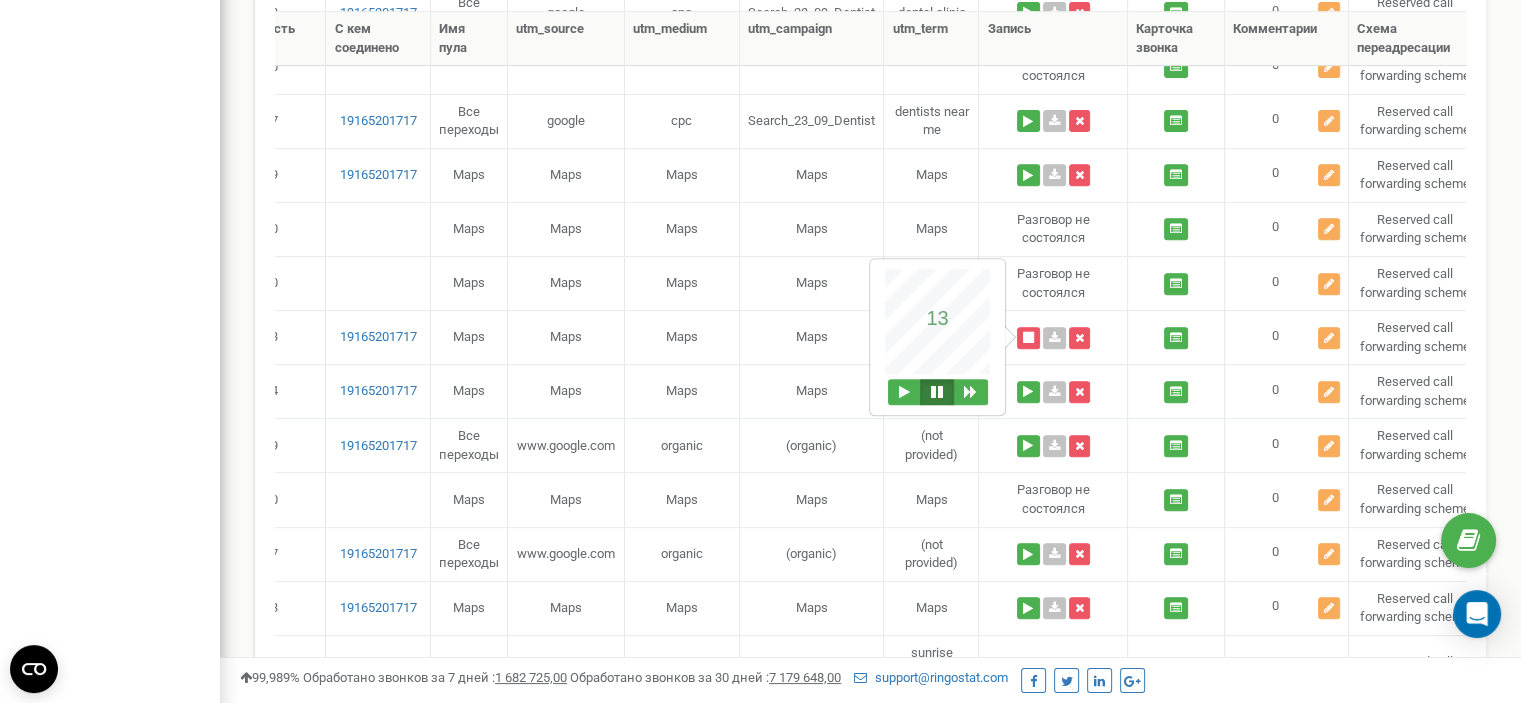 click on "sunrisefamilydentistry... Проекты sunrisefamilydentistry.com asapdentist.com Дашборд Центр обращений Аналитика Mini CRM Маркетплейс интеграций Средства Настройки" at bounding box center [110, 858] 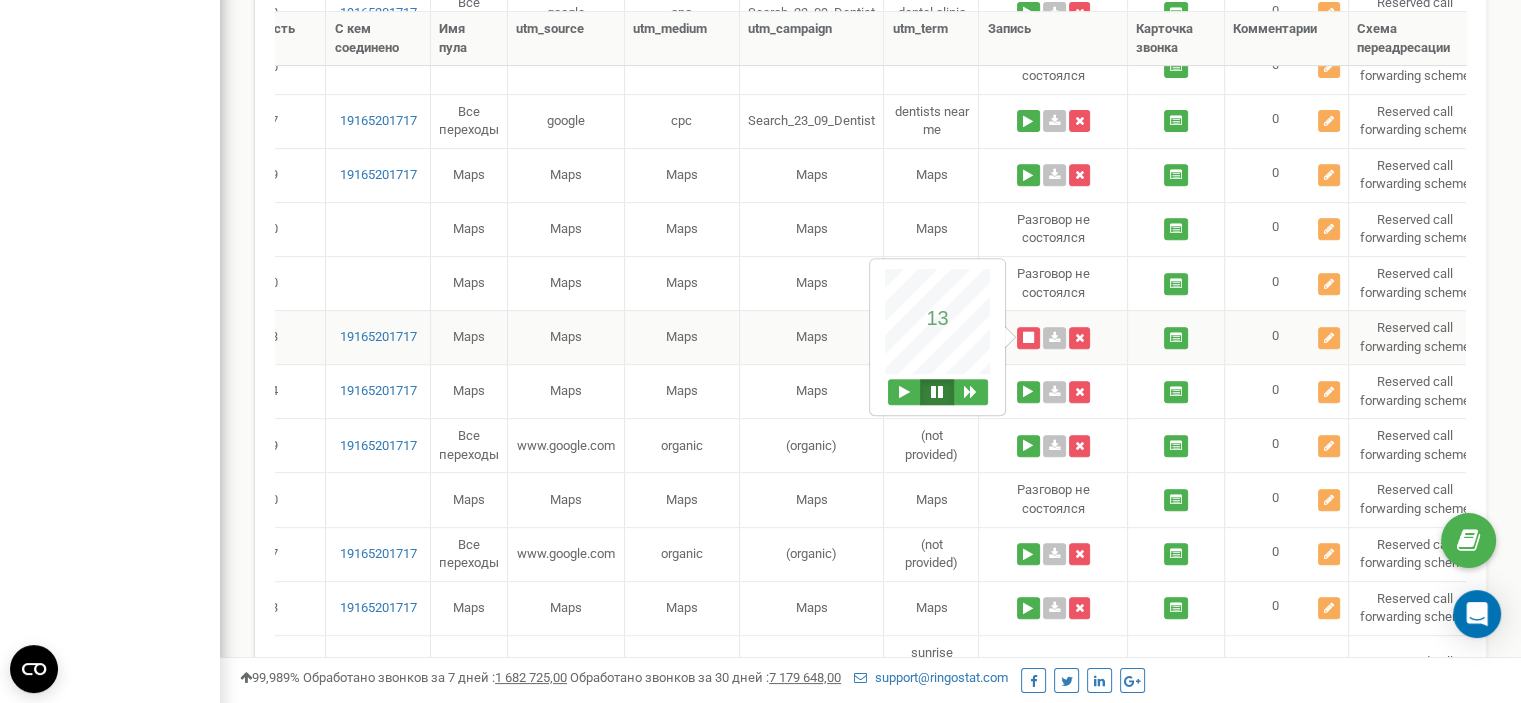 click at bounding box center [1176, 337] 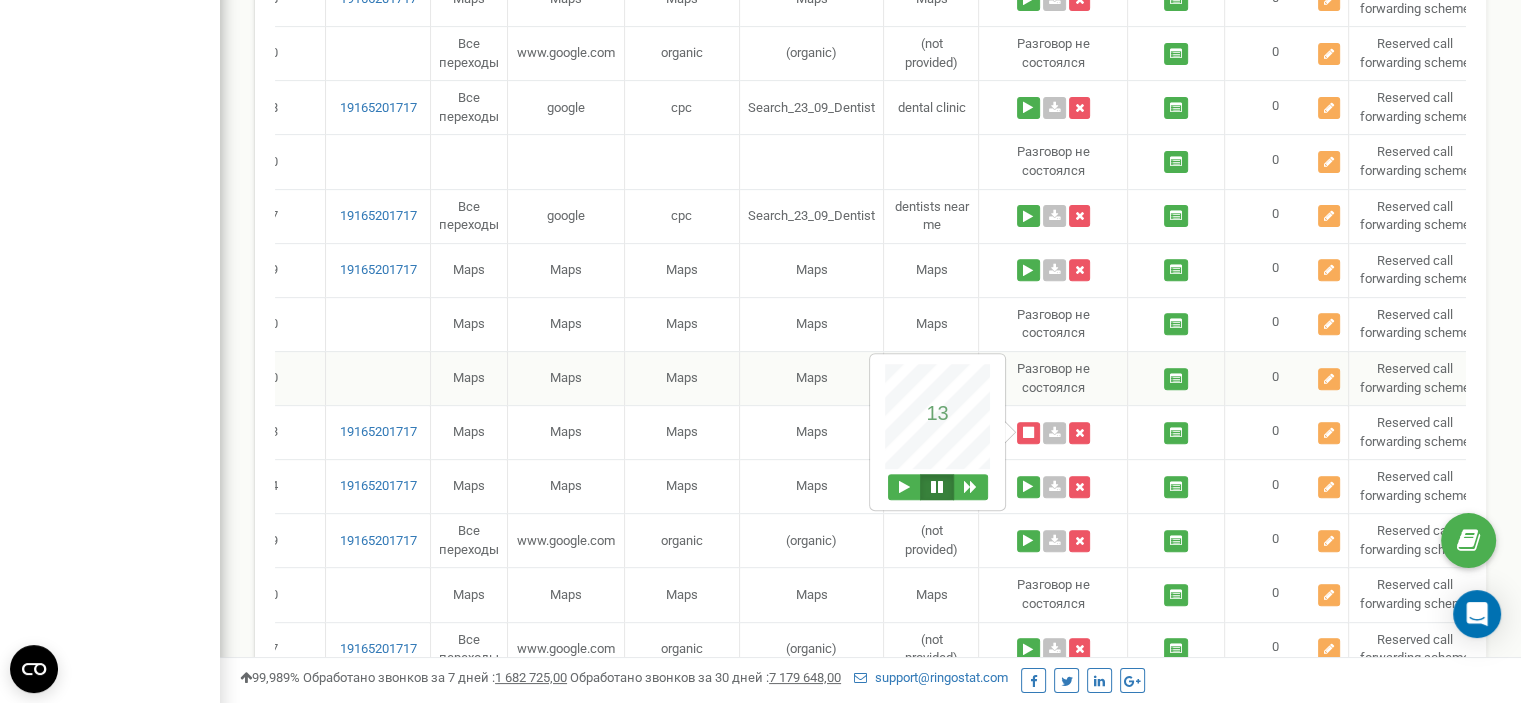 scroll, scrollTop: 600, scrollLeft: 0, axis: vertical 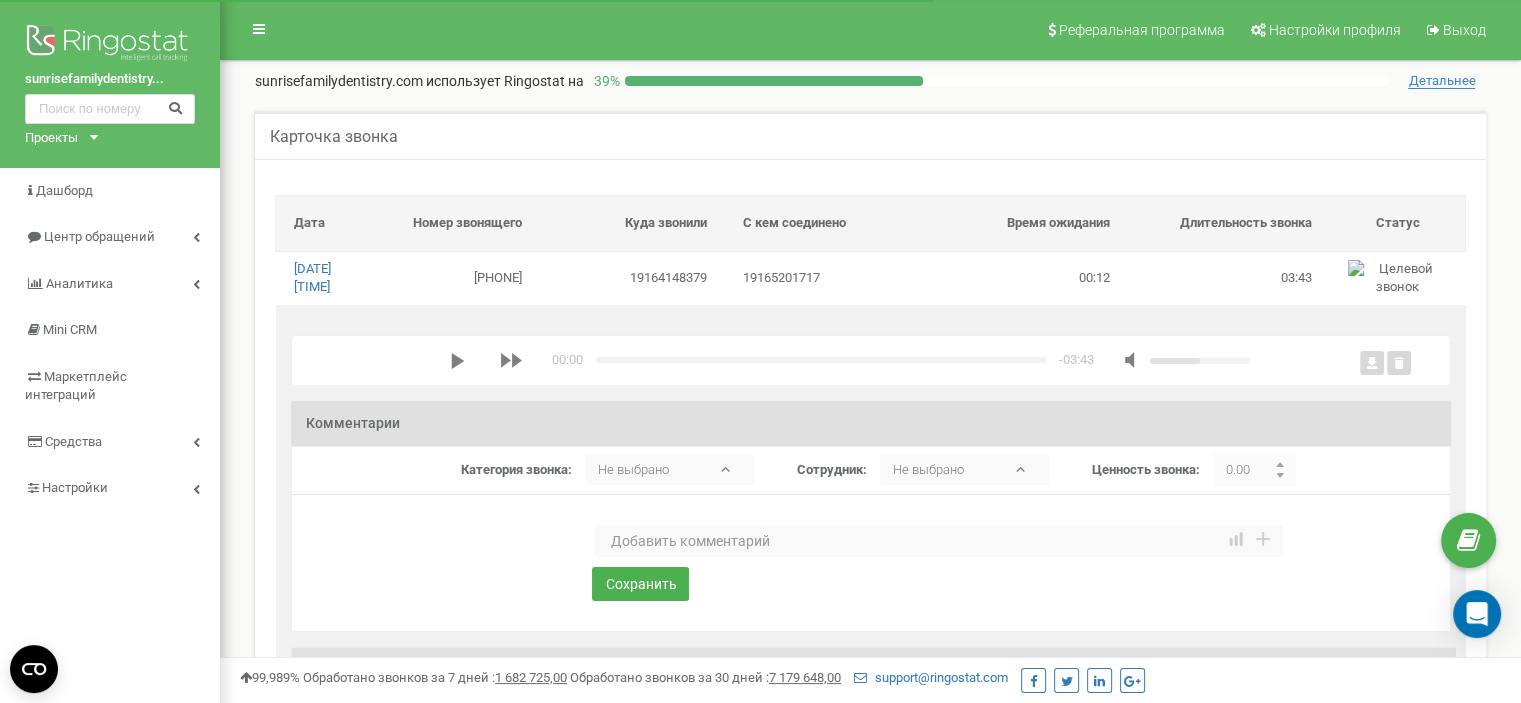 click 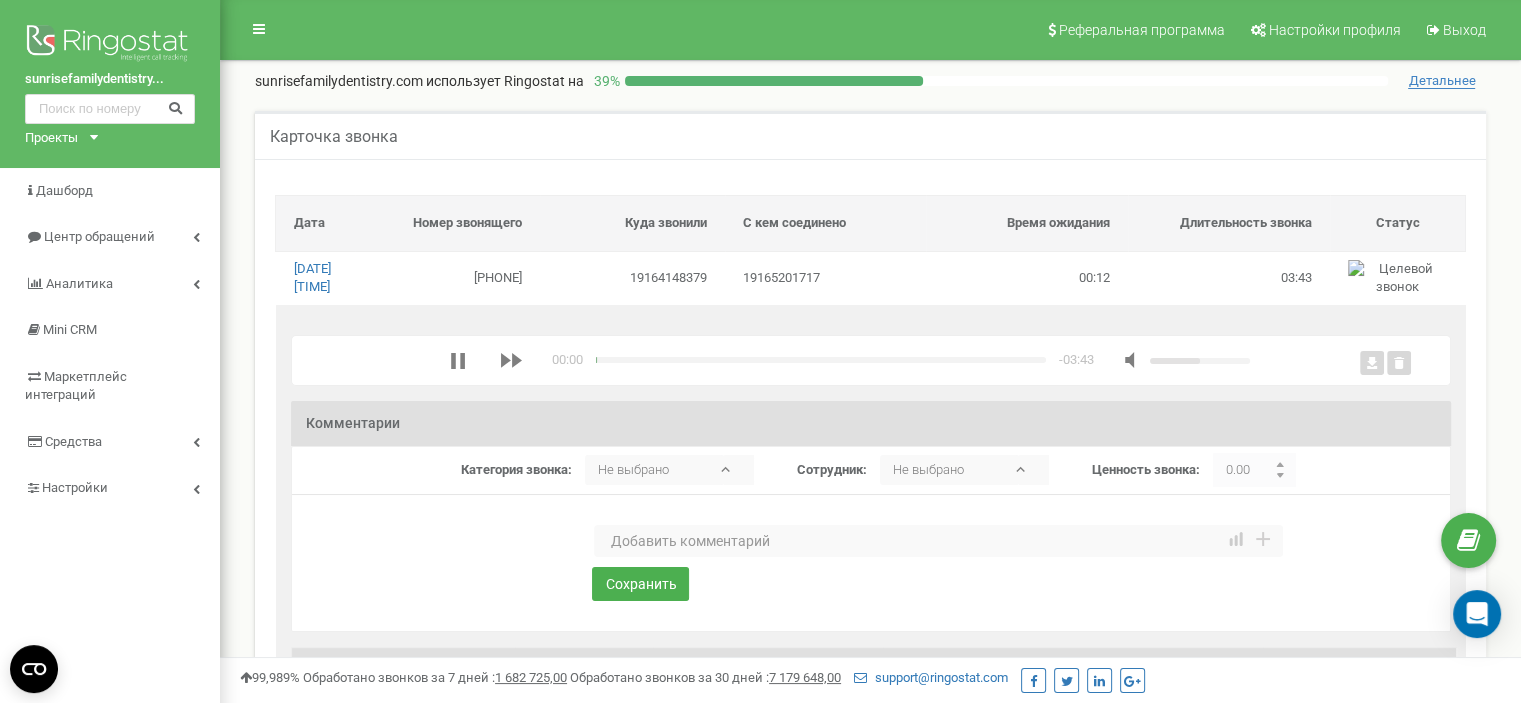 click at bounding box center (938, 541) 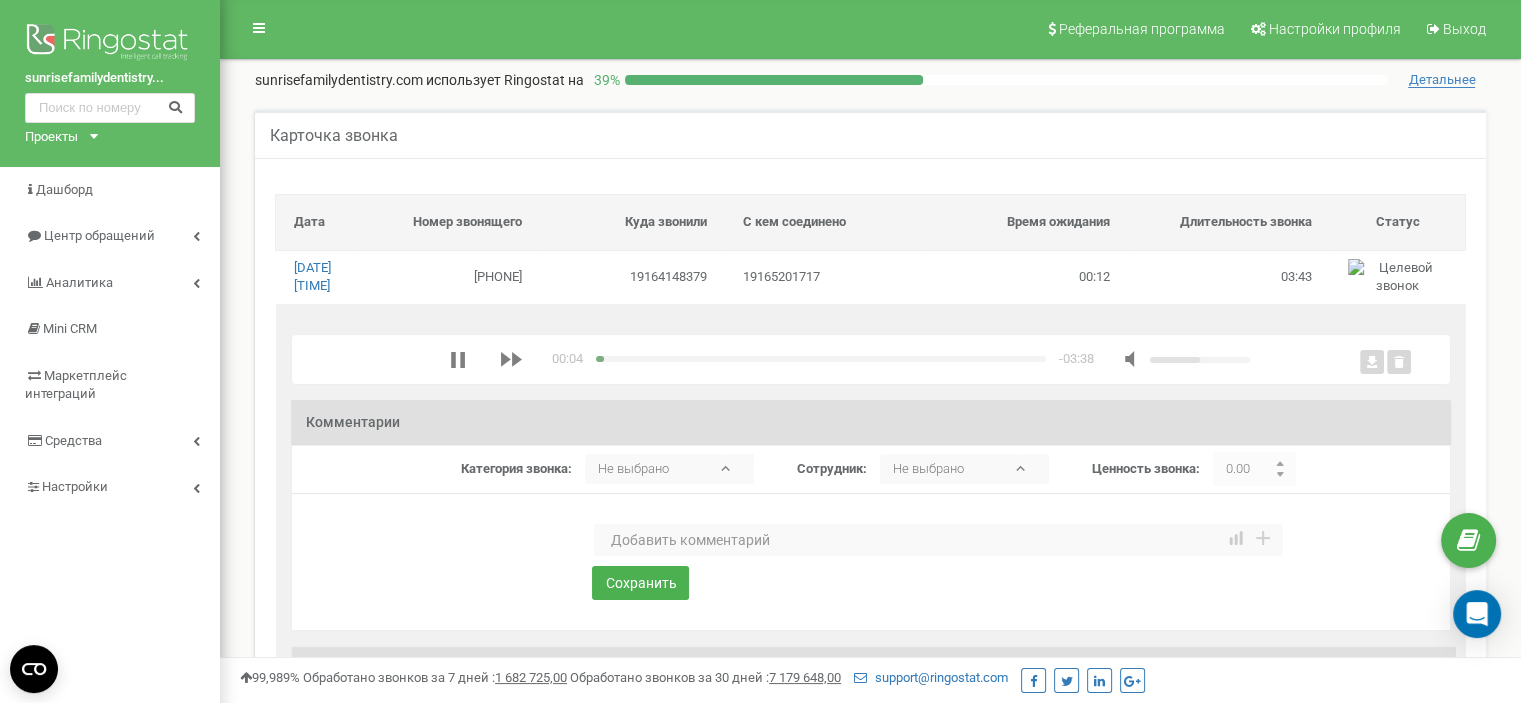 scroll, scrollTop: 0, scrollLeft: 0, axis: both 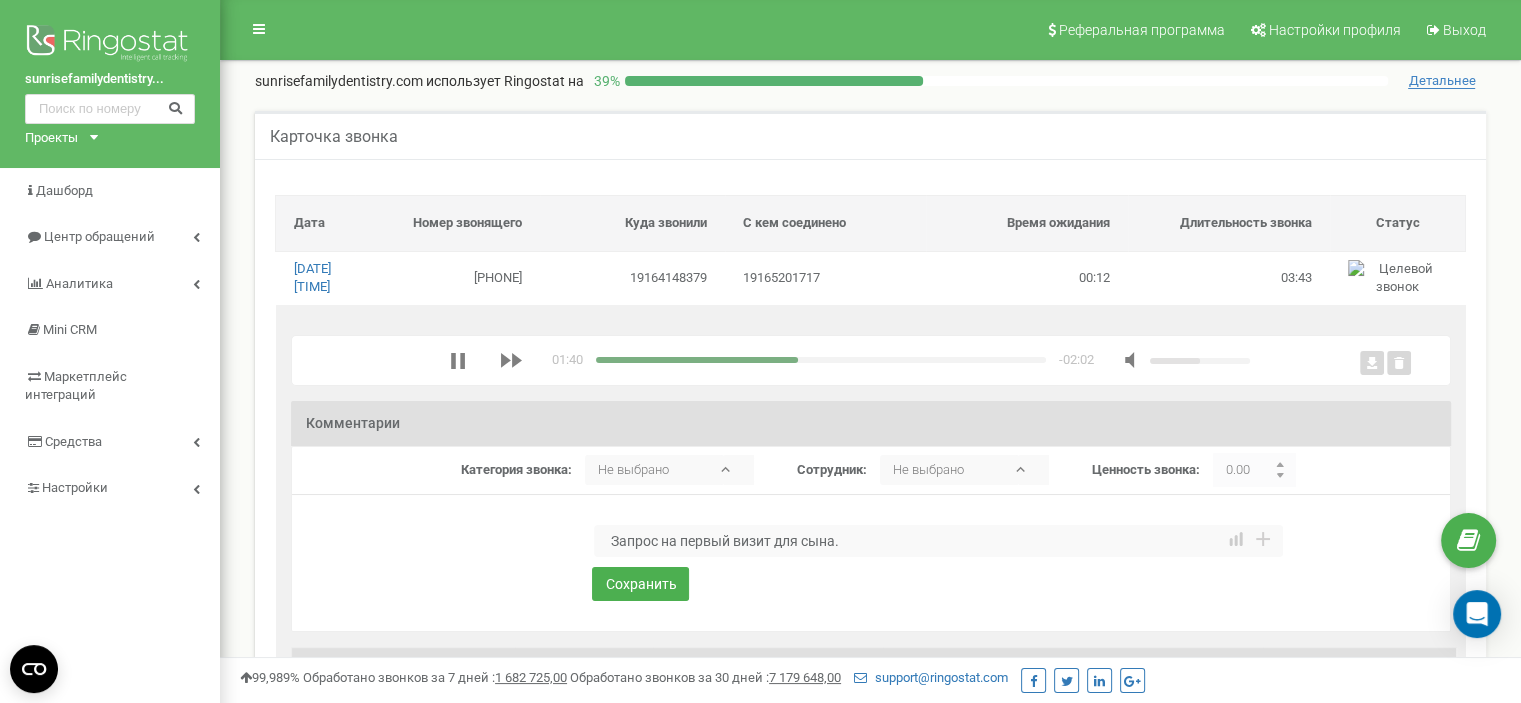 click at bounding box center [697, 360] 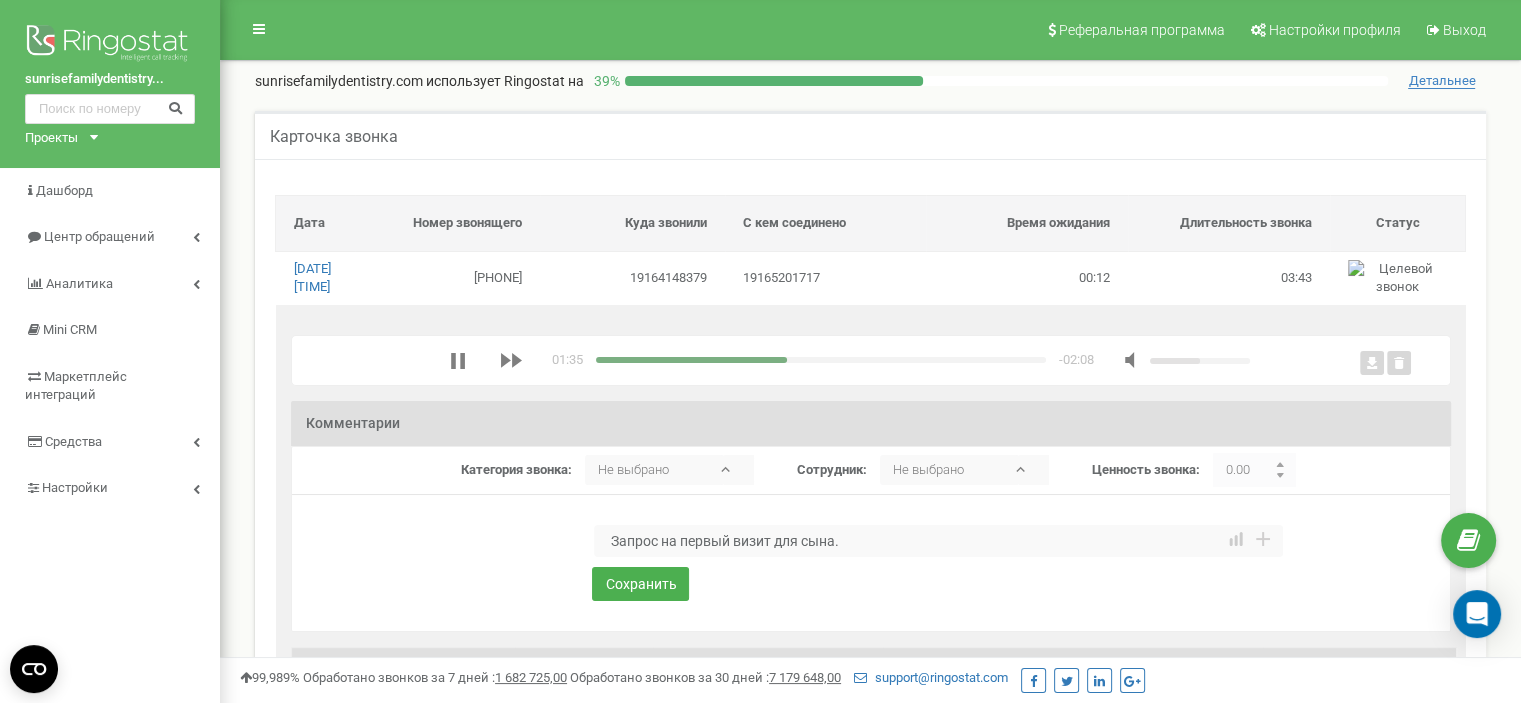 click on "01:35 x -02:08" at bounding box center [850, 360] 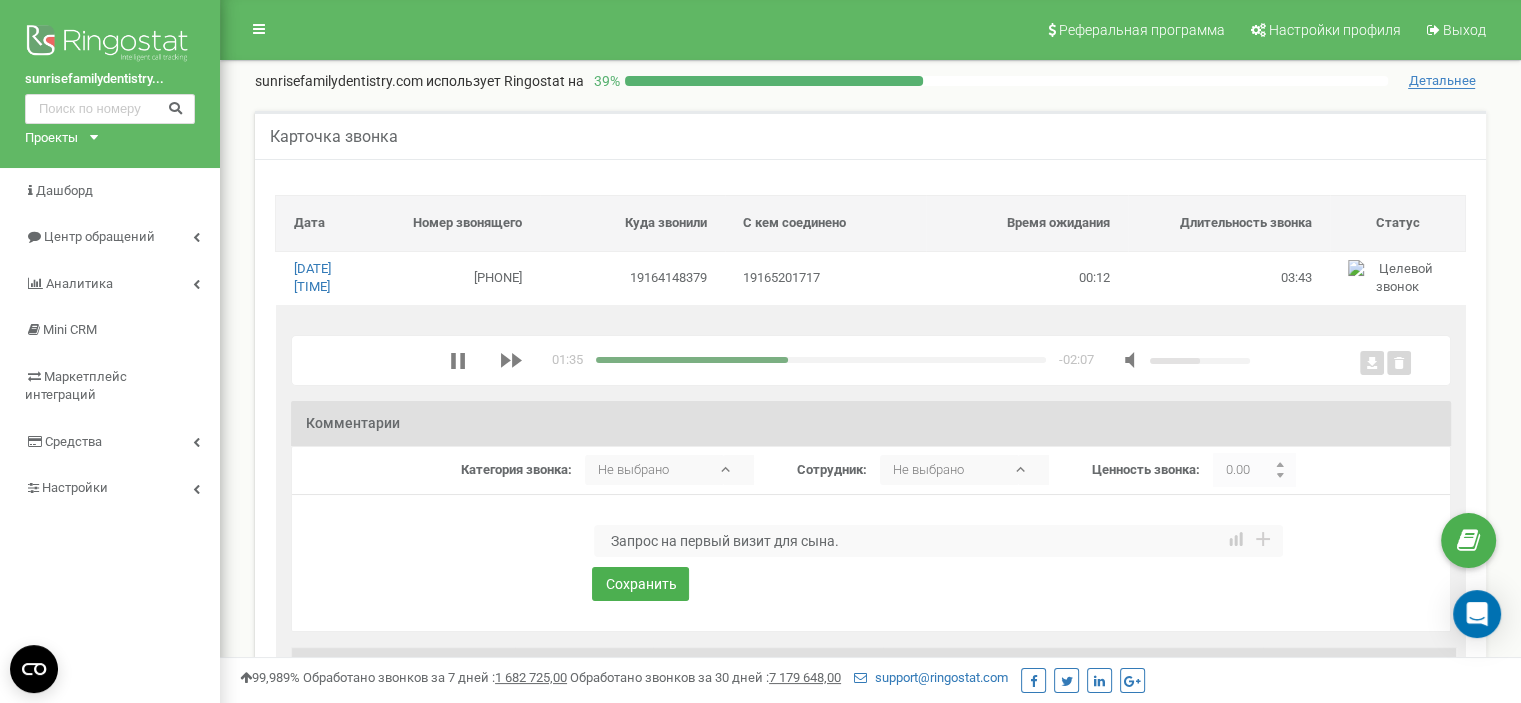 click at bounding box center (692, 360) 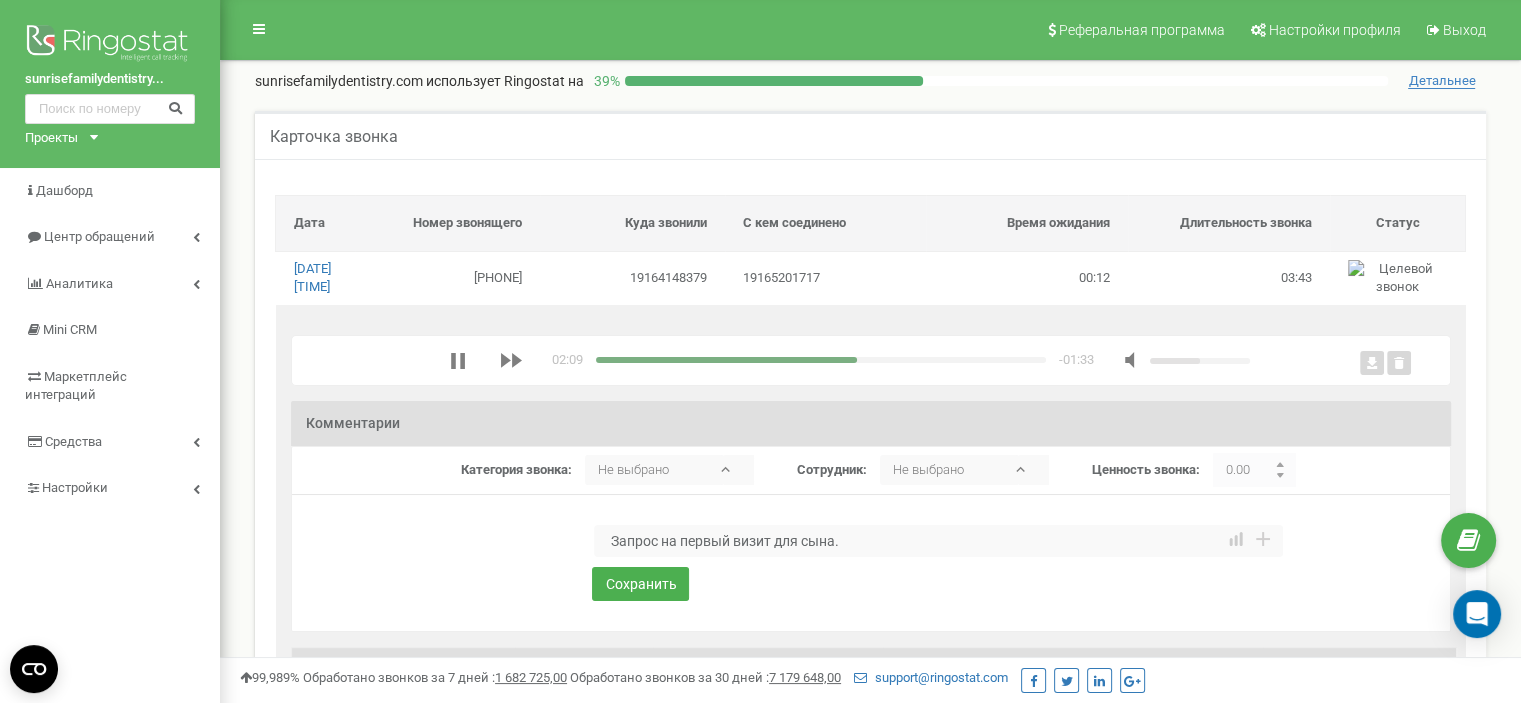 click on "Запрос на первый визит для сына." at bounding box center [938, 541] 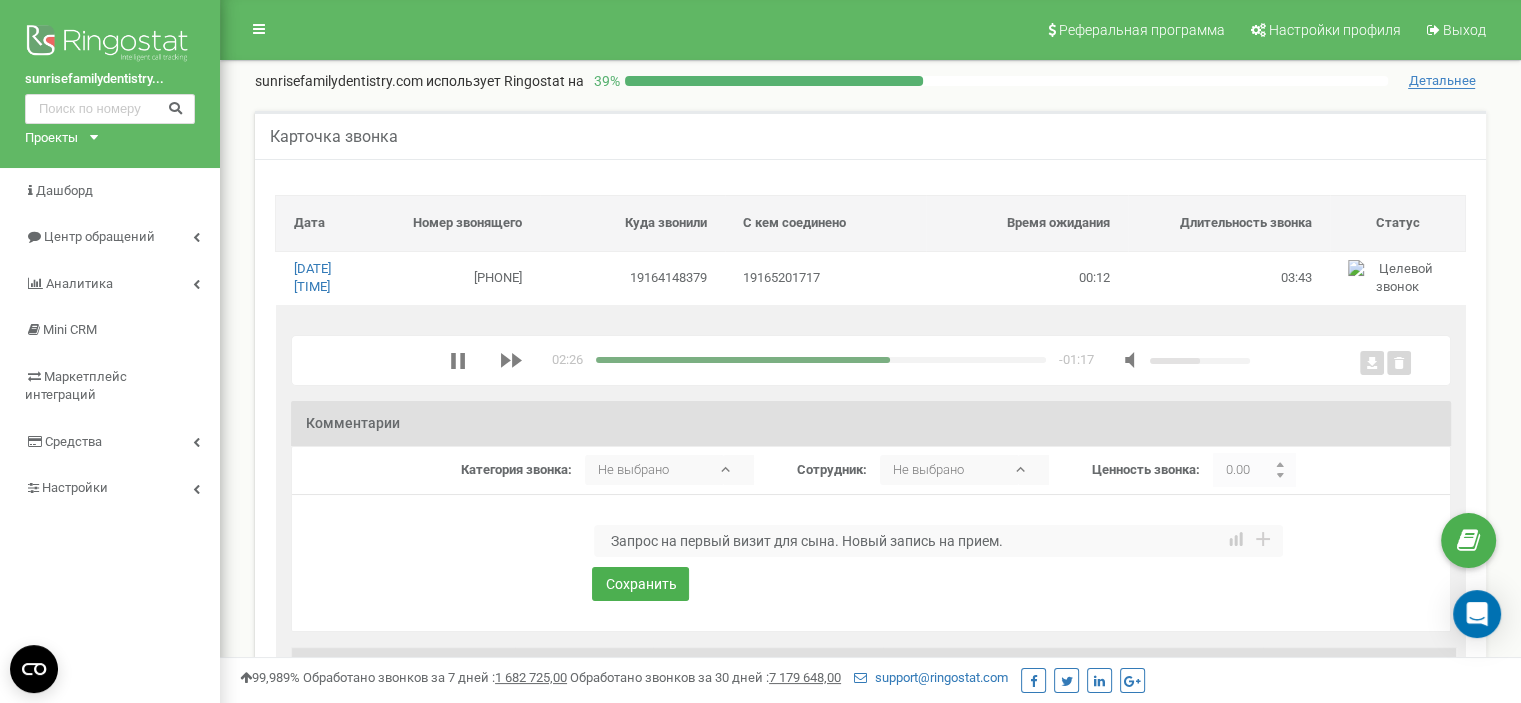 click on "Запрос на первый визит для сына. Новый запись на прием." at bounding box center [938, 541] 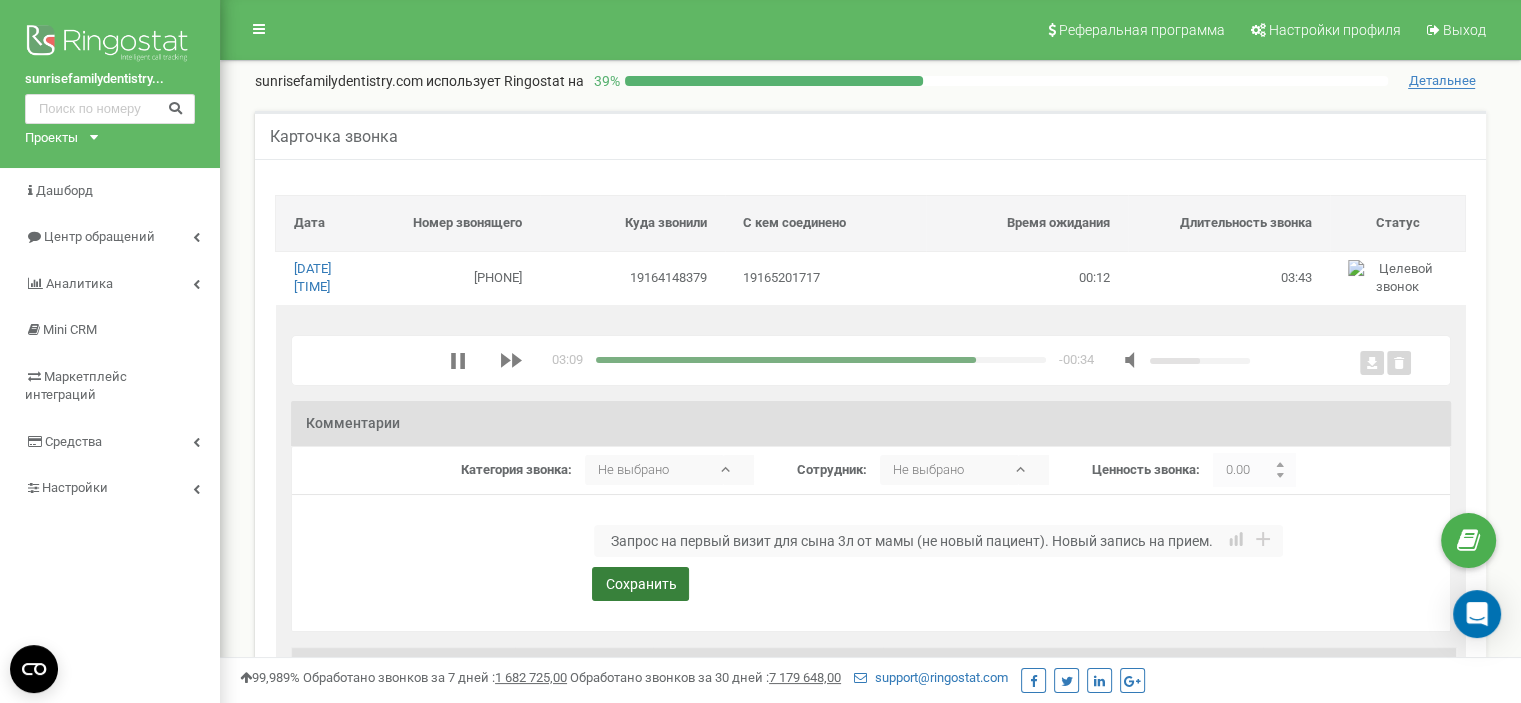 type on "Запрос на первый визит для сына 3л от мамы (не новый пациент). Новый запись на прием." 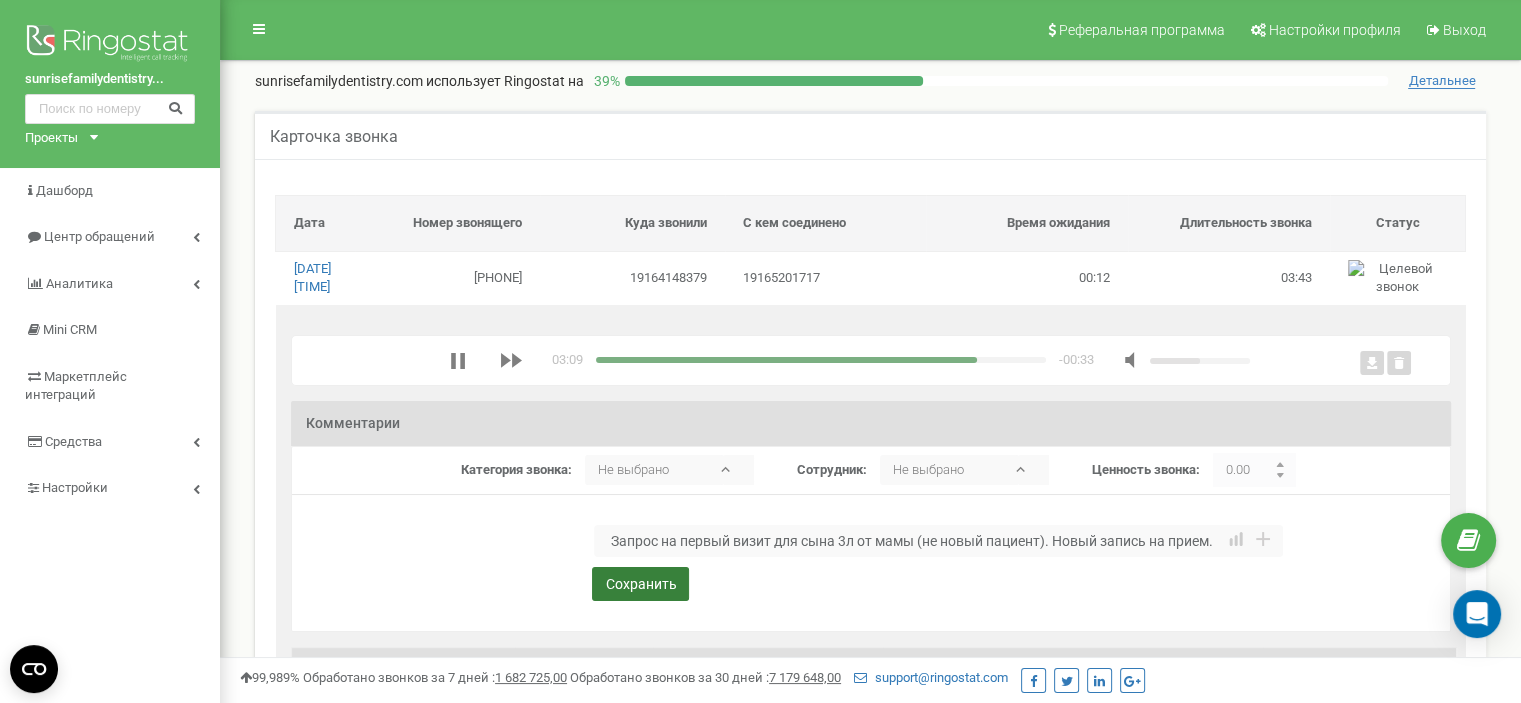 click on "Сохранить" at bounding box center [640, 584] 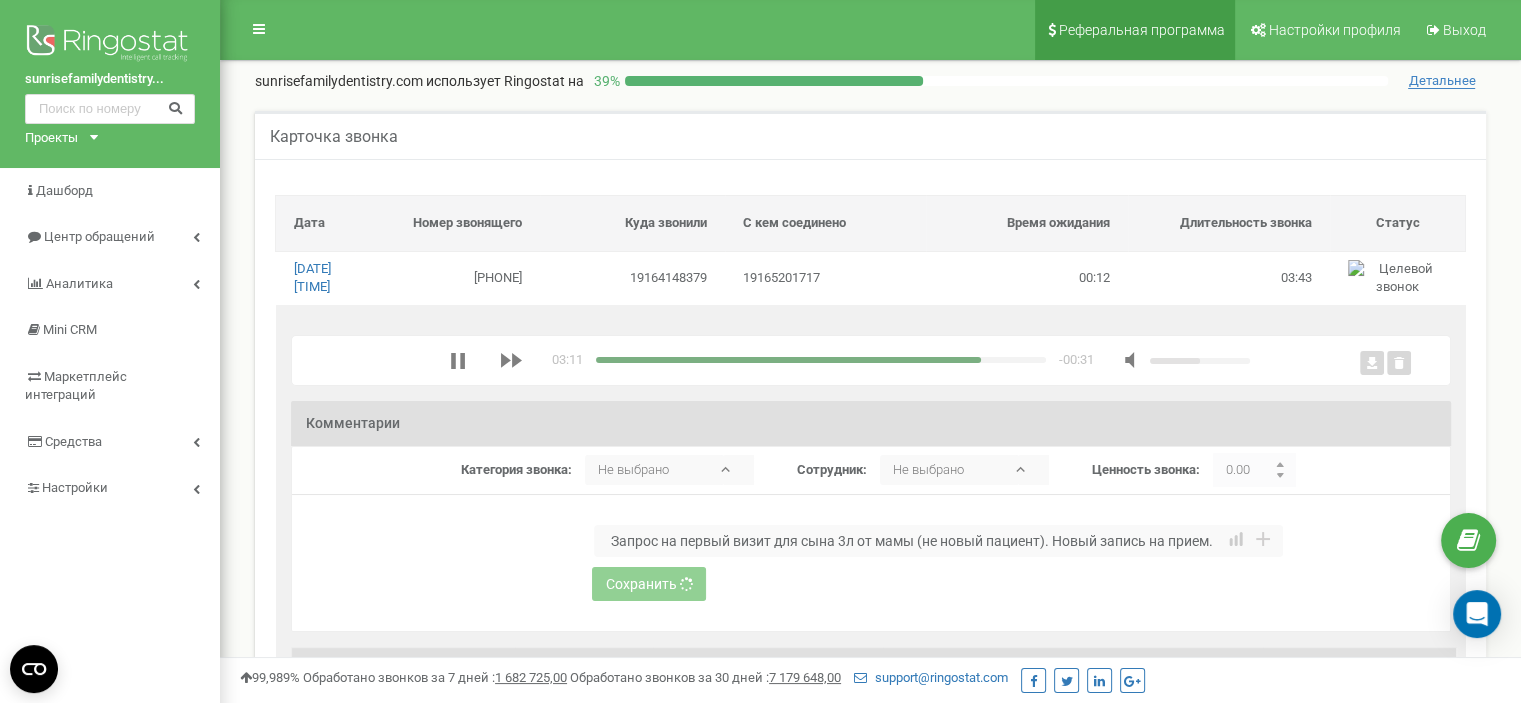 type 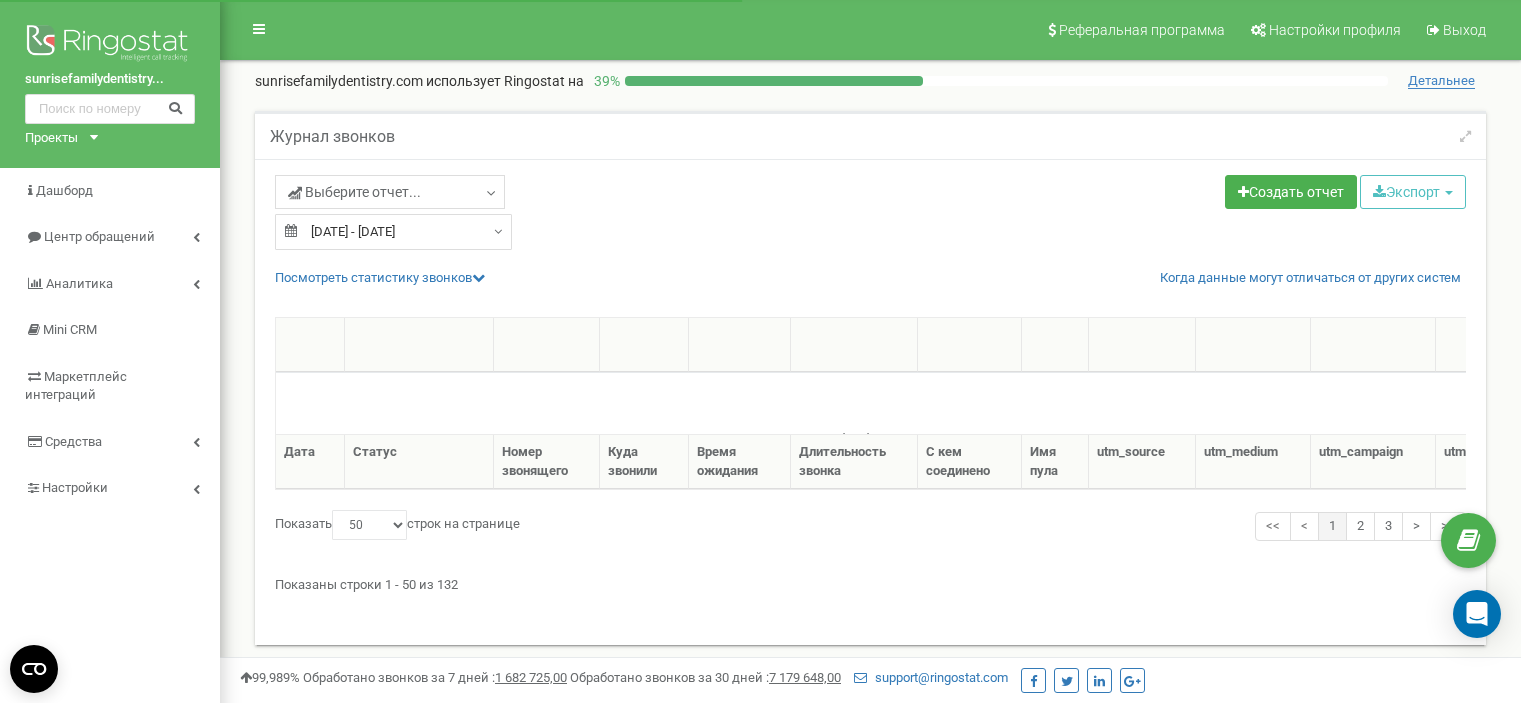 select on "50" 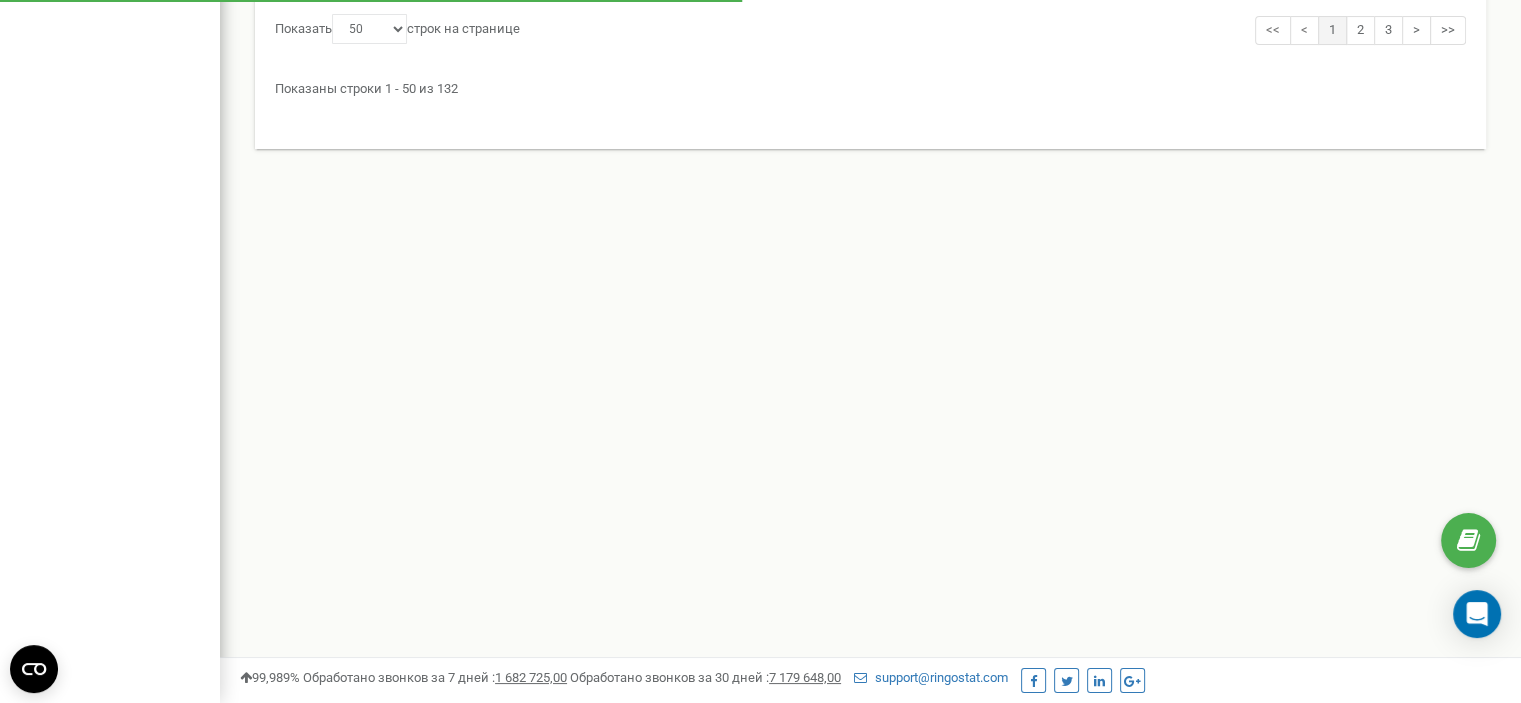 scroll, scrollTop: 0, scrollLeft: 0, axis: both 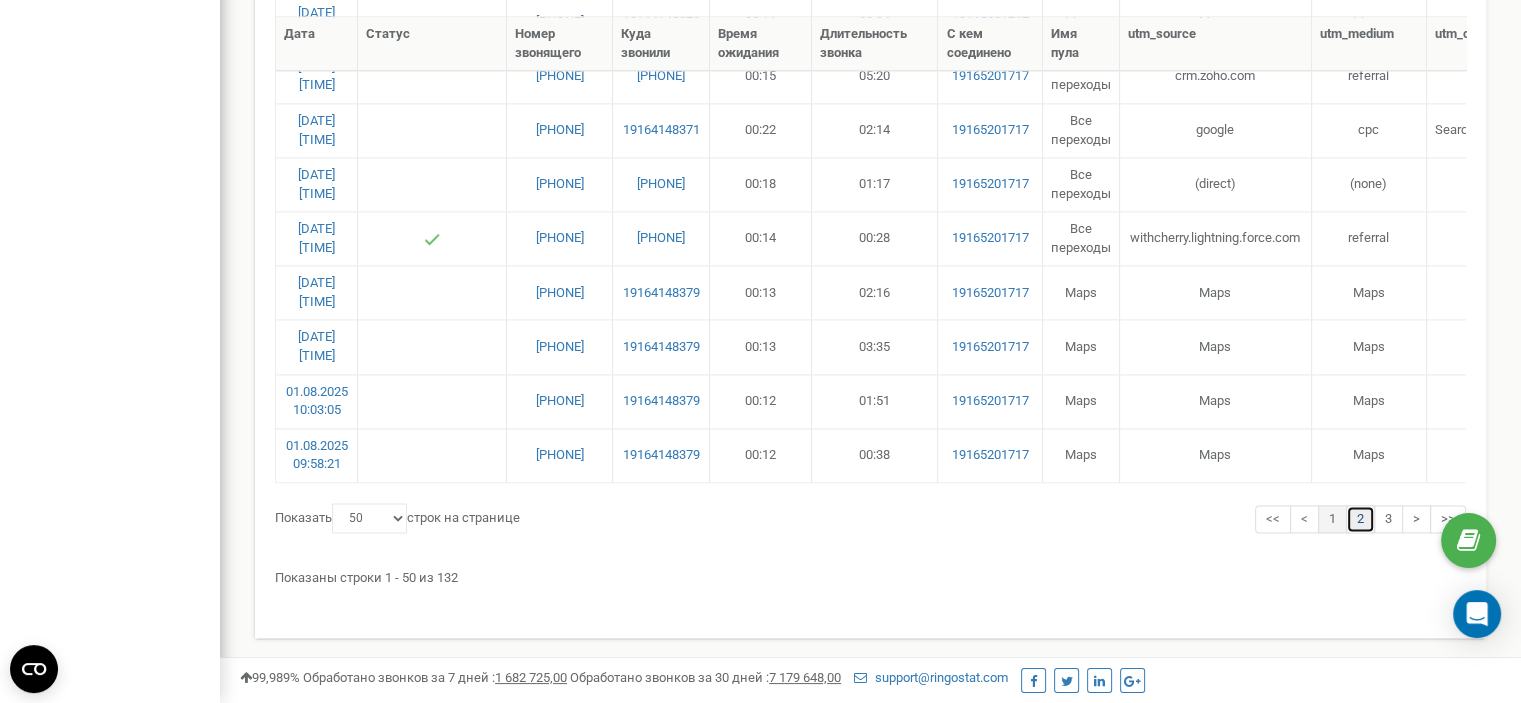 click on "2" at bounding box center (1360, 519) 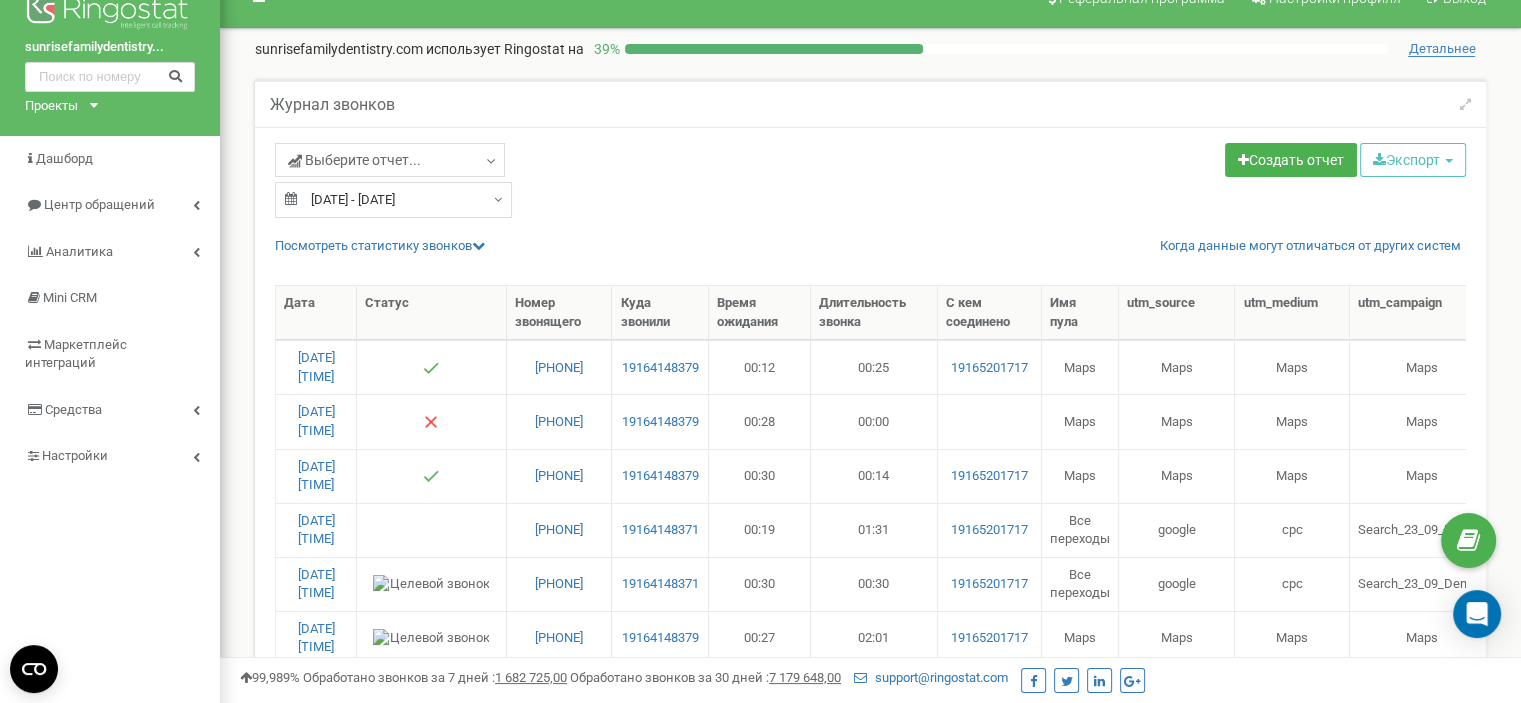 scroll, scrollTop: 0, scrollLeft: 0, axis: both 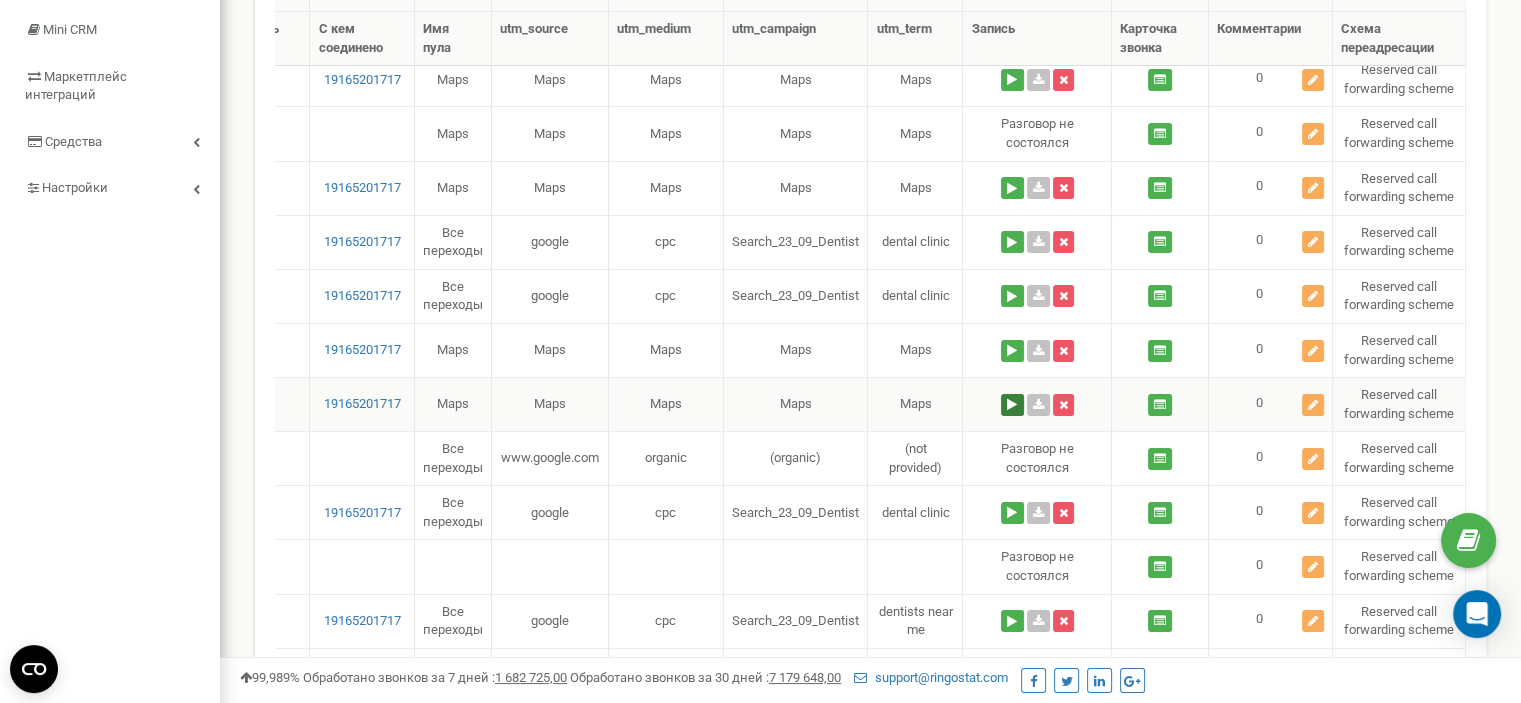 click at bounding box center [1012, 405] 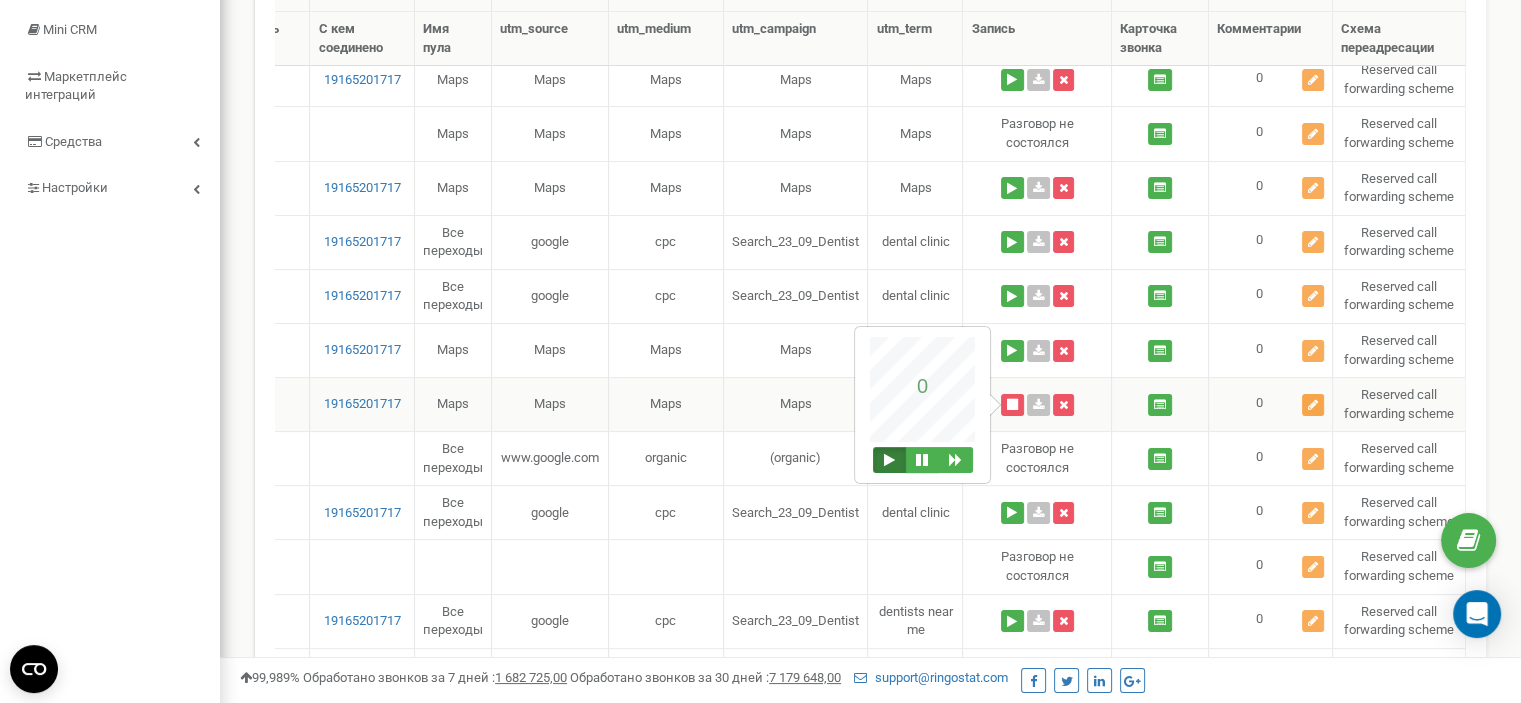 click at bounding box center [1313, 405] 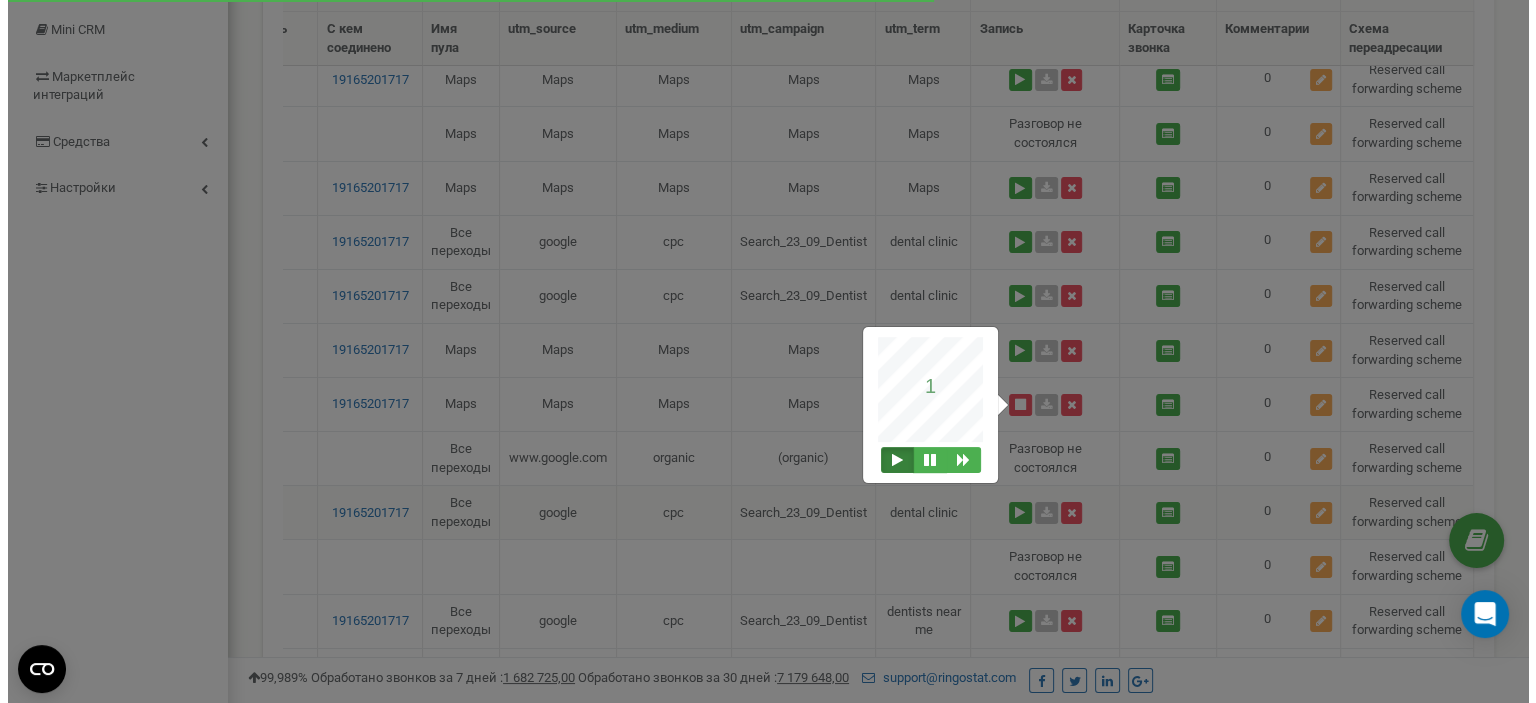 scroll, scrollTop: 0, scrollLeft: 612, axis: horizontal 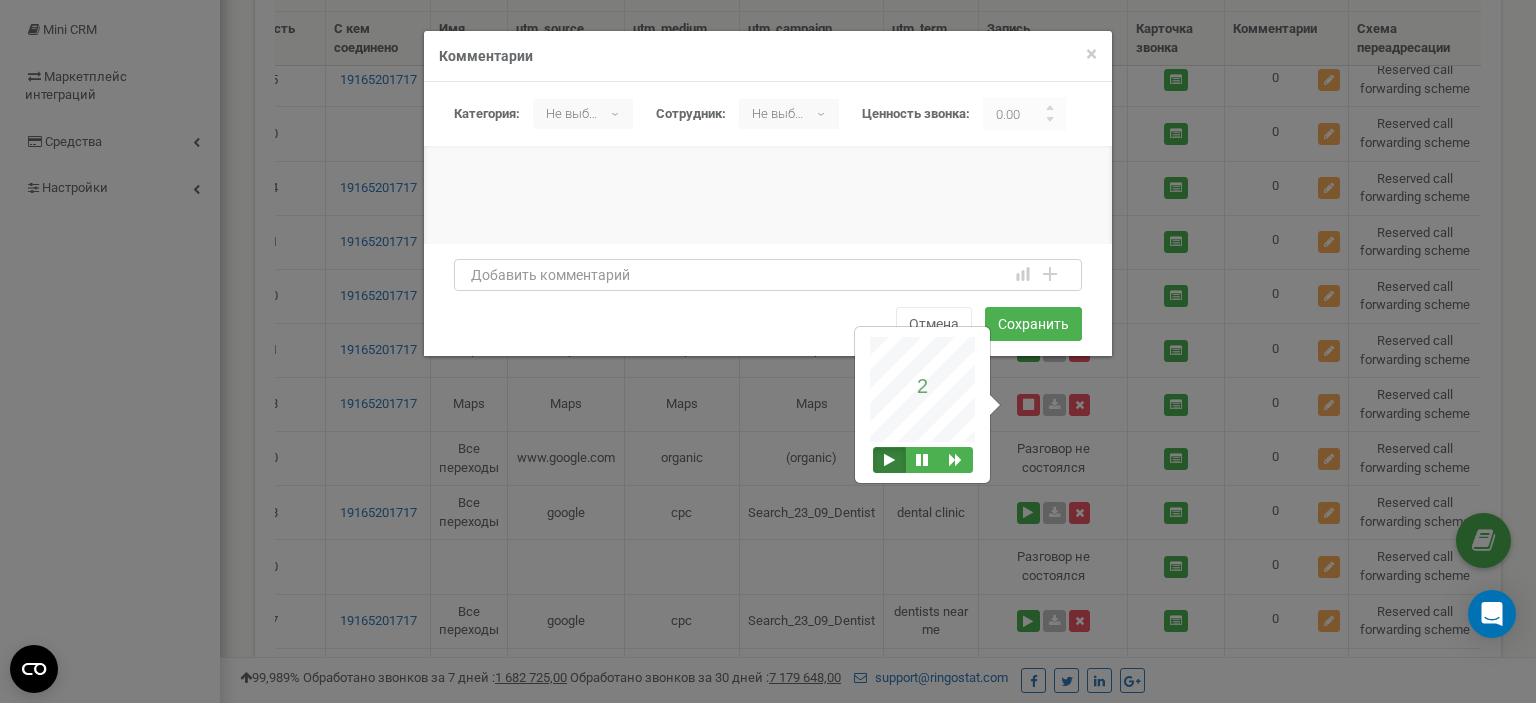 click at bounding box center [768, 275] 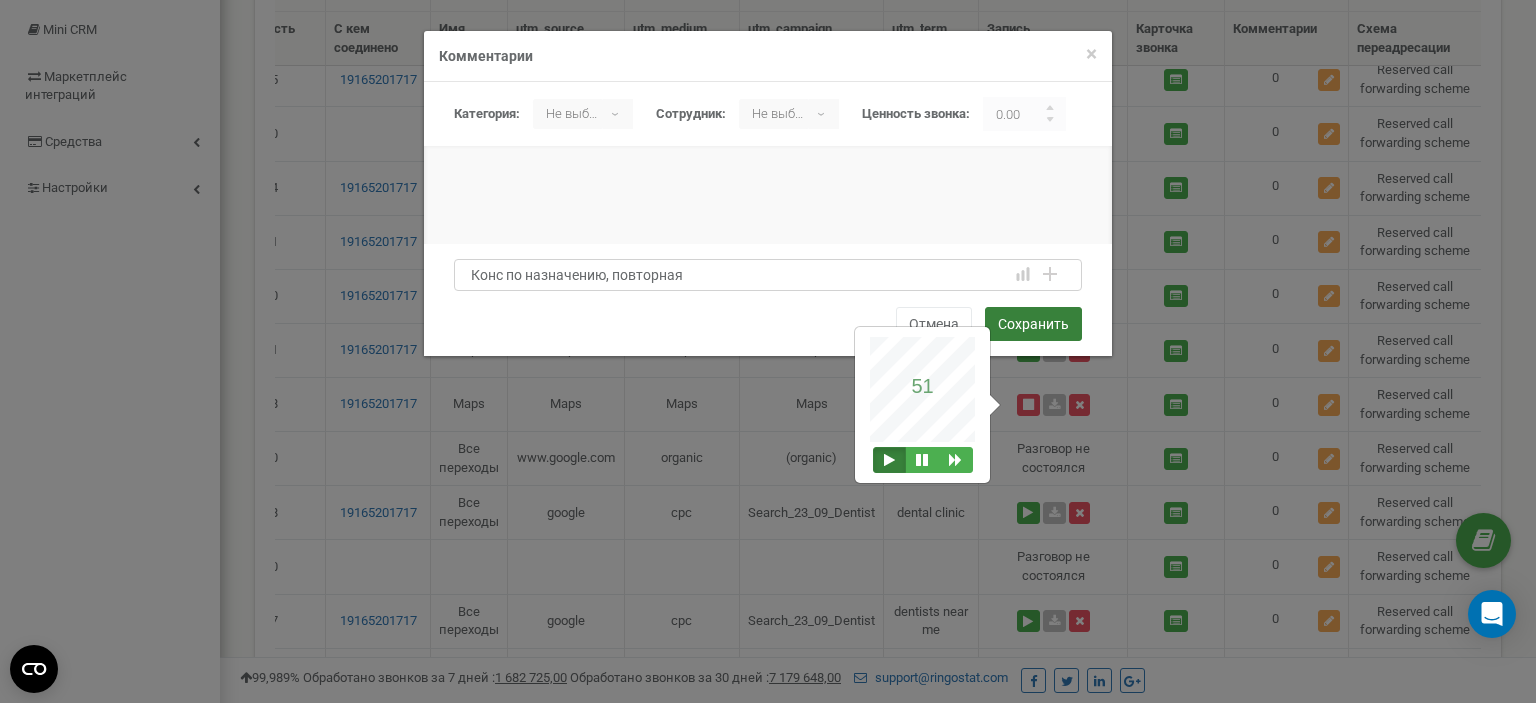 type on "Конс по назначению, повторная" 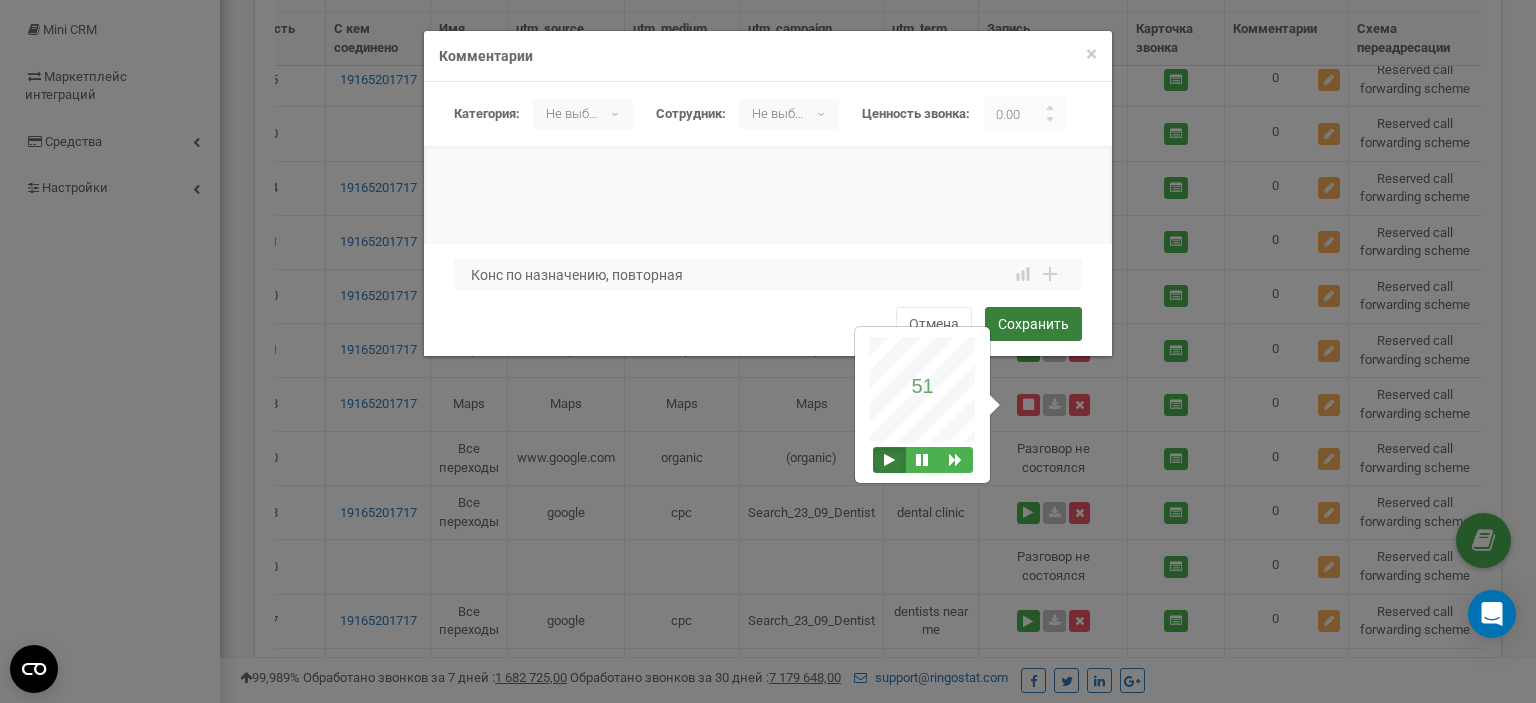 click on "Сохранить" at bounding box center [1033, 324] 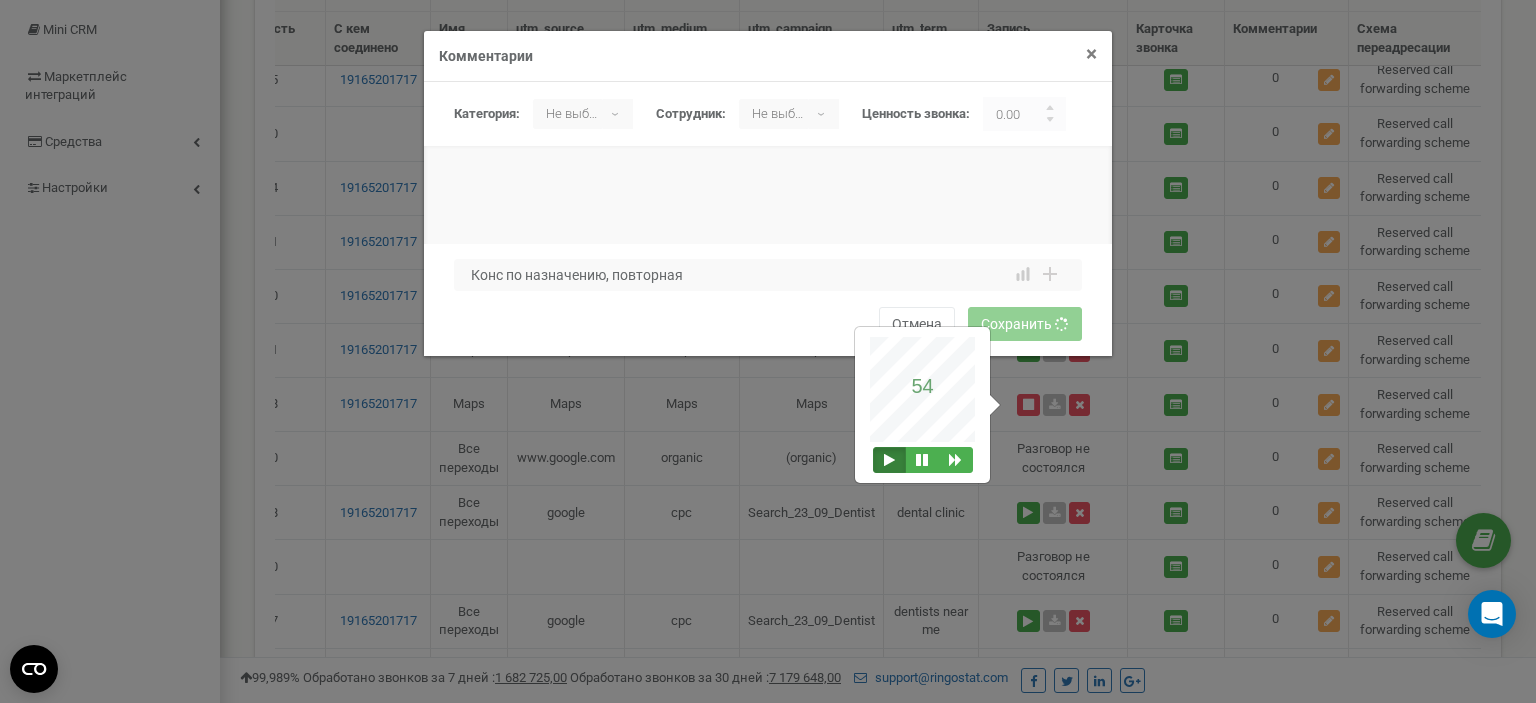 type 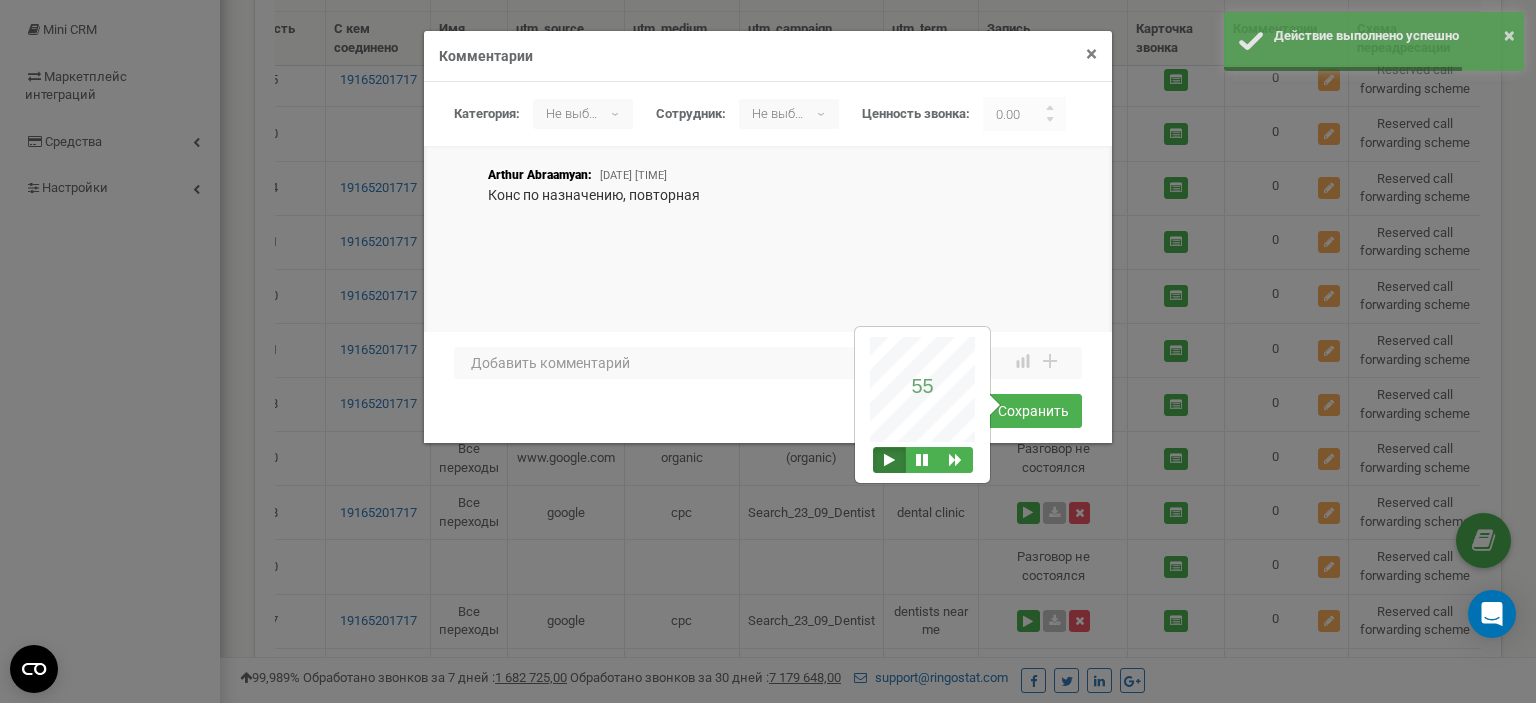 click on "×" at bounding box center [1091, 54] 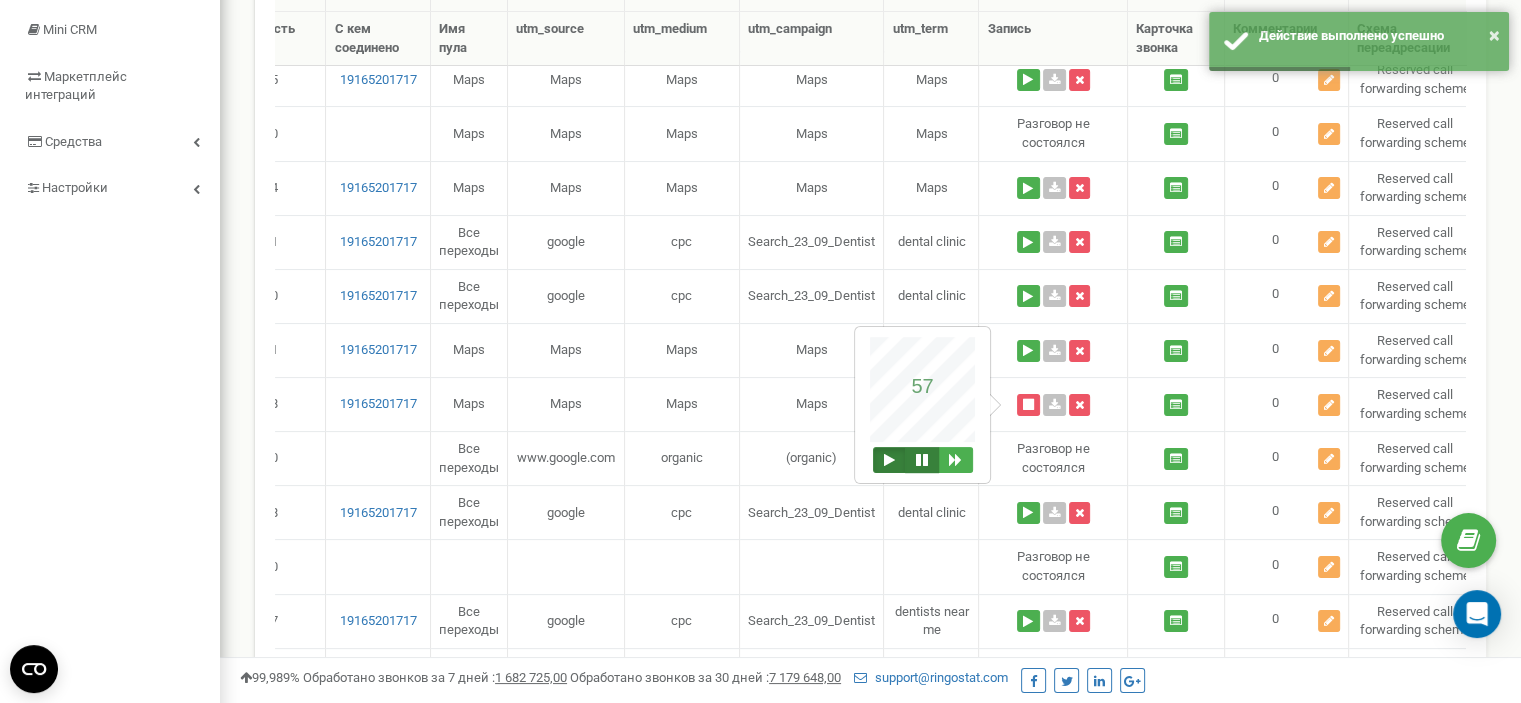 click at bounding box center [922, 460] 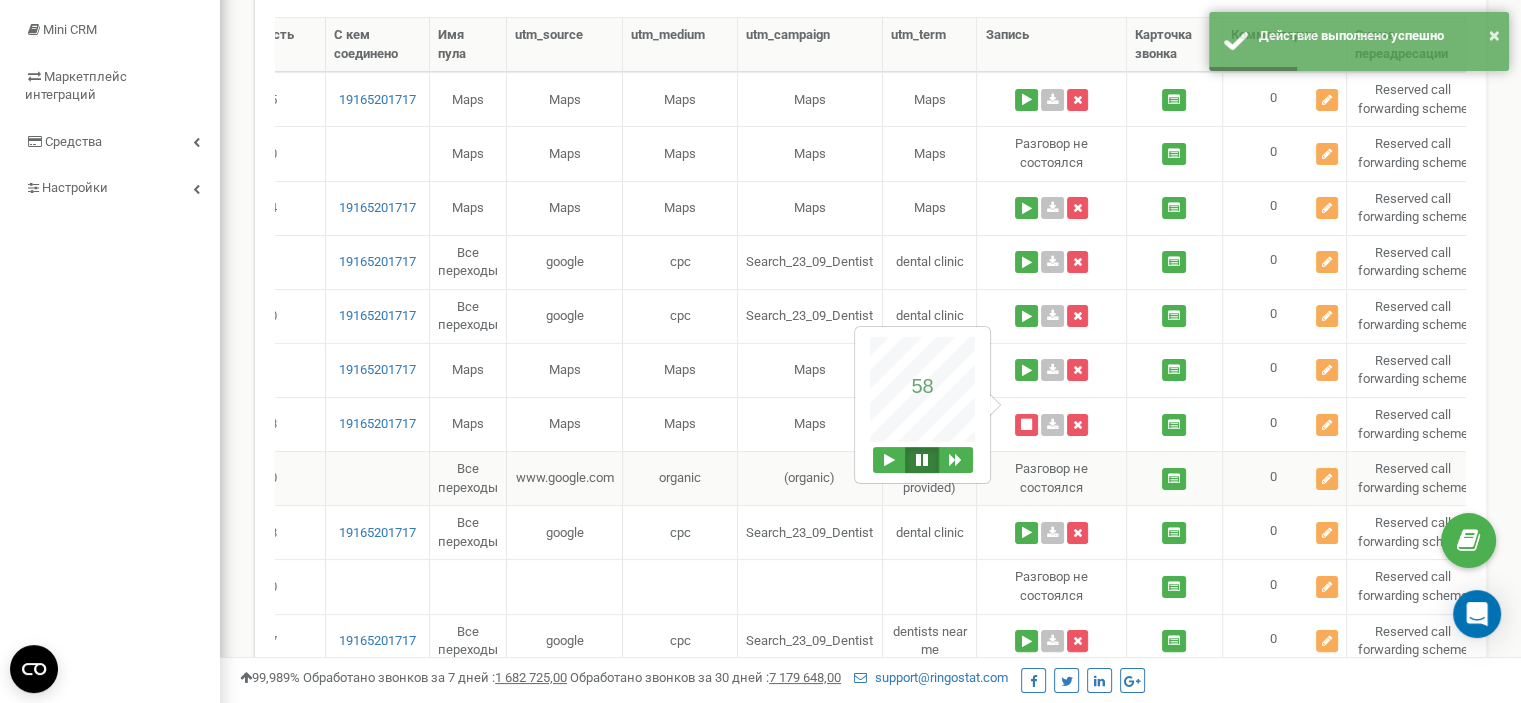 scroll, scrollTop: 200, scrollLeft: 0, axis: vertical 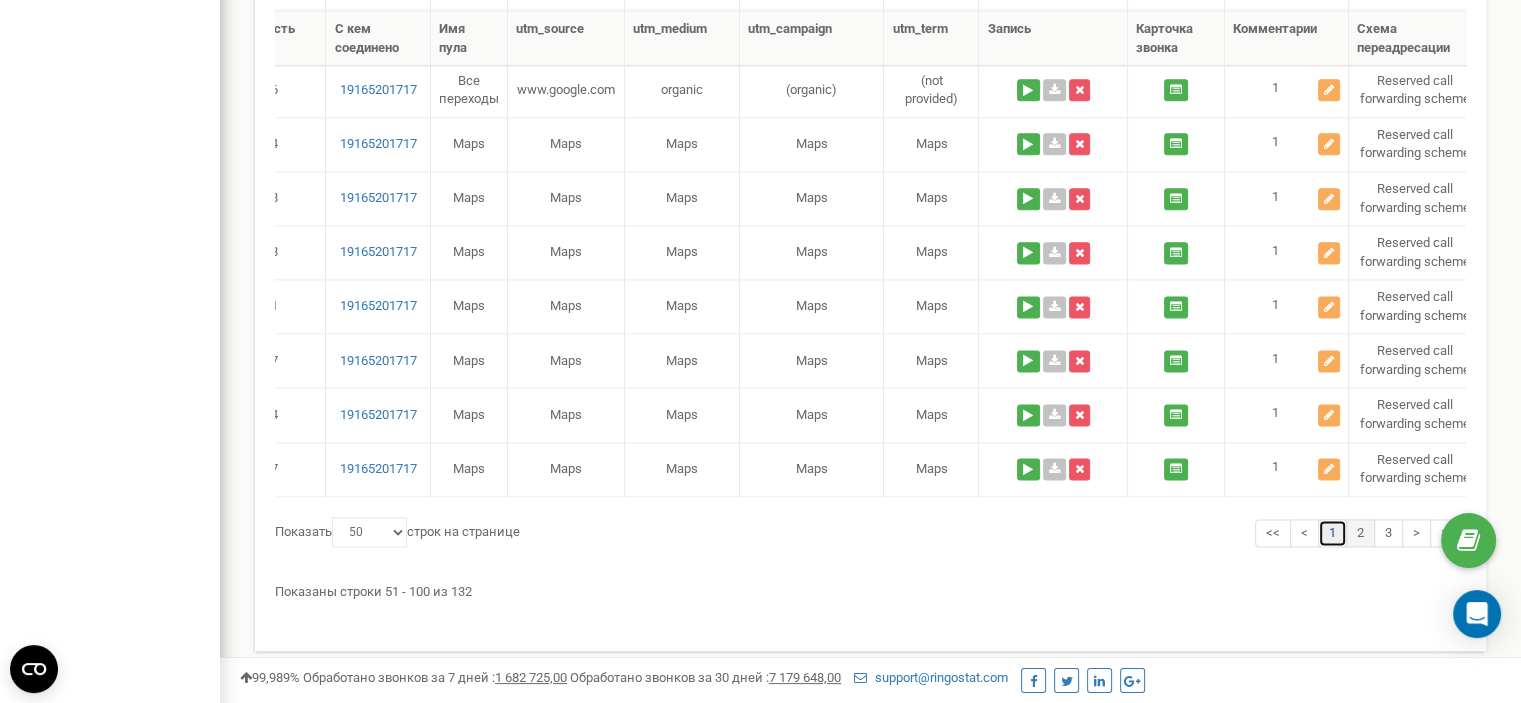click on "1" at bounding box center [1332, 533] 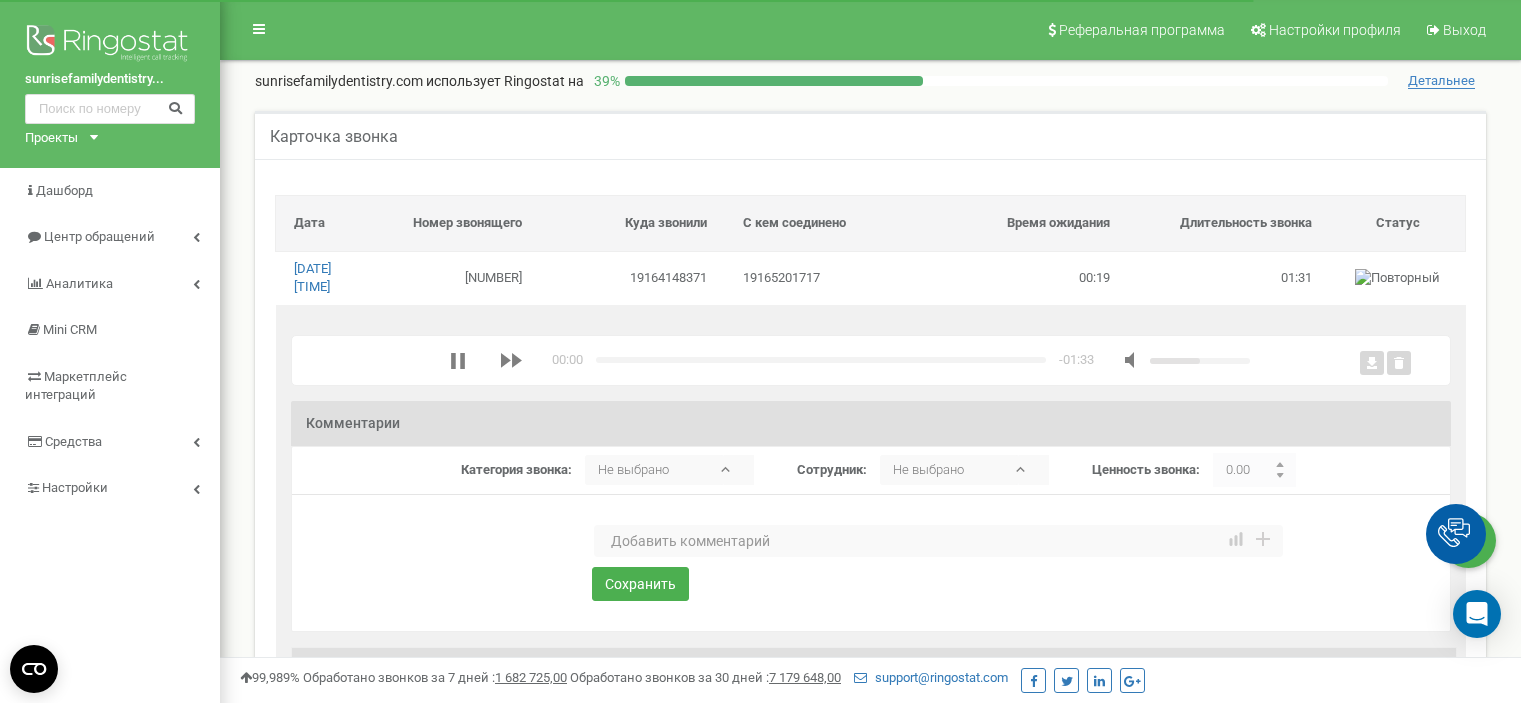 scroll, scrollTop: 0, scrollLeft: 0, axis: both 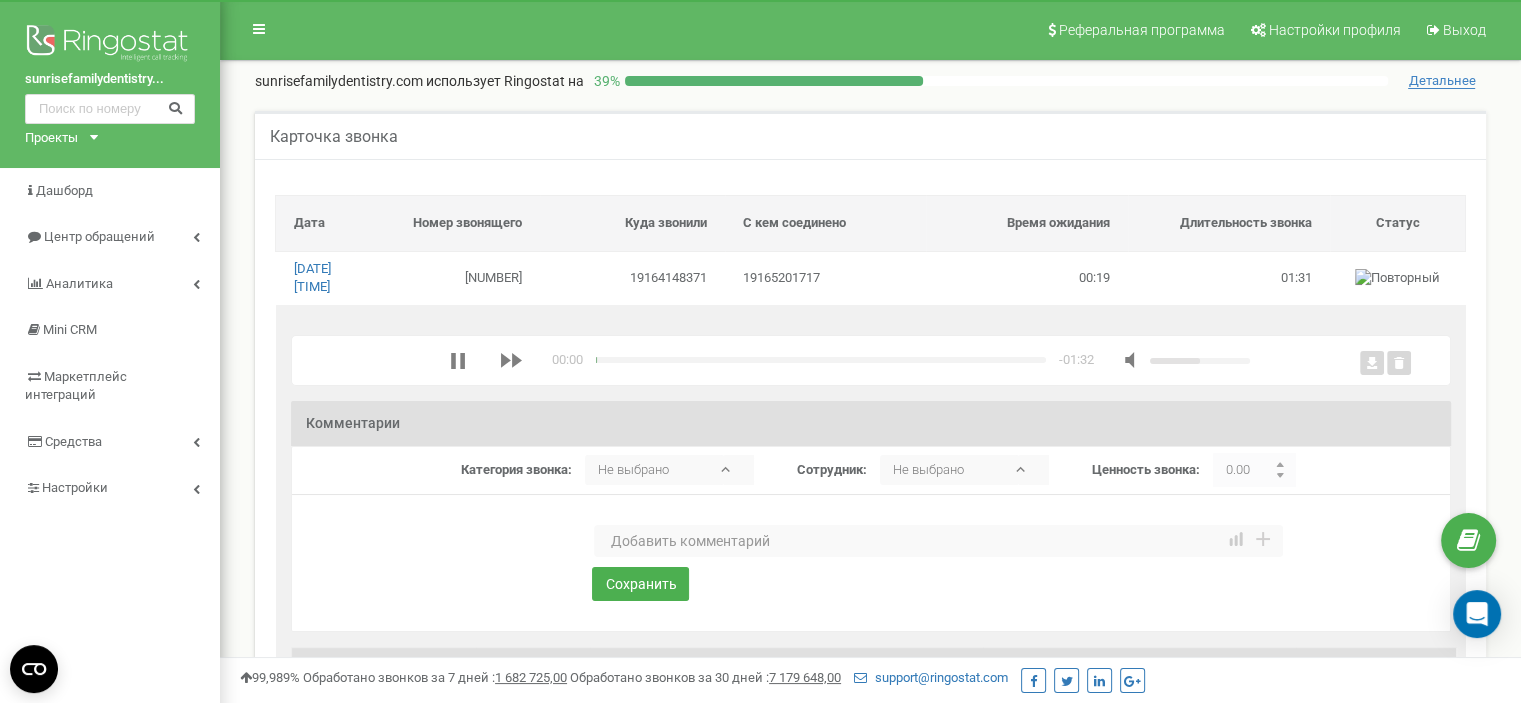 click at bounding box center (938, 541) 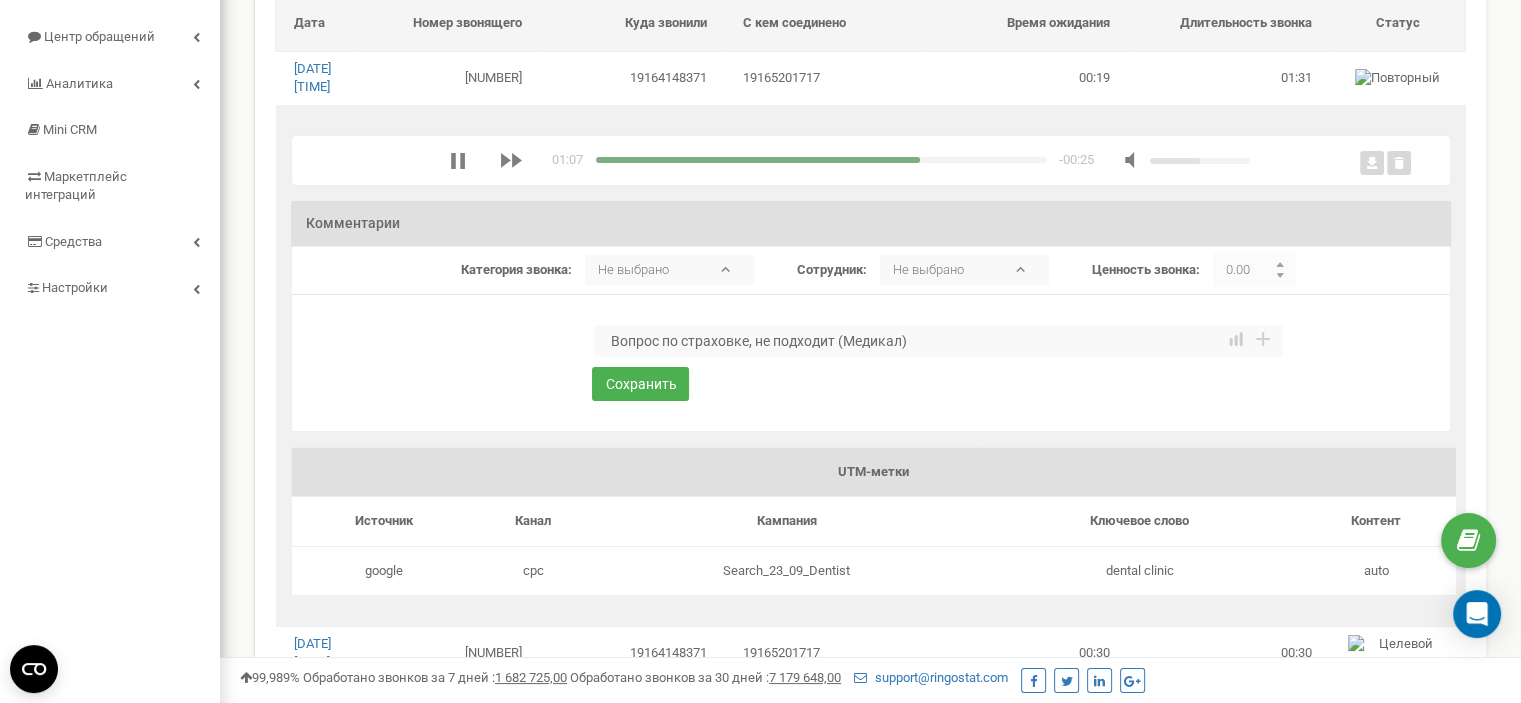 scroll, scrollTop: 200, scrollLeft: 0, axis: vertical 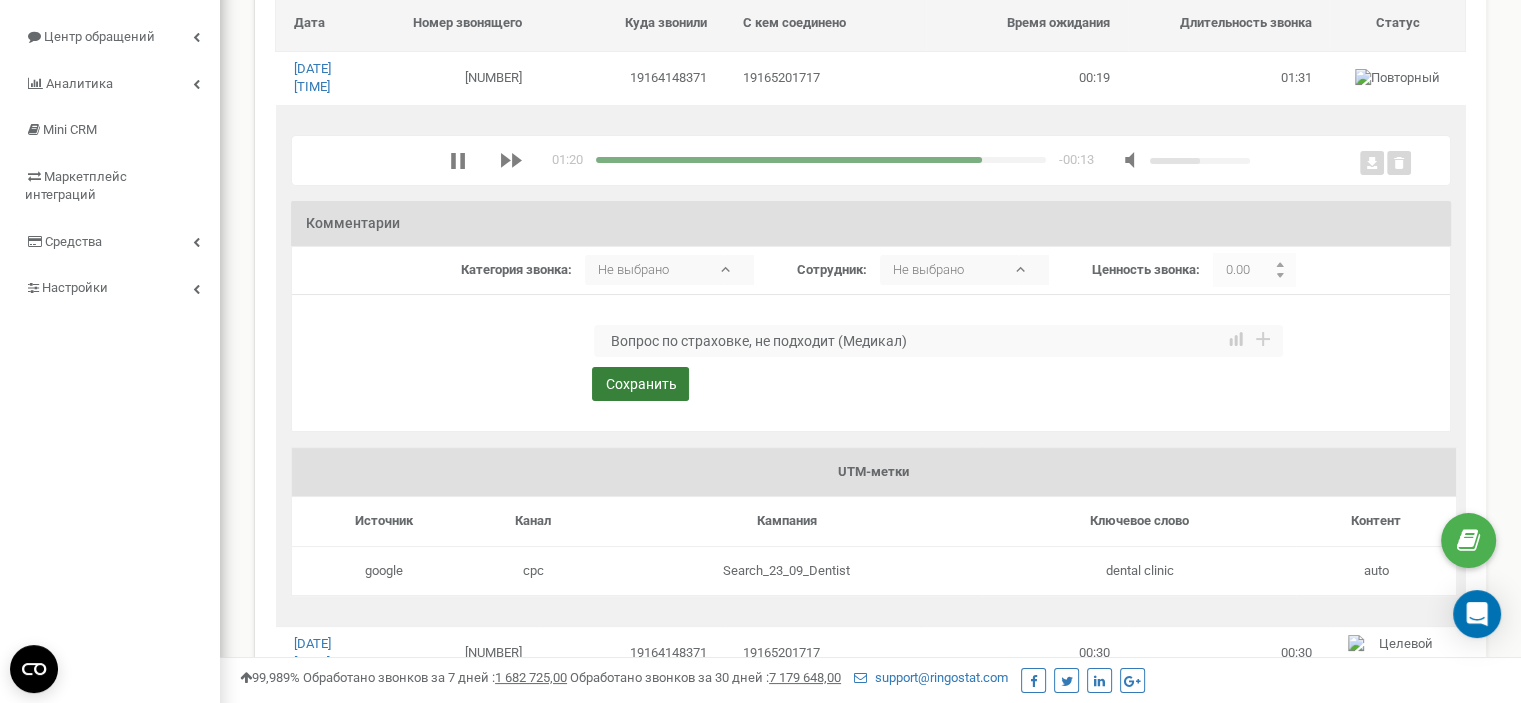 type on "Вопрос по страховке, не подходит (Медикал)" 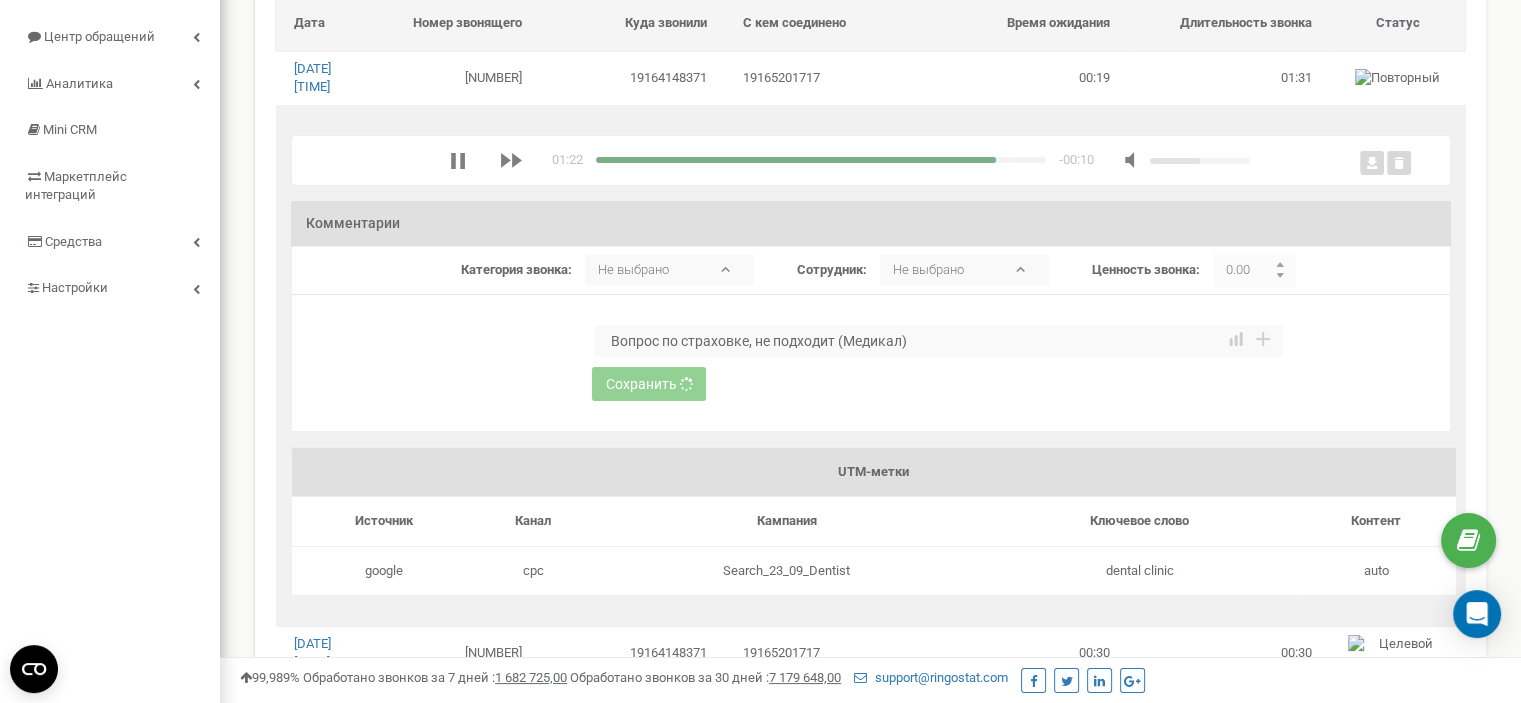 type 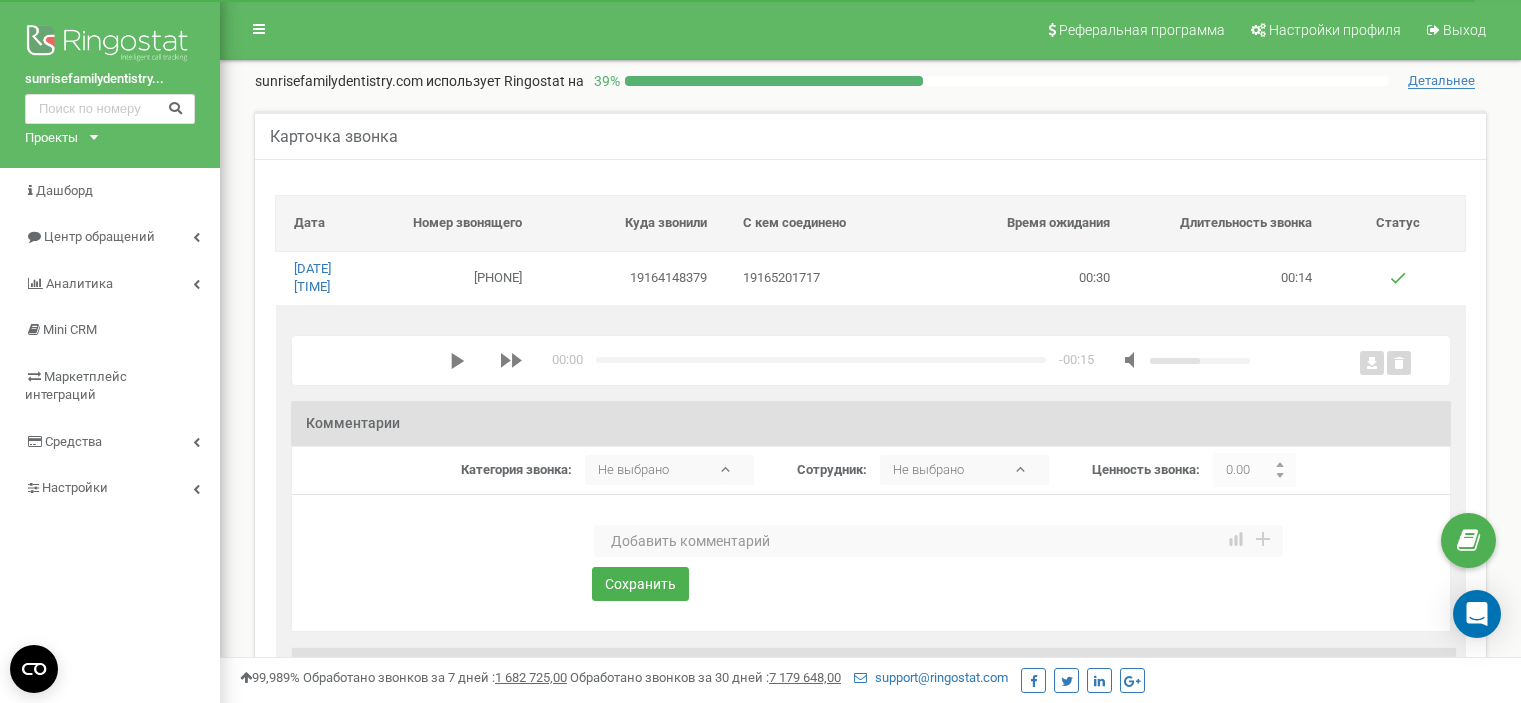 click at bounding box center [499, 360] 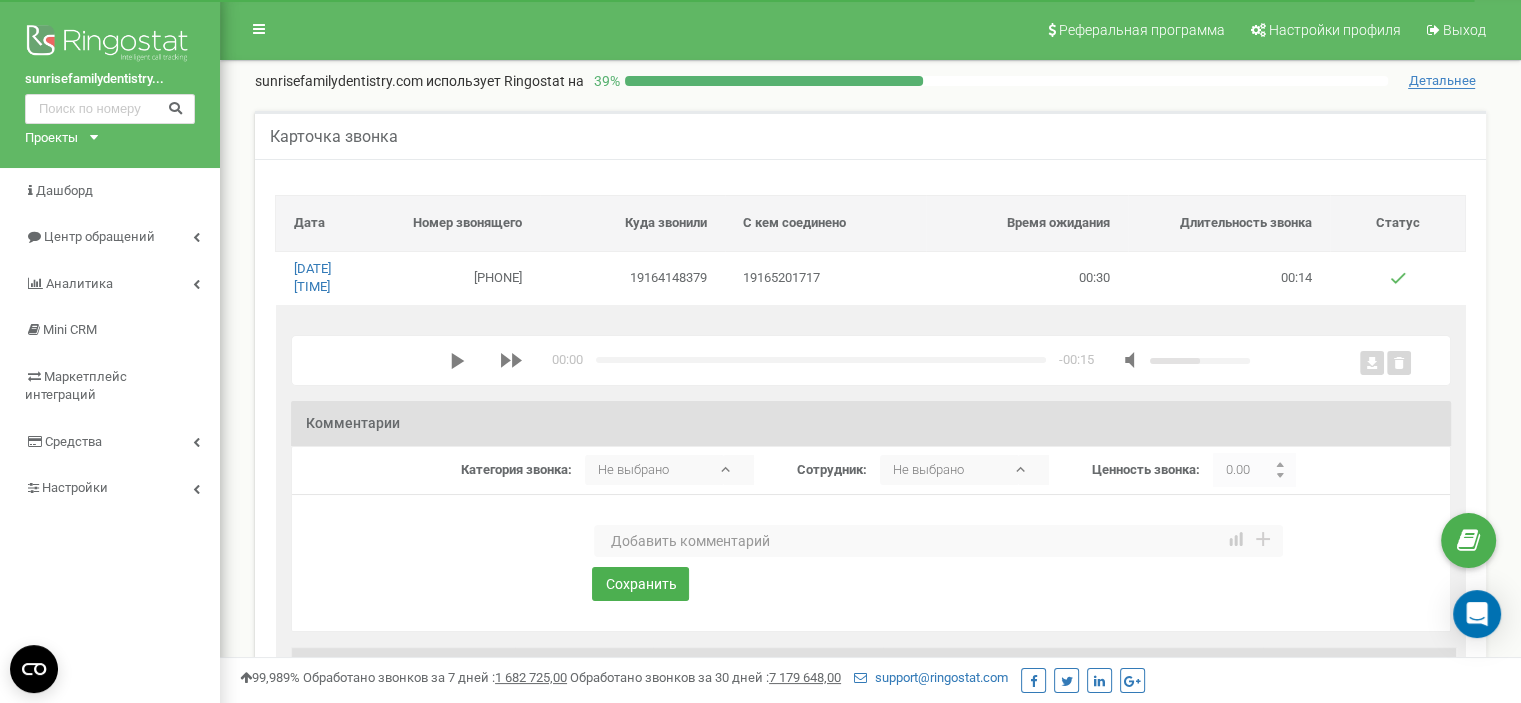 scroll, scrollTop: 0, scrollLeft: 0, axis: both 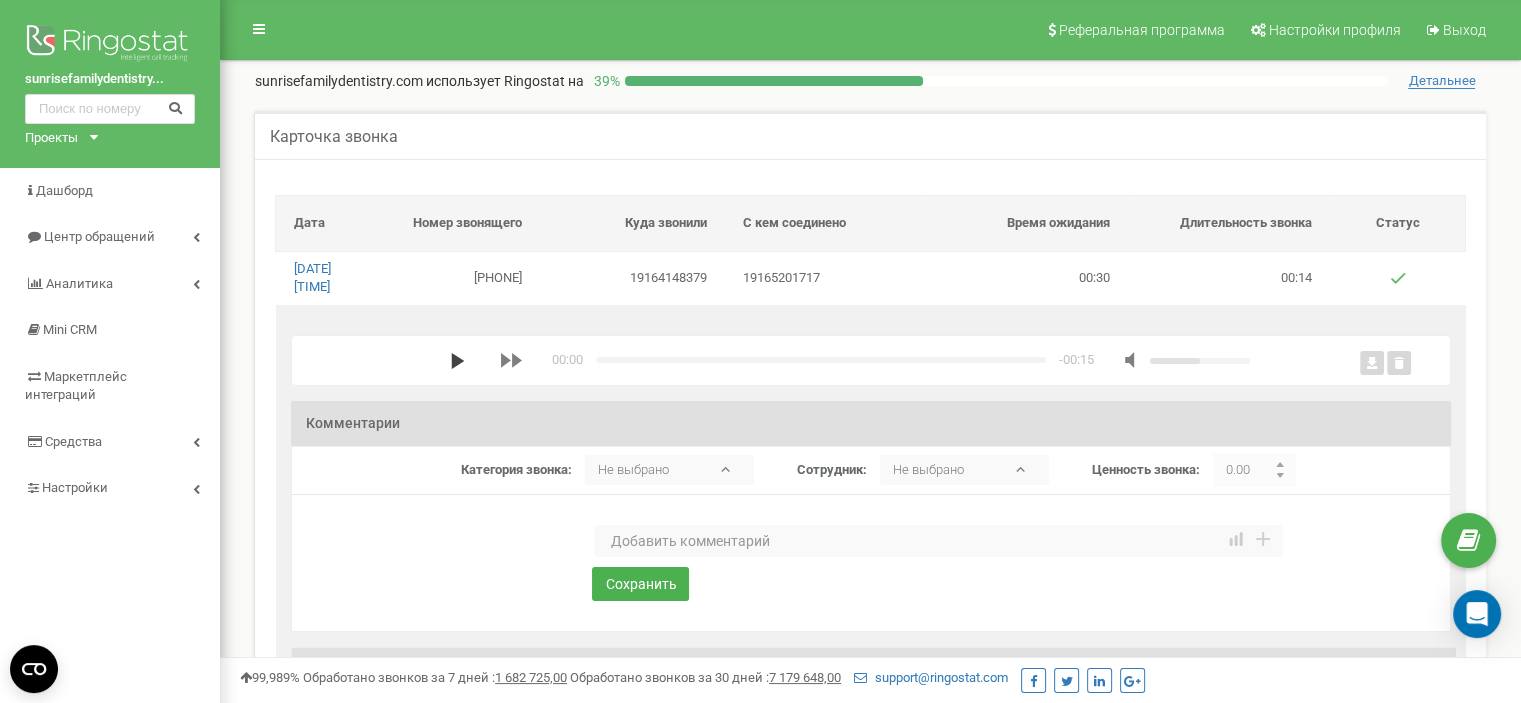 click 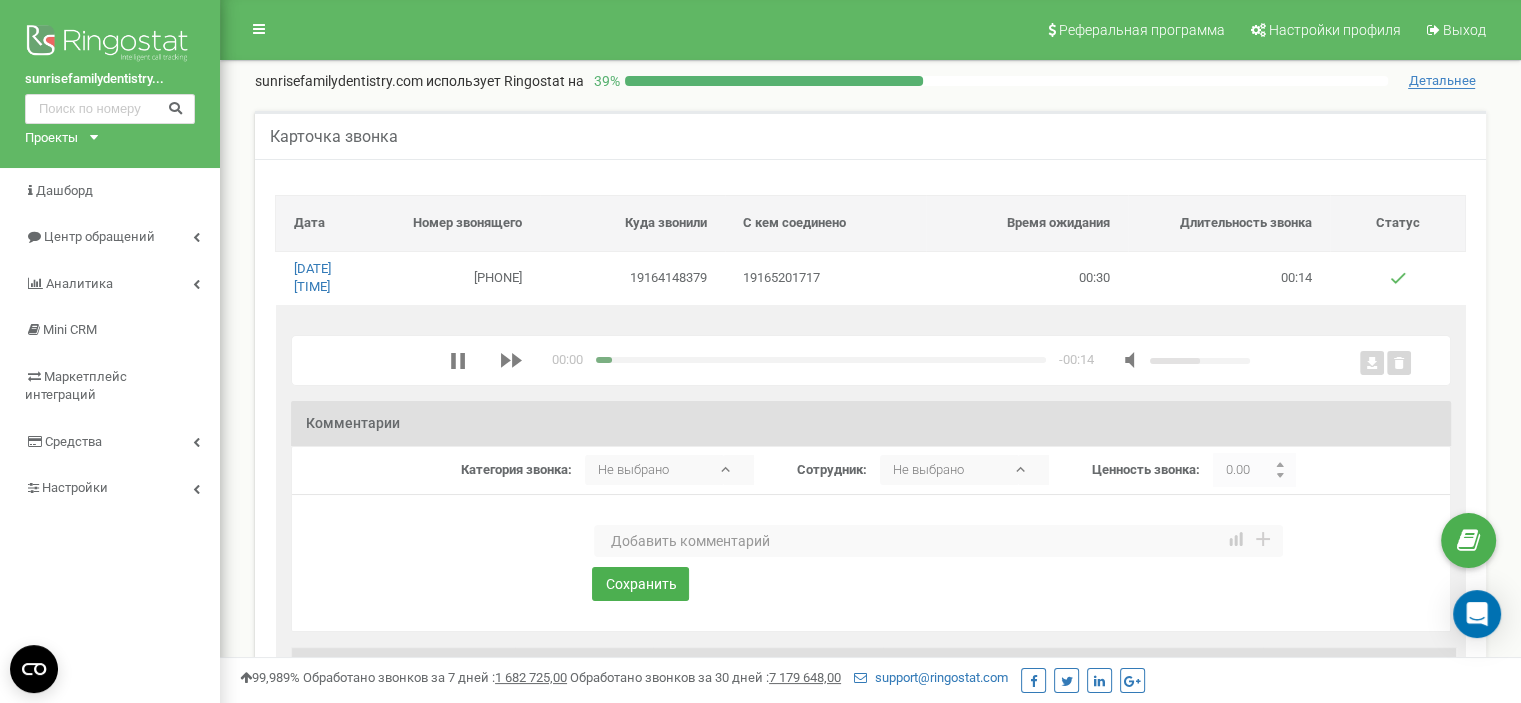 click at bounding box center (938, 541) 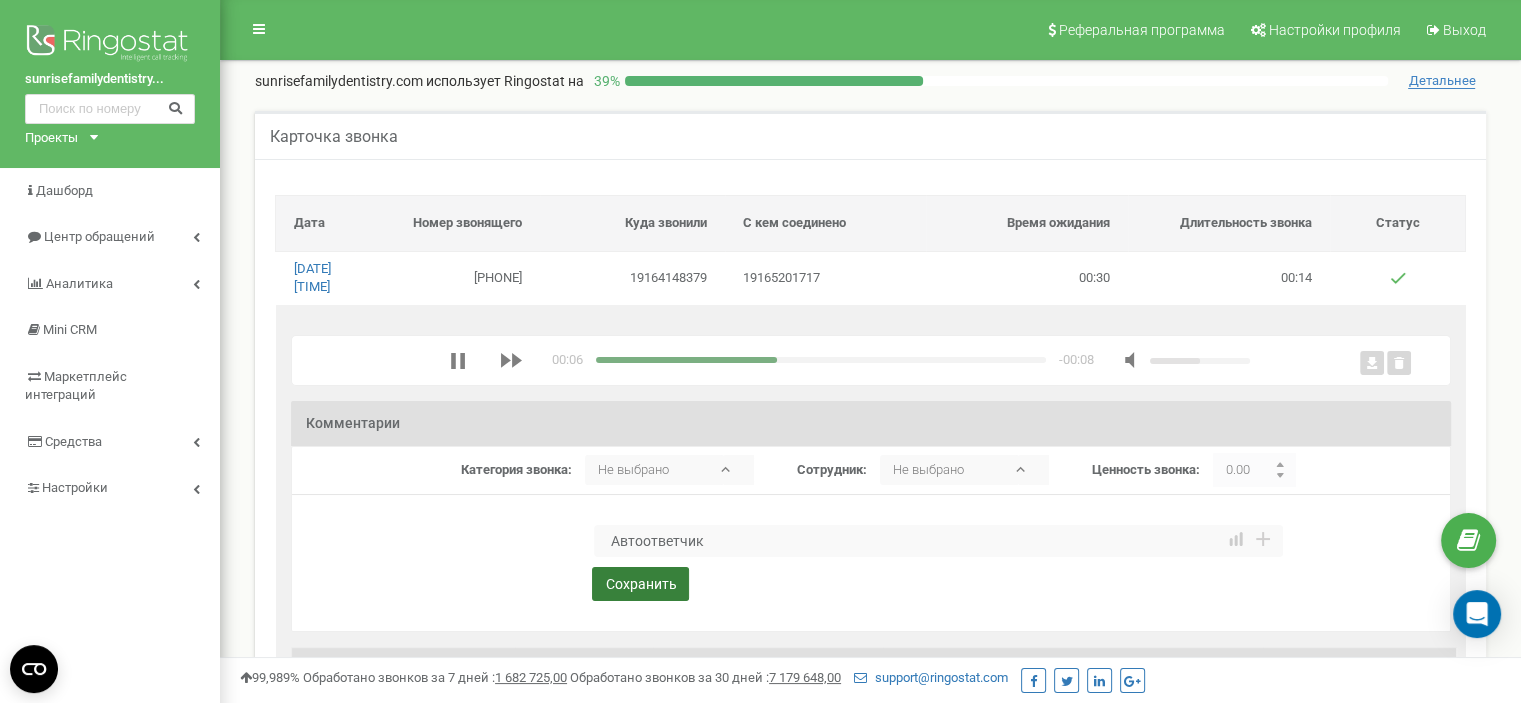 type on "Автоответчик" 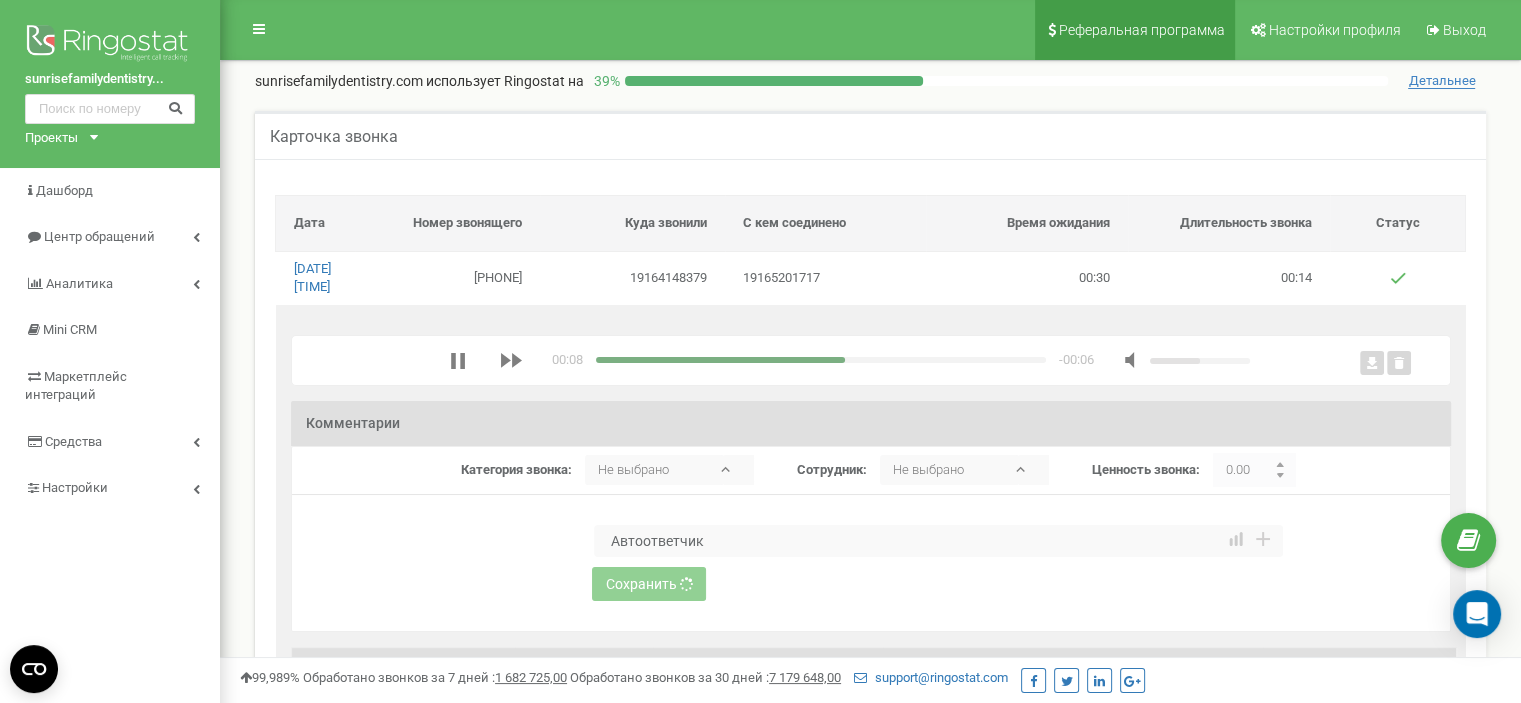 type 